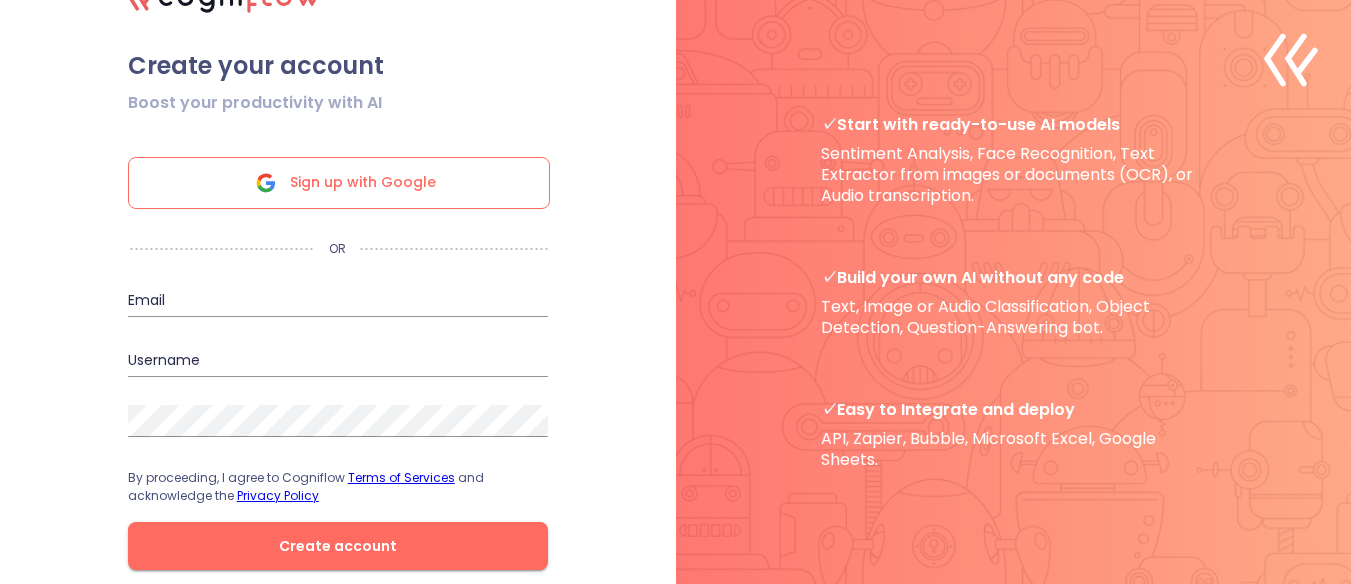 scroll, scrollTop: 0, scrollLeft: 0, axis: both 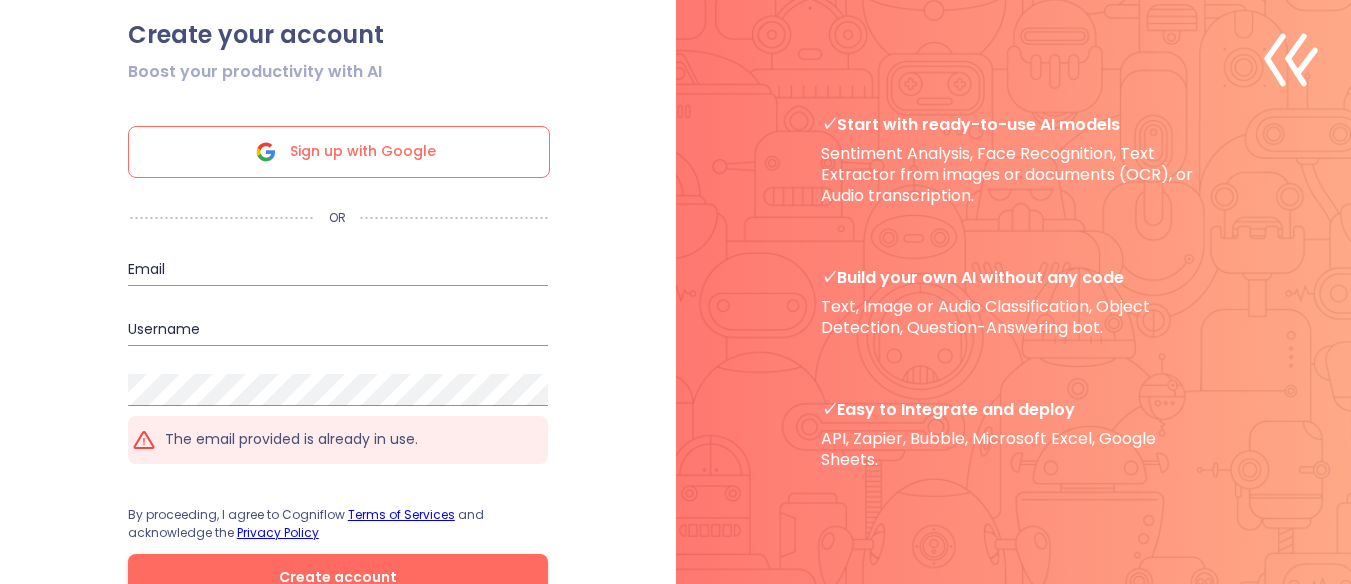 click on "Sign up with Google" at bounding box center [363, 152] 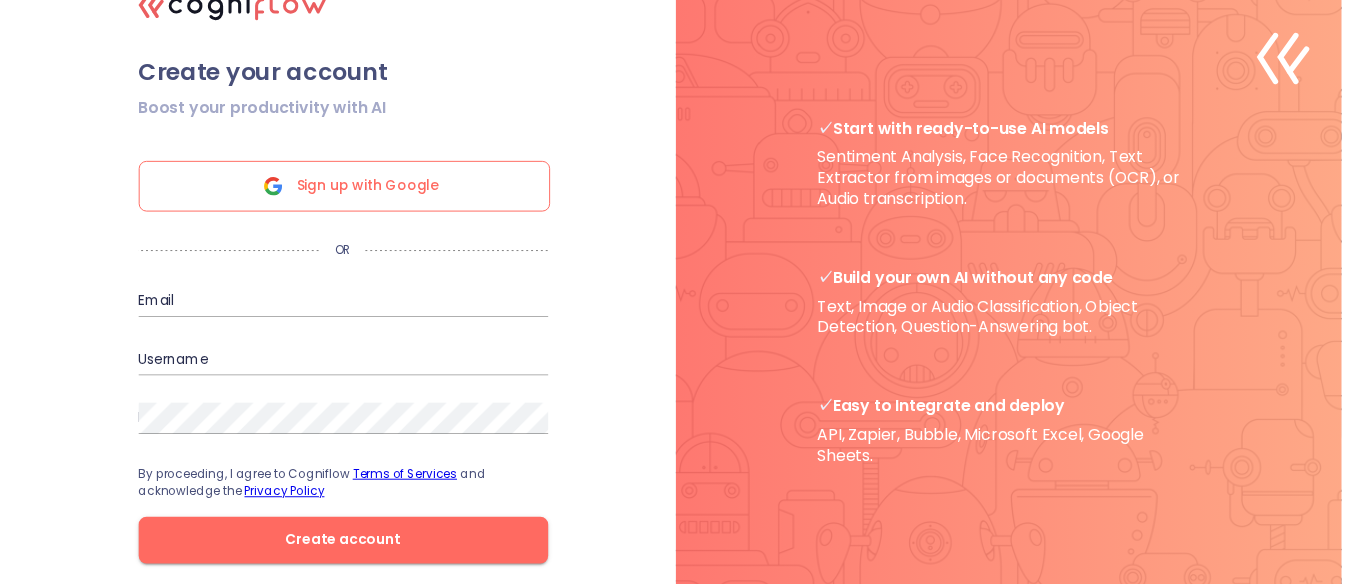 scroll, scrollTop: 0, scrollLeft: 0, axis: both 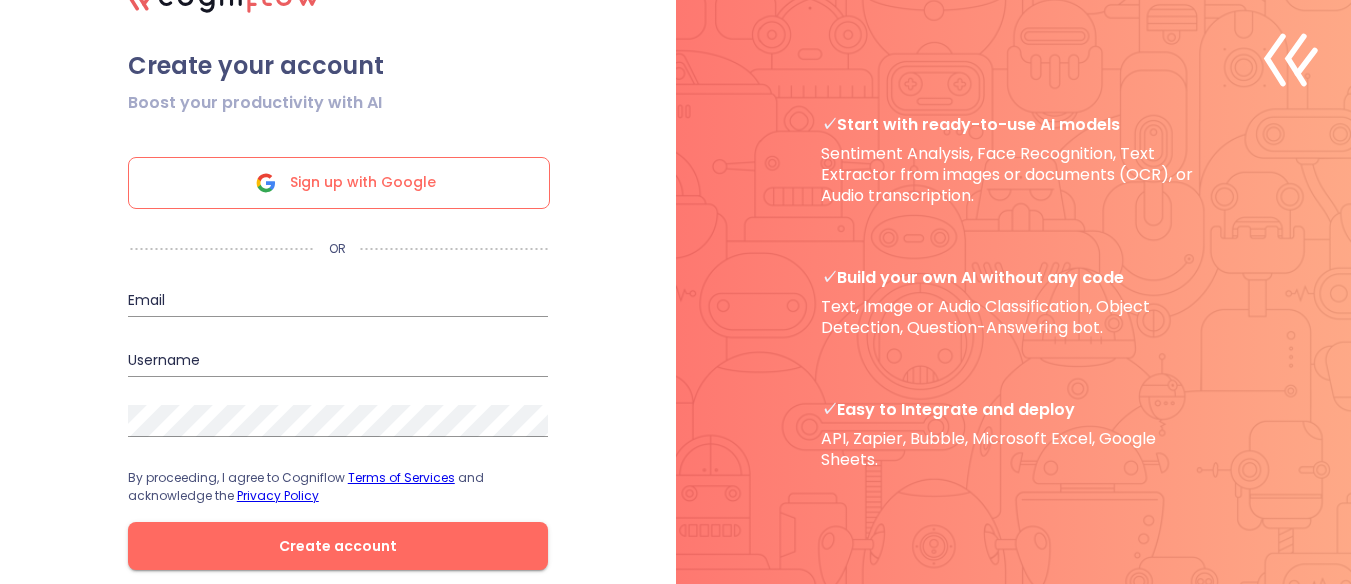 click on "Sign up with Google" at bounding box center [363, 183] 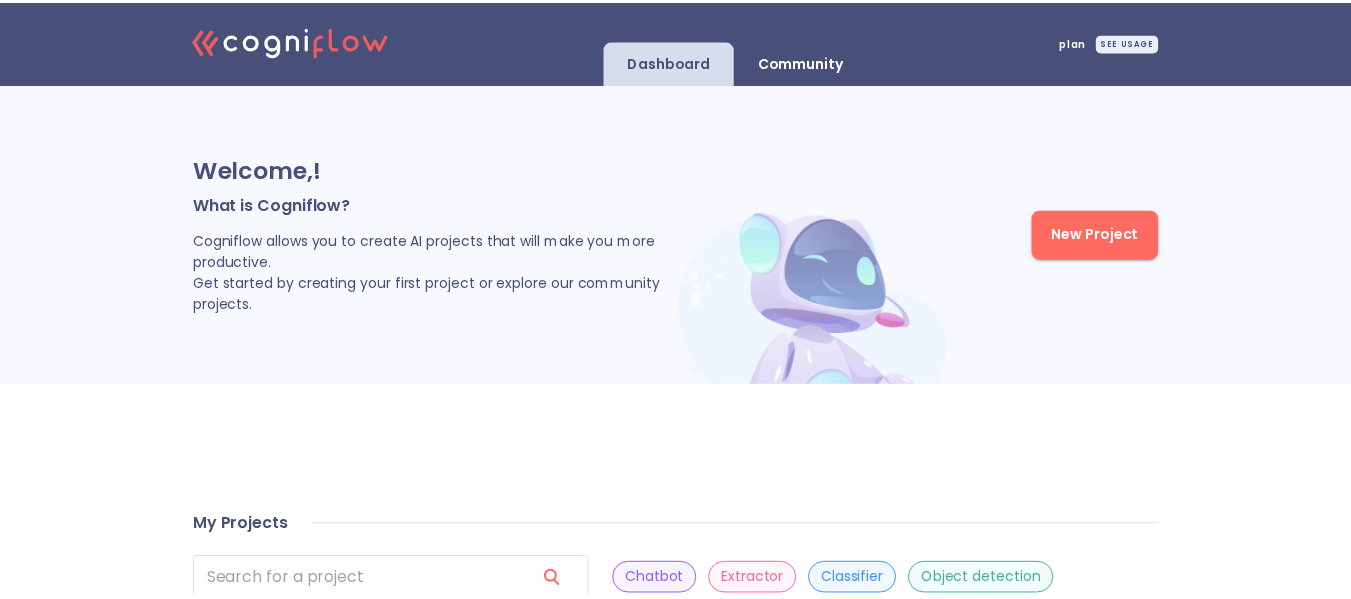 scroll, scrollTop: 0, scrollLeft: 0, axis: both 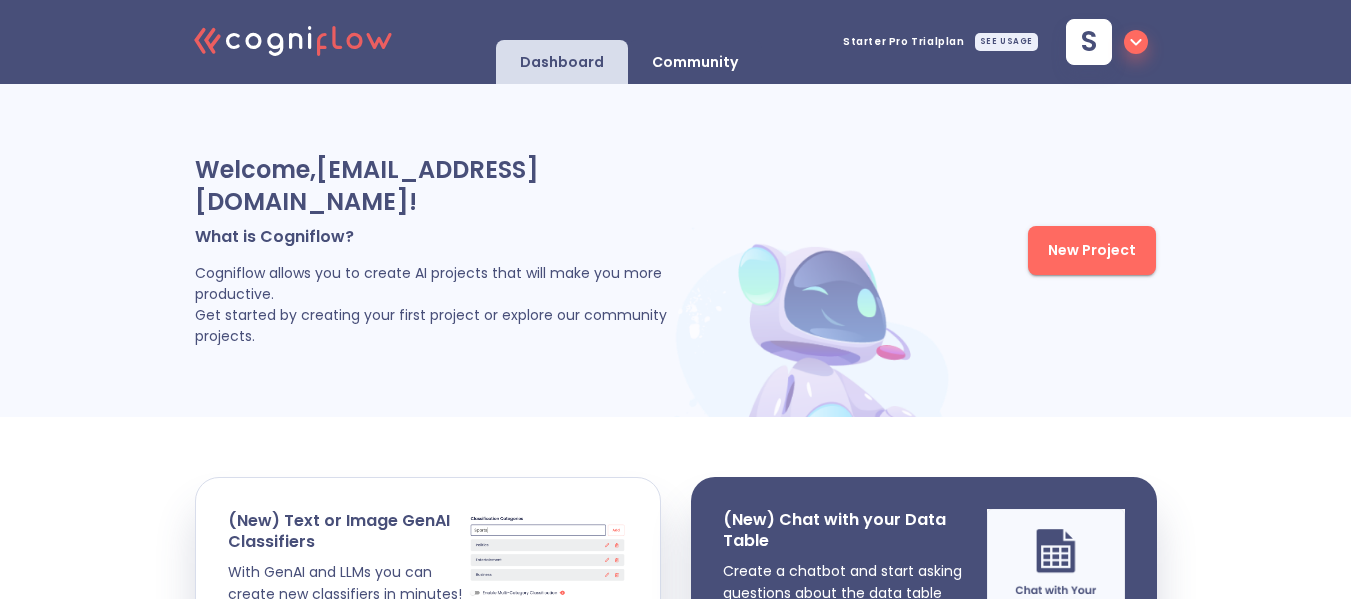 click on "New Project" at bounding box center [1092, 250] 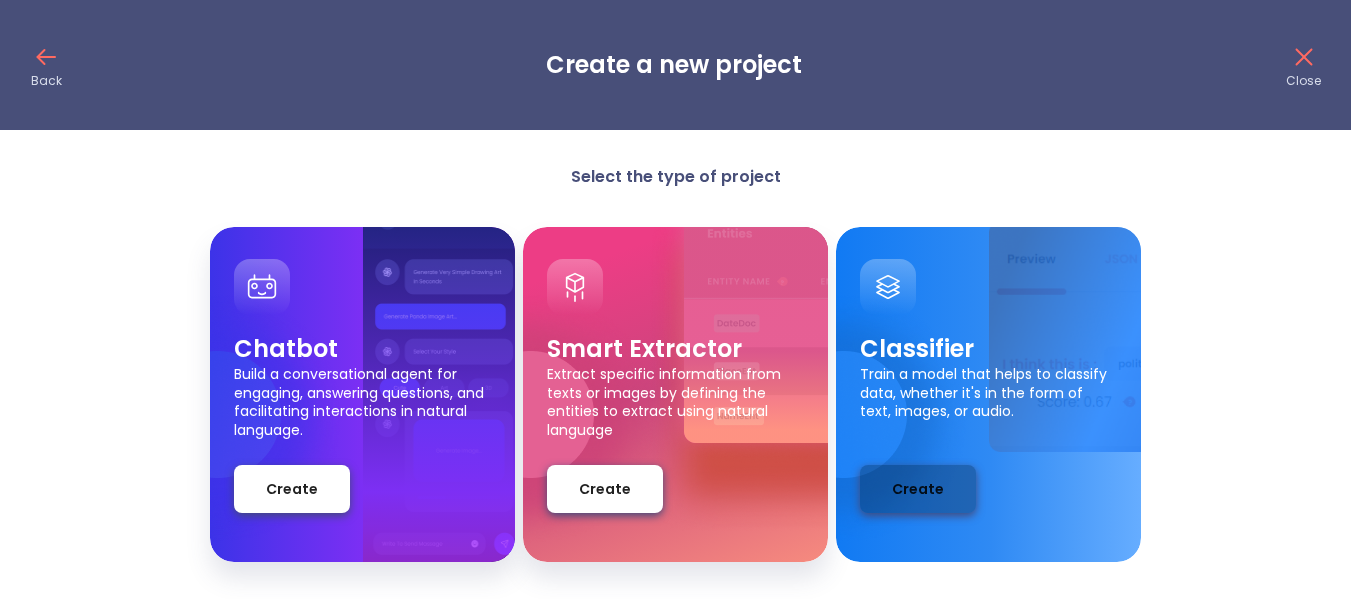 click on "Create" at bounding box center (918, 489) 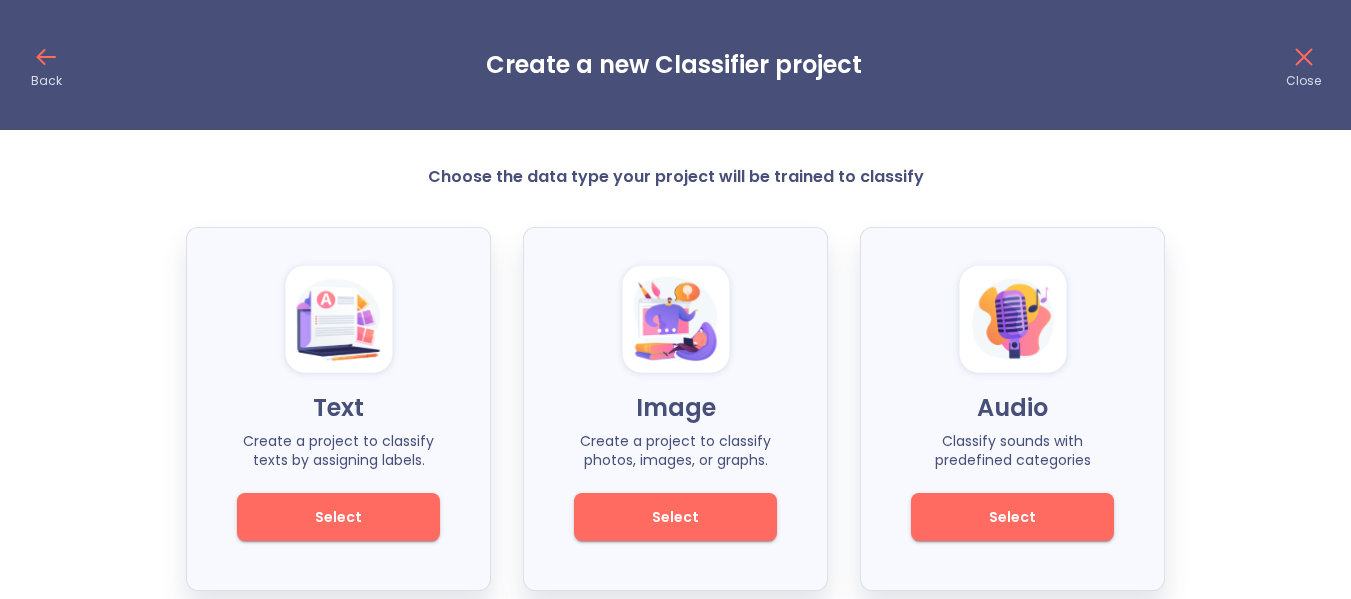 scroll, scrollTop: 0, scrollLeft: 0, axis: both 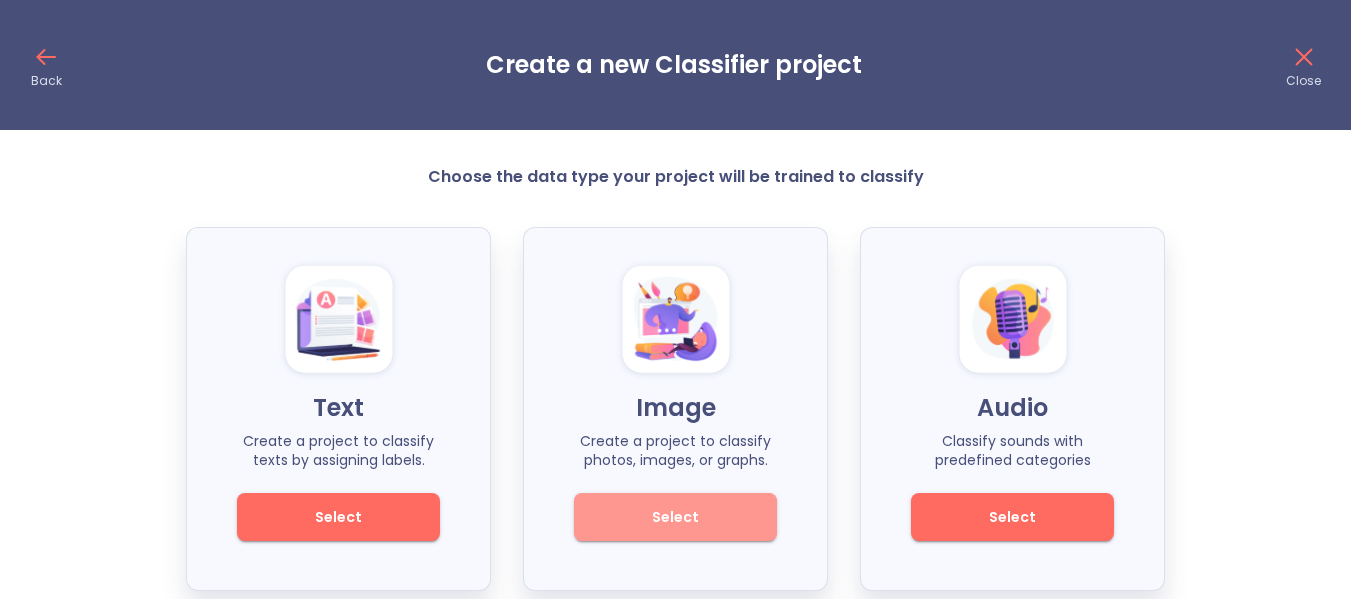 drag, startPoint x: 922, startPoint y: 497, endPoint x: 665, endPoint y: 498, distance: 257.00195 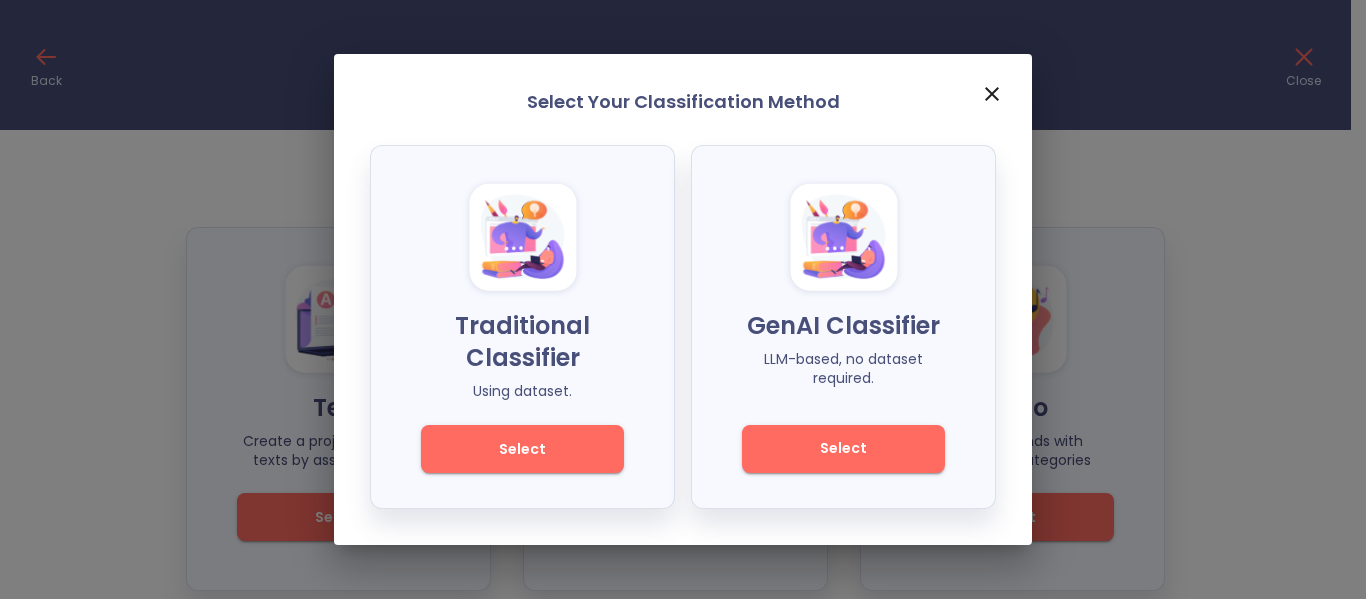 click on "Select" at bounding box center (522, 449) 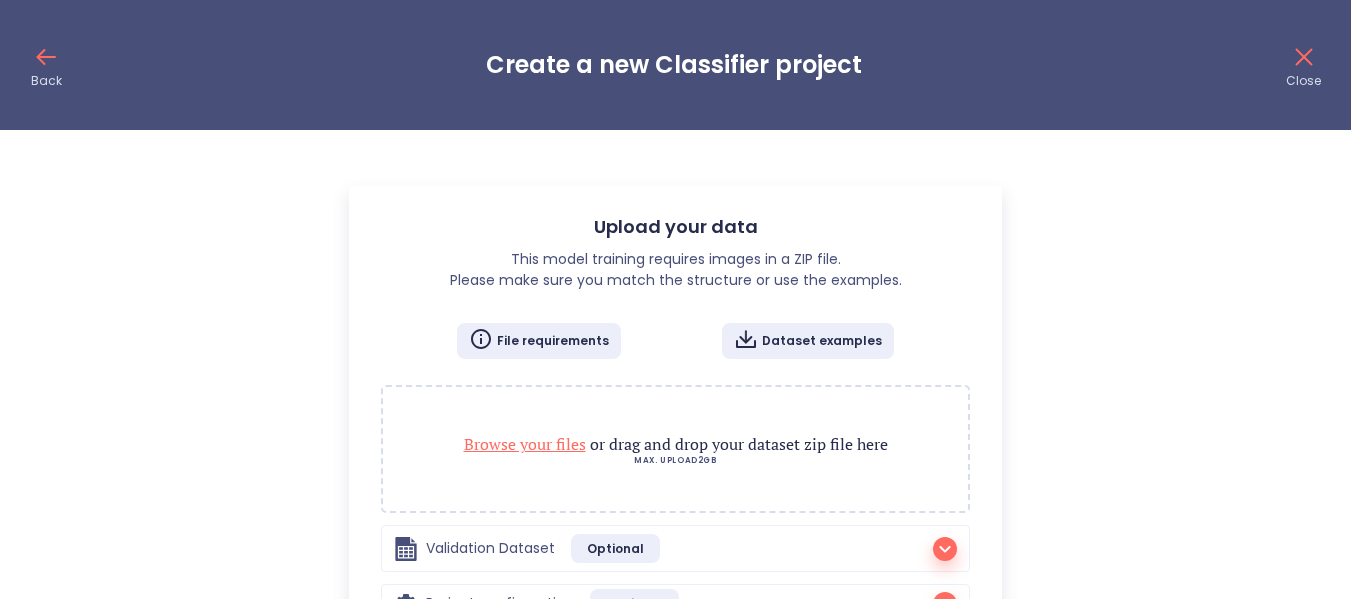 checkbox on "false" 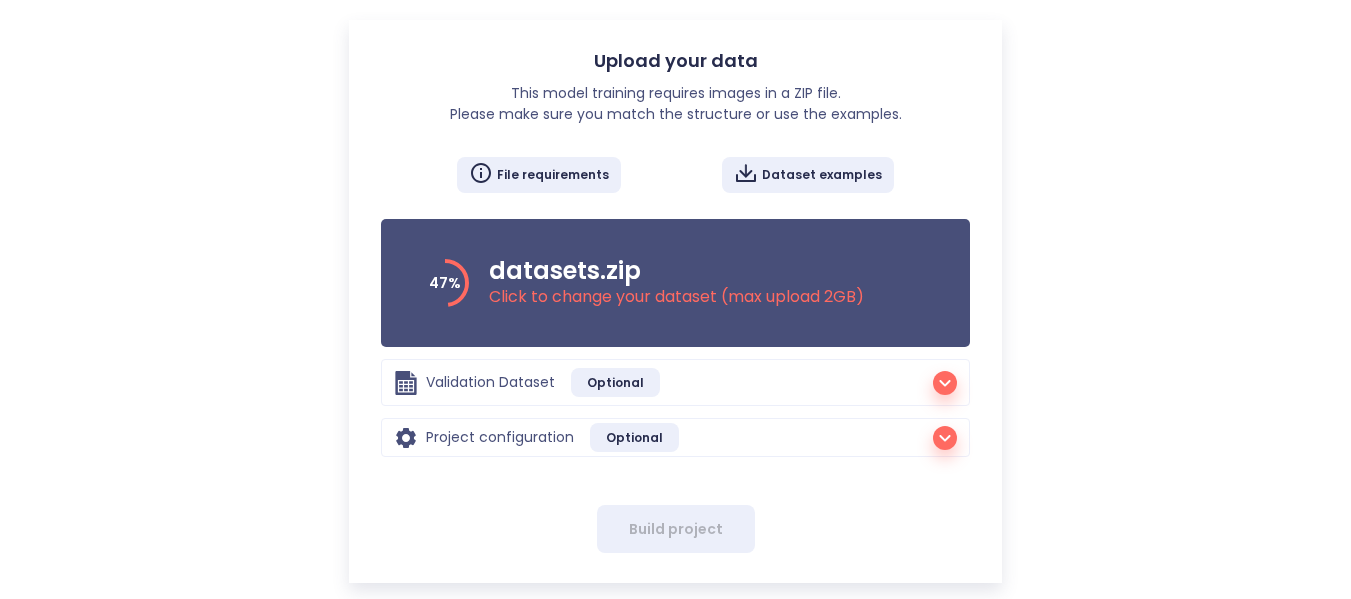 scroll, scrollTop: 169, scrollLeft: 0, axis: vertical 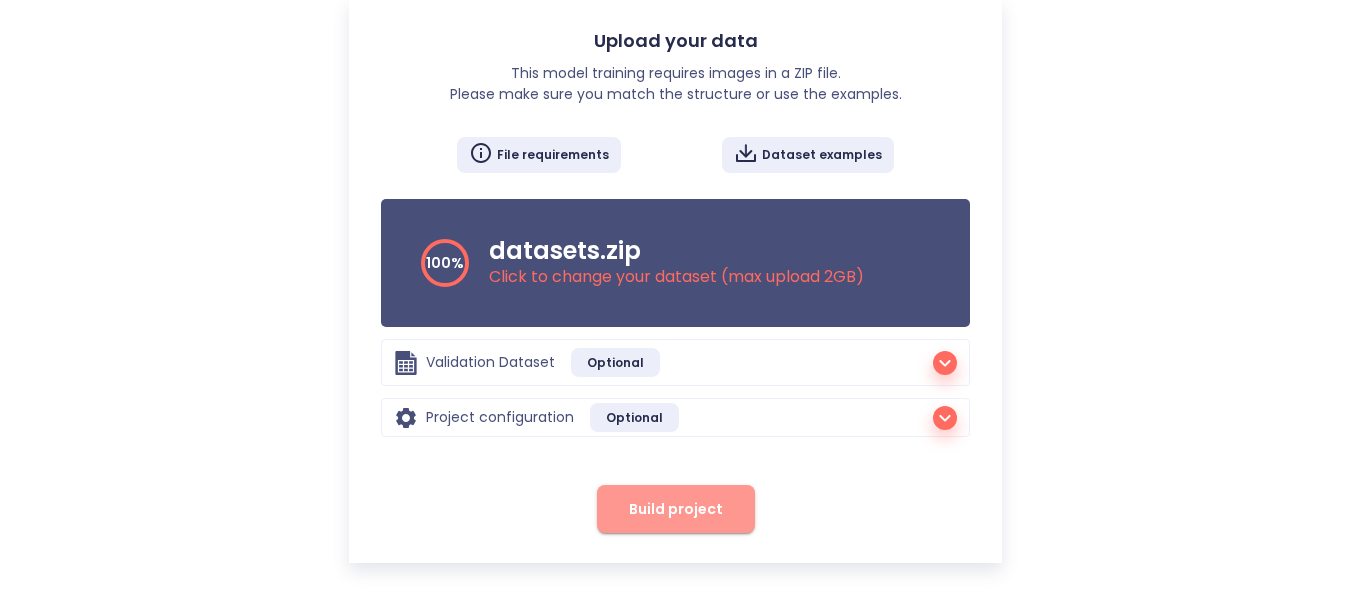click on "Build project" at bounding box center [676, 509] 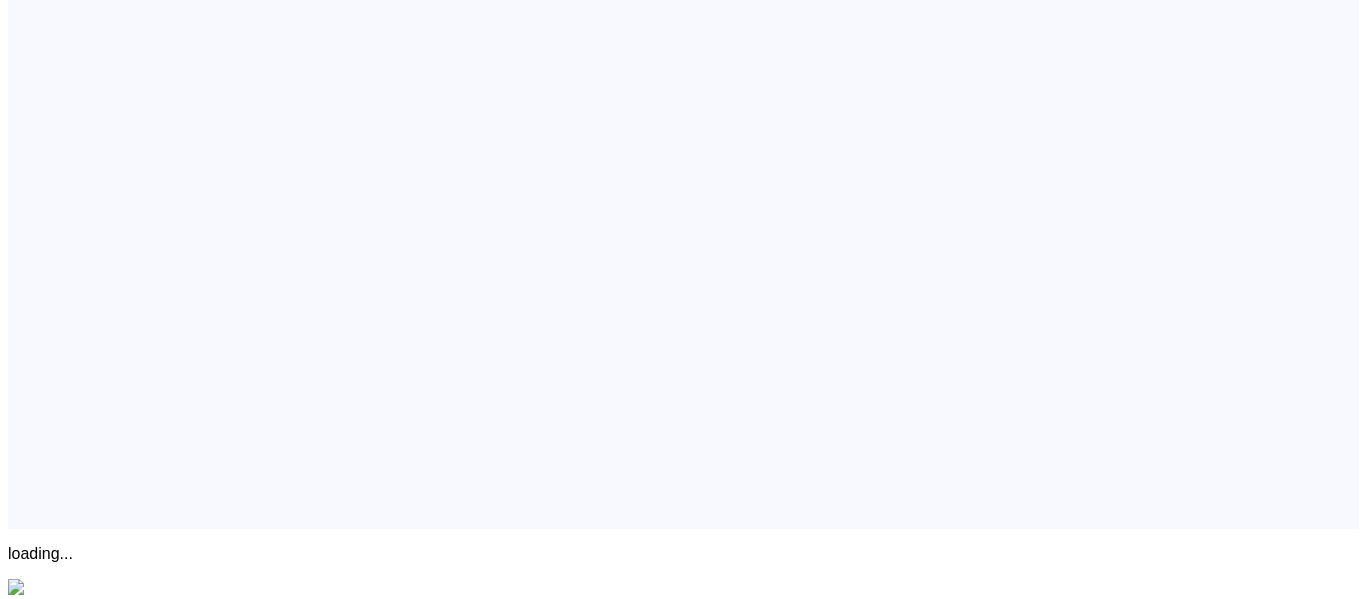 scroll, scrollTop: 0, scrollLeft: 0, axis: both 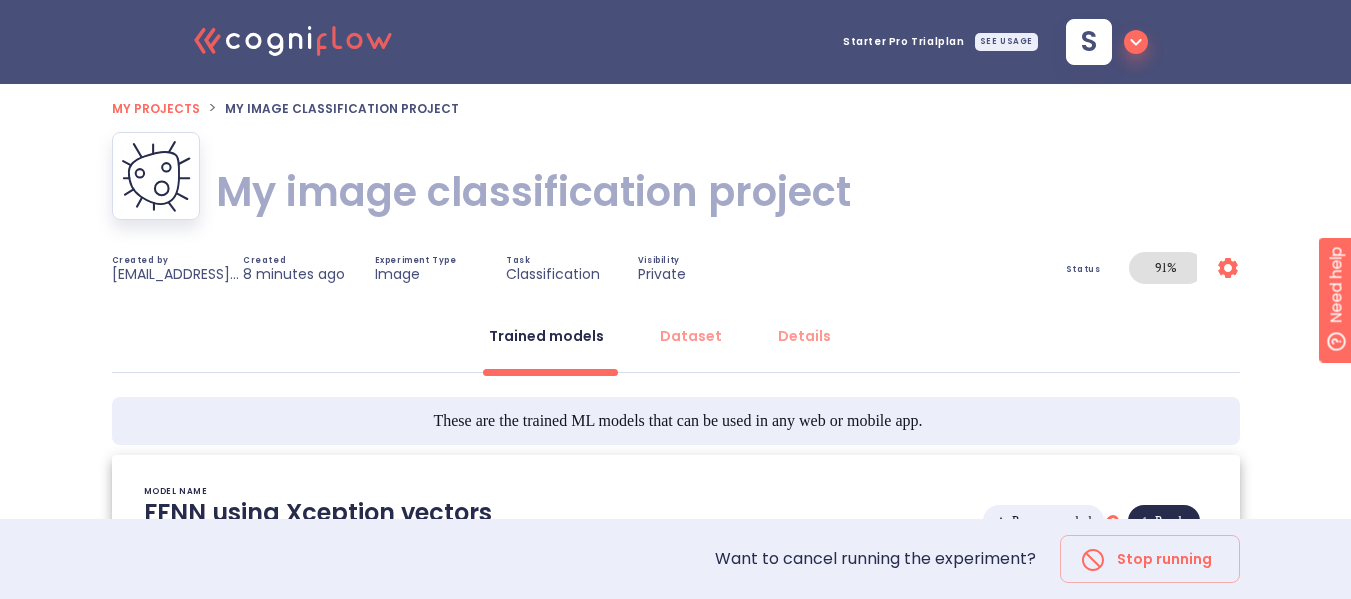 type on "[2025/07/13 15:09:43]- Starting with download required files from shared storage
[2025/07/13 15:09:43]- Finished with download required files from shared storage
[2025/07/13 15:09:43]- Starting with dataset loading
[2025/07/13 15:09:48]- Finished with dataset loading
[2025/07/13 15:09:48]- Starting with preprocessing pipeline
[2025/07/13 15:09:52]- Applying dataset expansion by a factor of 3 on training
[2025/07/13 15:09:56]- Dataset expansion for training done
[2025/07/13 15:09:56]- Finished with preprocessing pipeline
[2025/07/13 15:09:57]- Starting with data preparation for training and validation
[2025/07/13 15:09:57]- Finished with data preparation for training and validation
[2025/07/13 15:09:57]- Starting with automated model selection phase
[2025/07/13 15:09:57]- Starting with vectorizers initialization
[2025/07/13 15:10:00]- Finished with vectorizers initialization
[2025/07/13 15:10:06]- Starting with training and evaluation of MLPClassifier (using Xception vectorization strategy)
[2..." 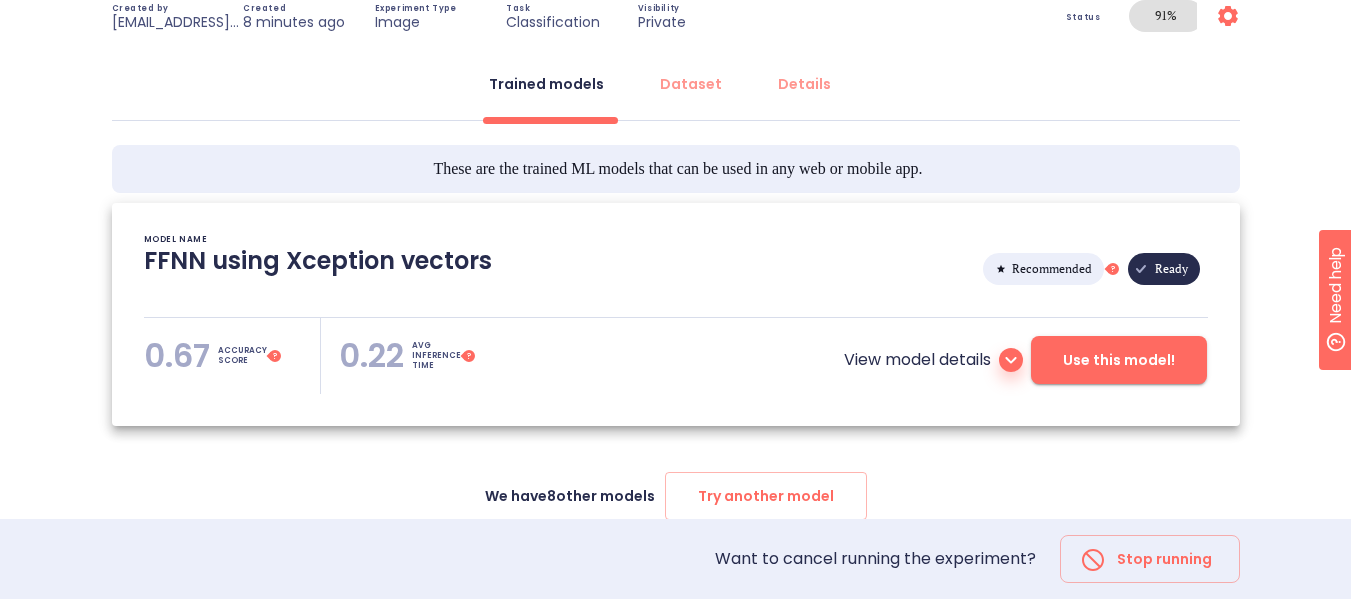 scroll, scrollTop: 269, scrollLeft: 0, axis: vertical 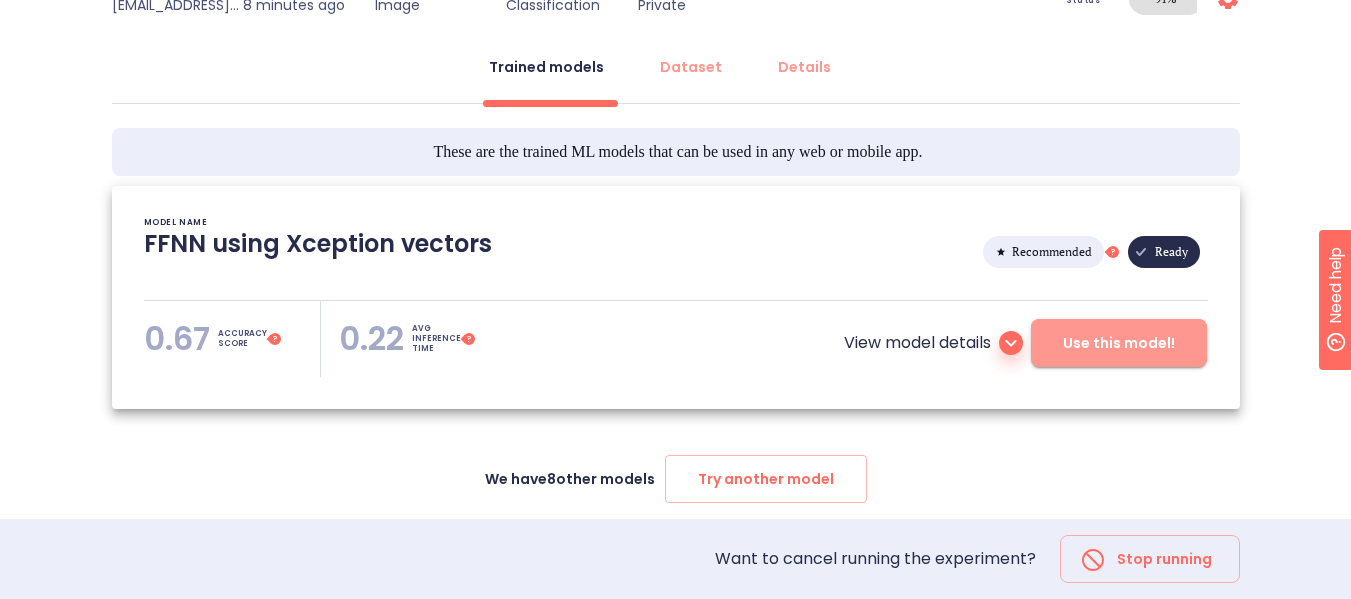 click on "Use this model!" at bounding box center [1119, 343] 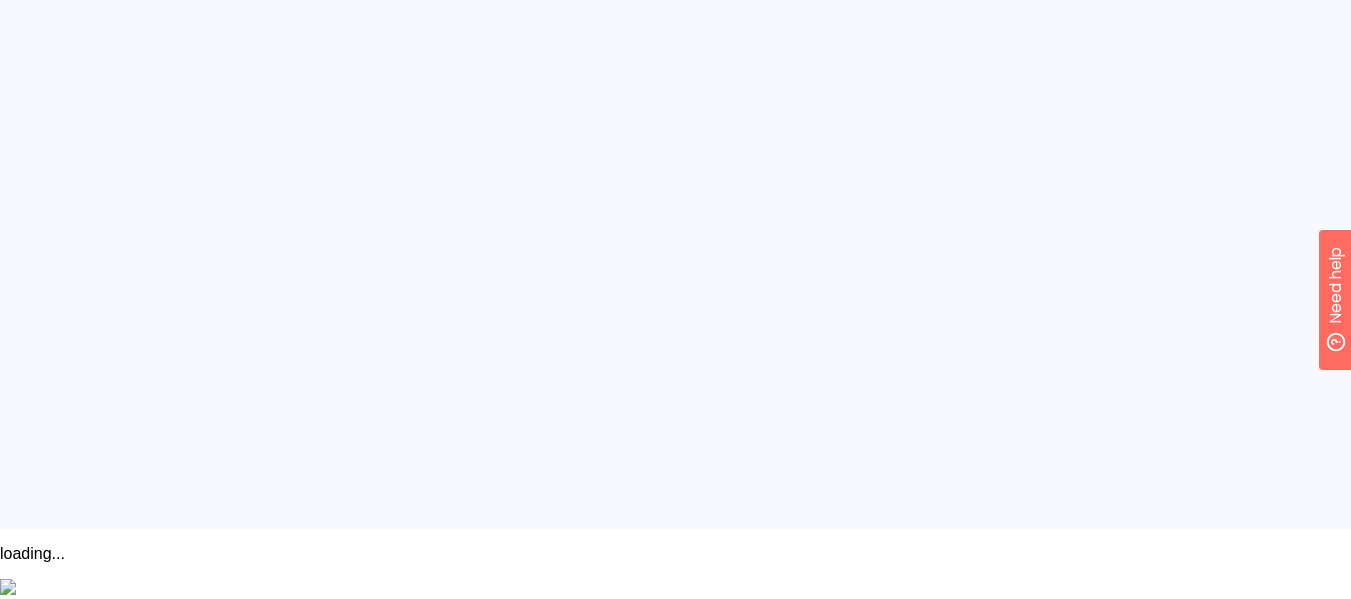 scroll, scrollTop: 0, scrollLeft: 0, axis: both 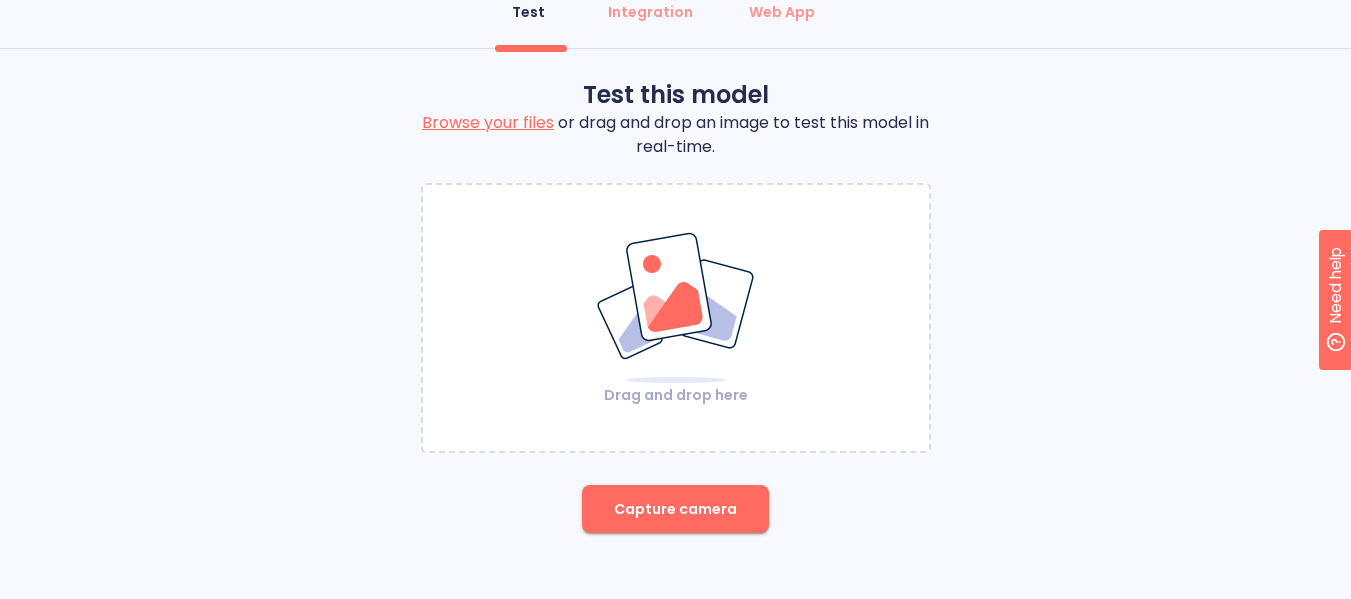 drag, startPoint x: 1357, startPoint y: 201, endPoint x: 30, endPoint y: 31, distance: 1337.8448 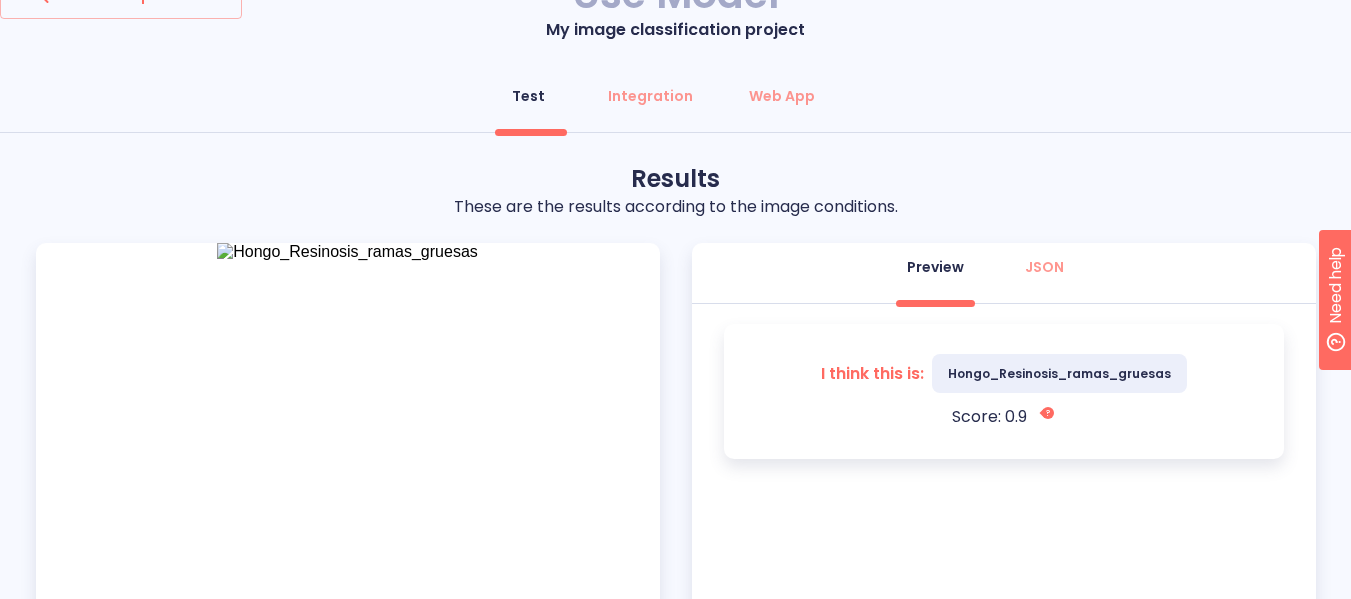 scroll, scrollTop: 133, scrollLeft: 0, axis: vertical 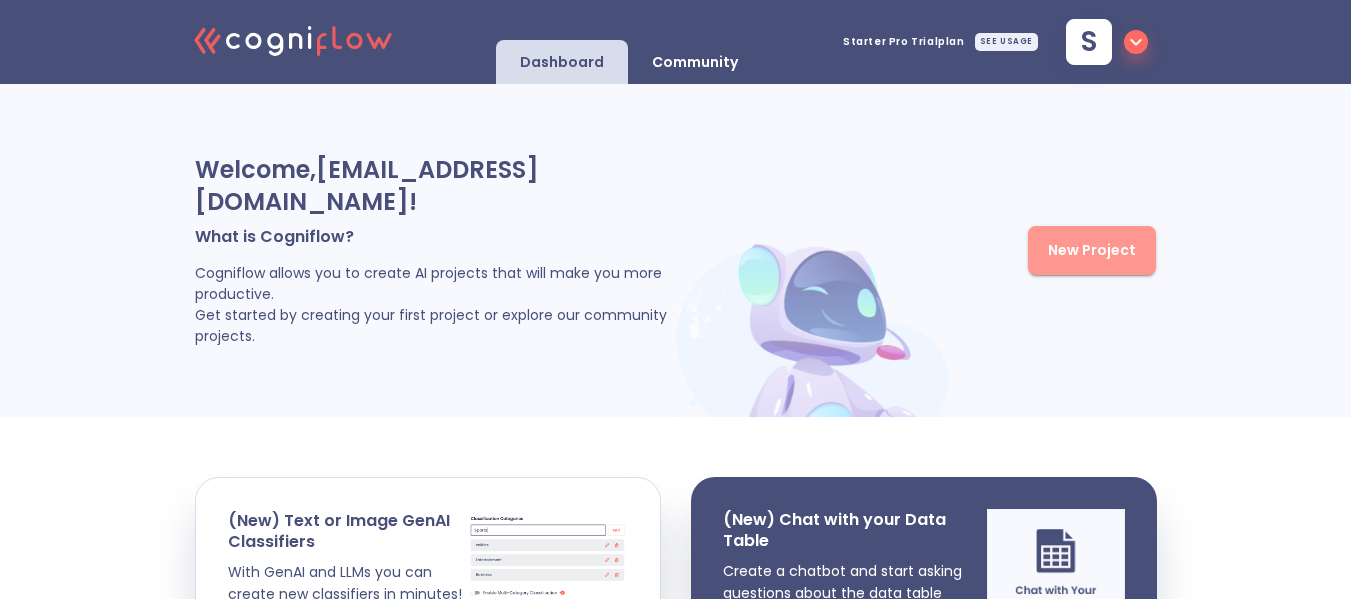click on "New Project" at bounding box center [1092, 250] 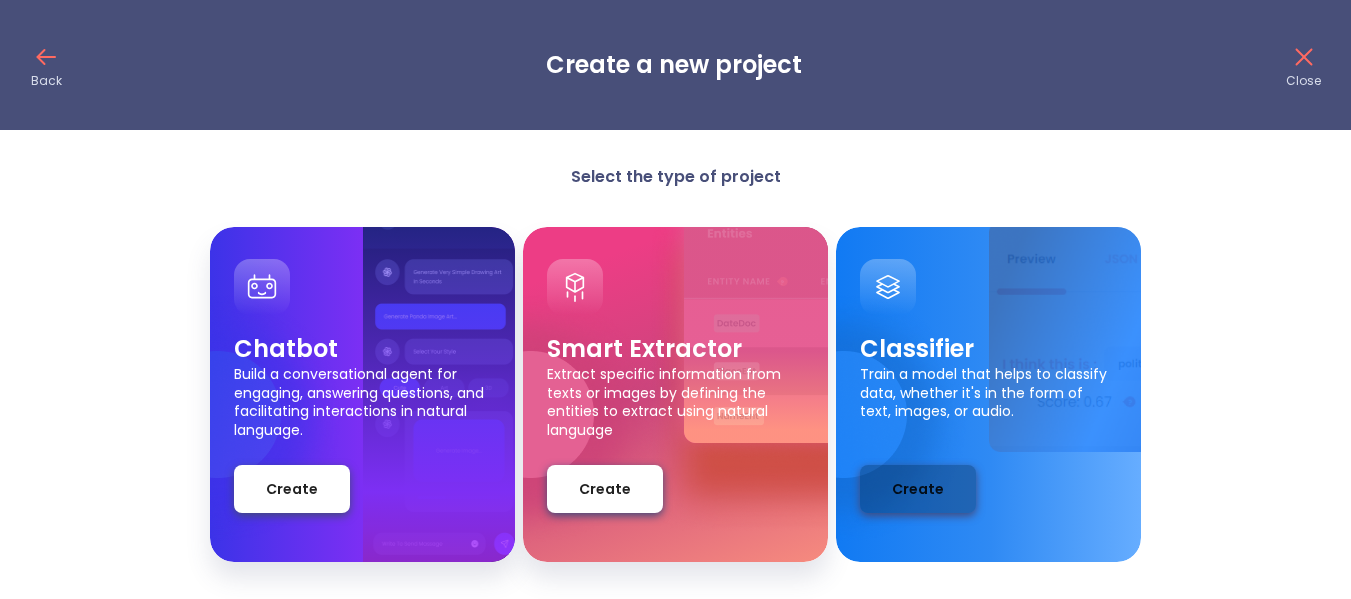 click on "Create" at bounding box center [918, 489] 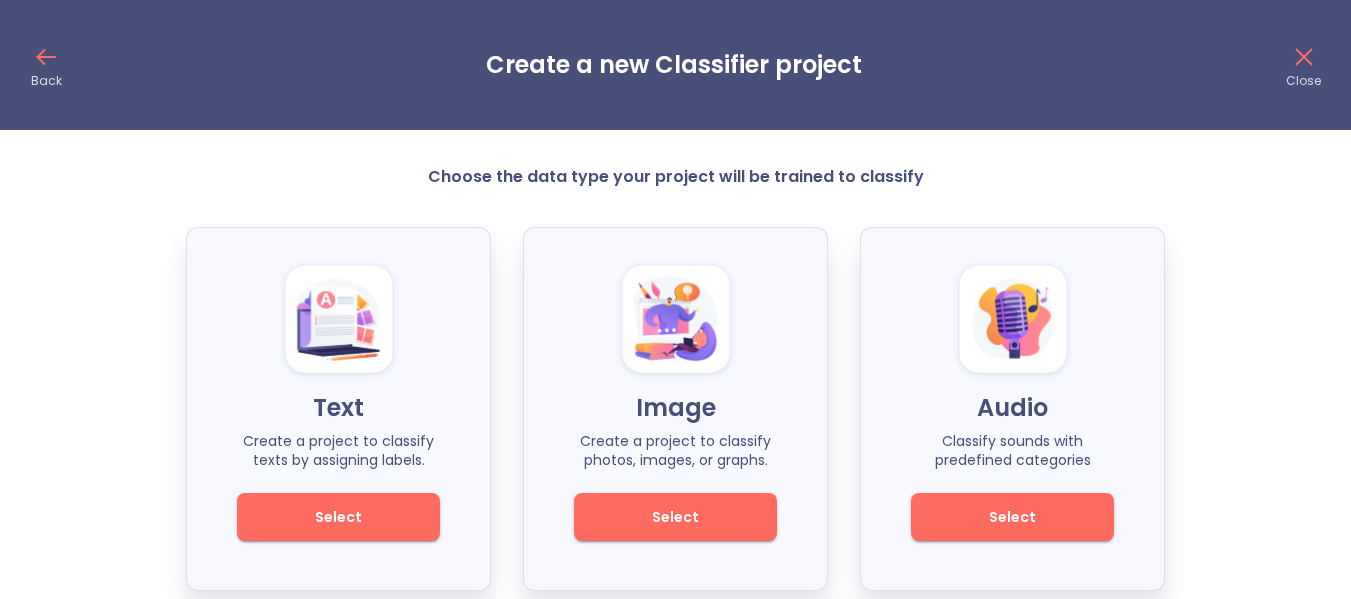 click on "Select" at bounding box center (675, 517) 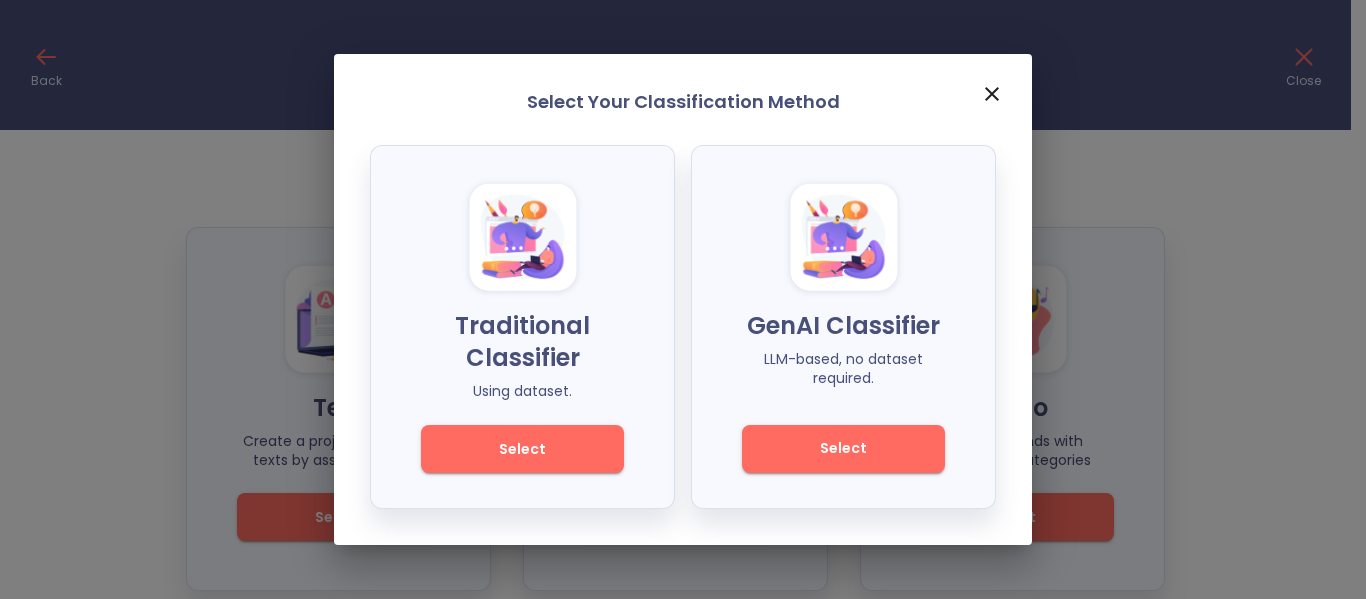 click on "Select" at bounding box center (522, 449) 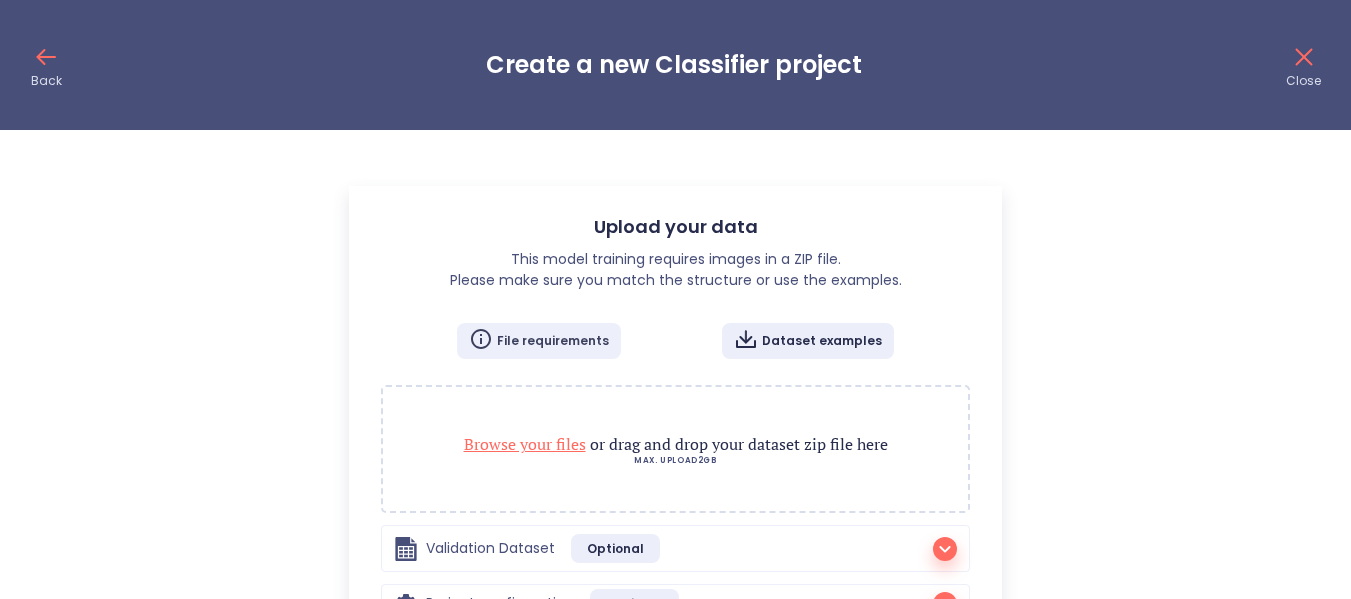 checkbox on "false" 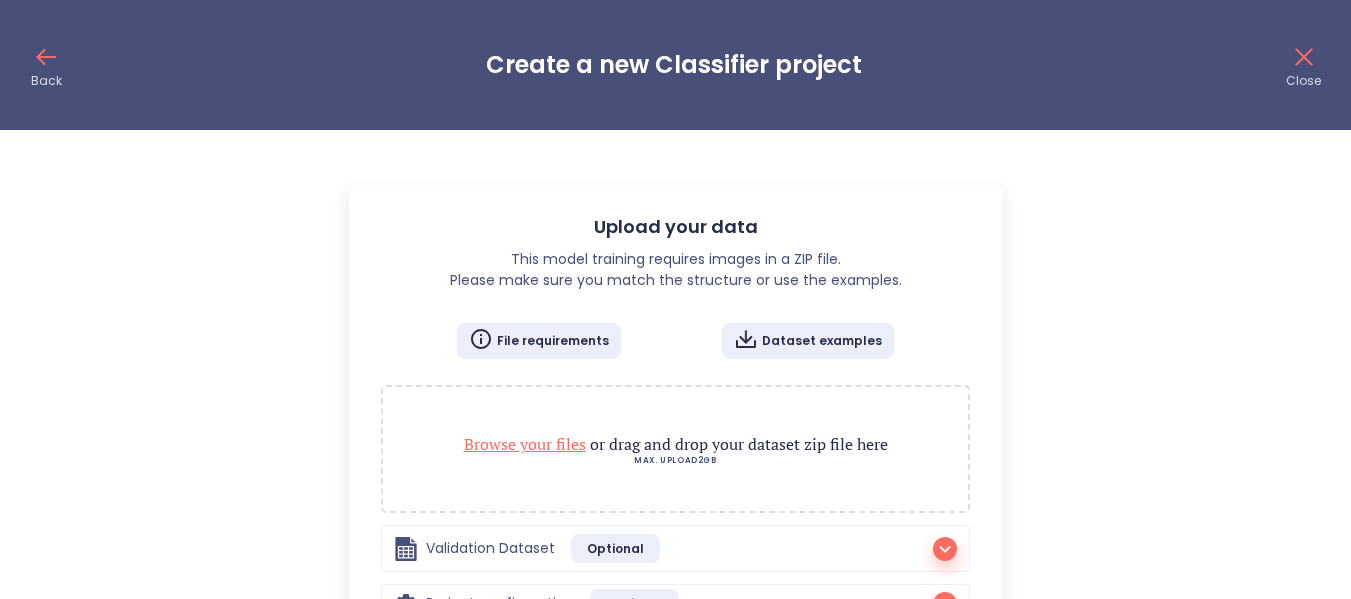 scroll, scrollTop: 0, scrollLeft: 0, axis: both 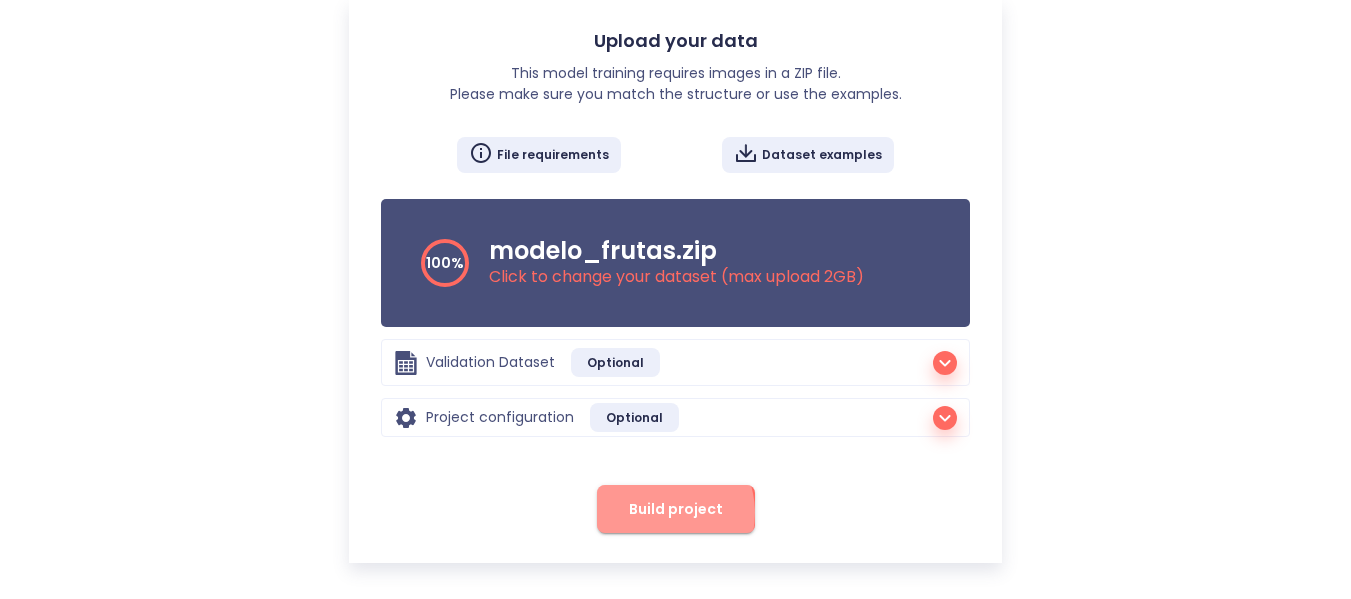 click on "Build project" at bounding box center (676, 509) 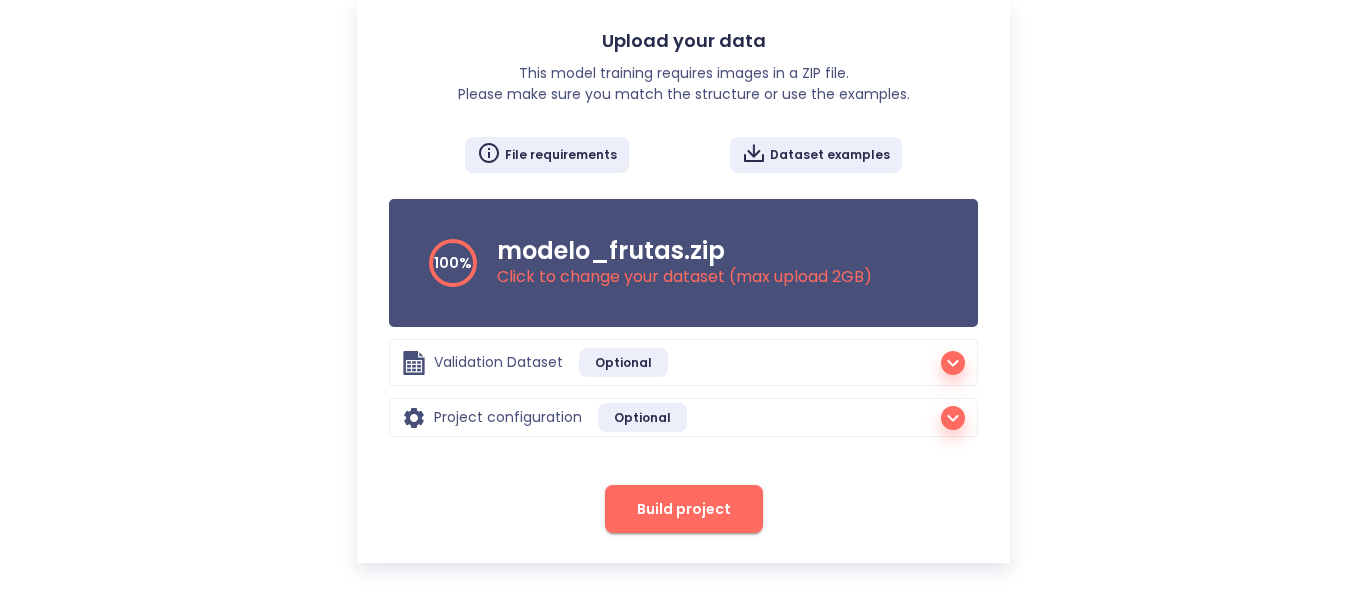 scroll, scrollTop: 0, scrollLeft: 0, axis: both 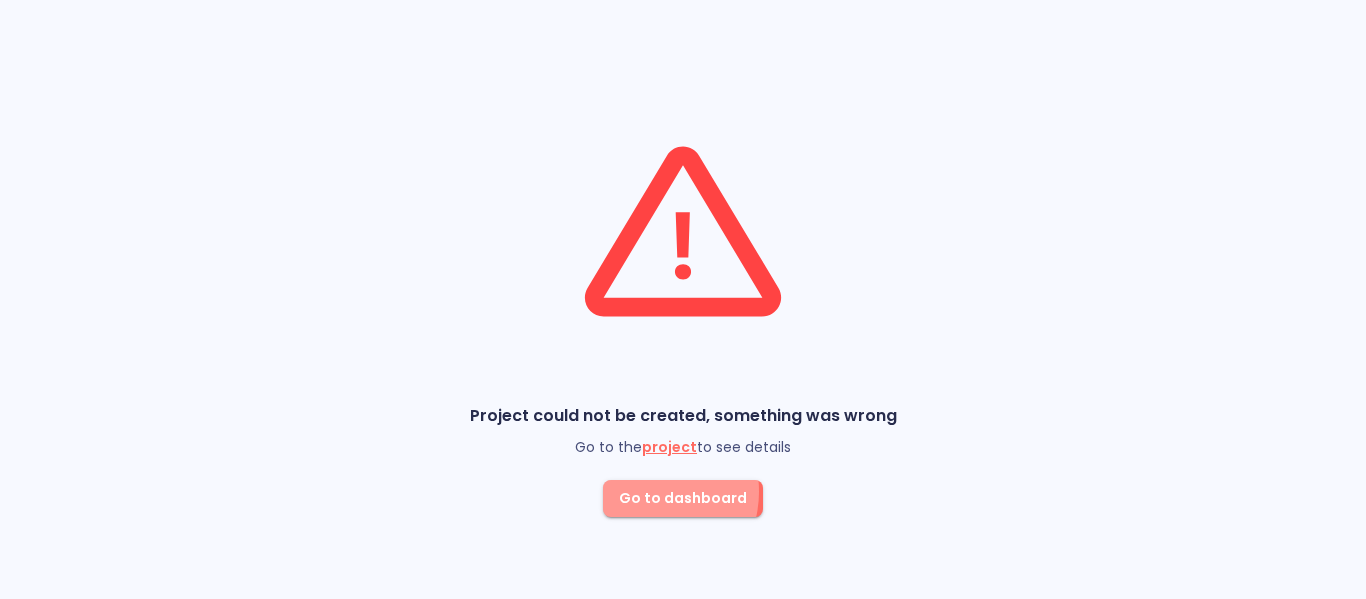 click on "Go to dashboard" at bounding box center (683, 498) 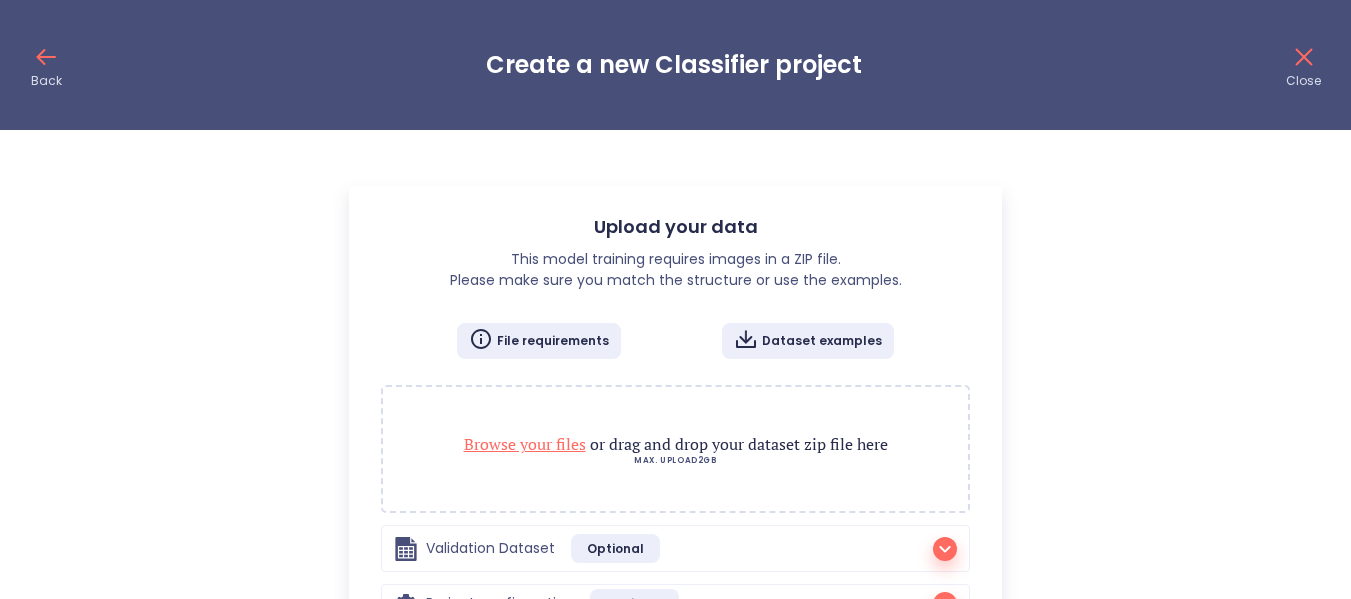 checkbox on "false" 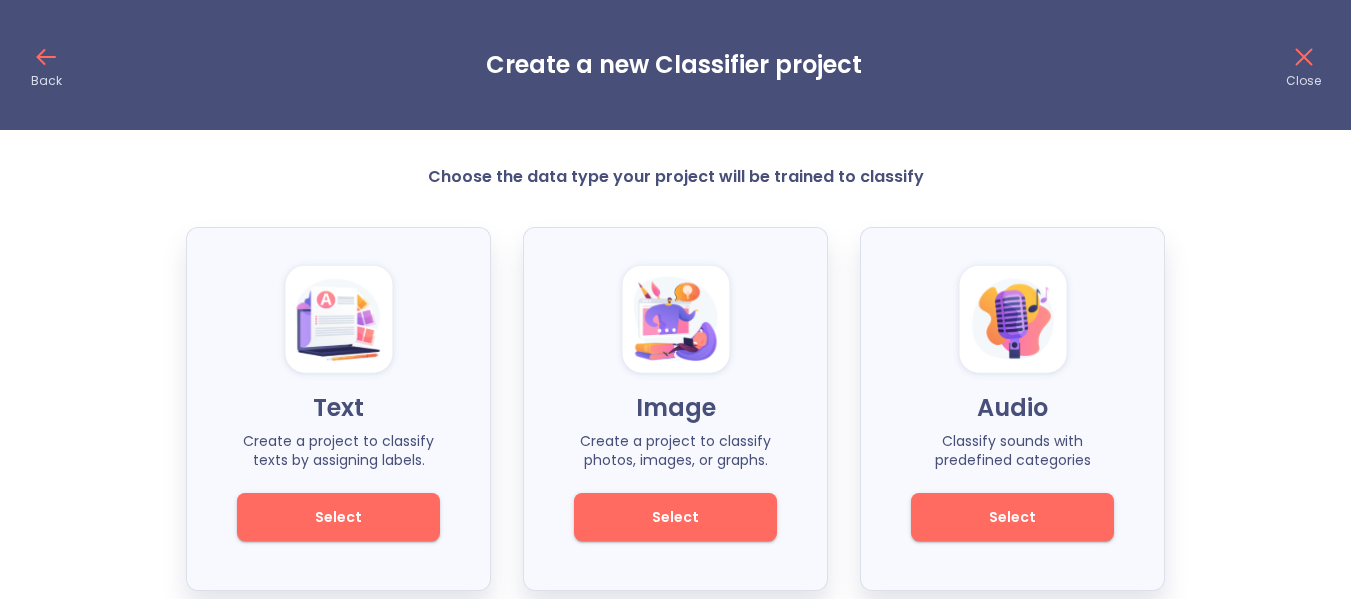 click on "Select" at bounding box center (675, 517) 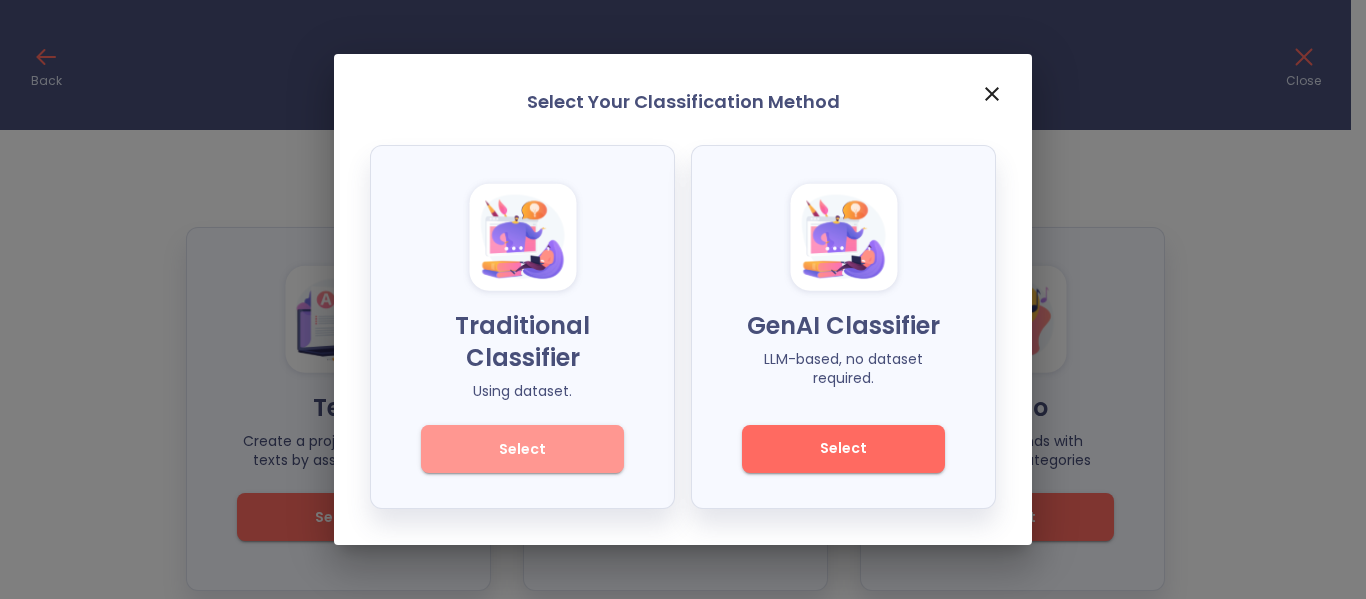 click on "Select" at bounding box center [522, 449] 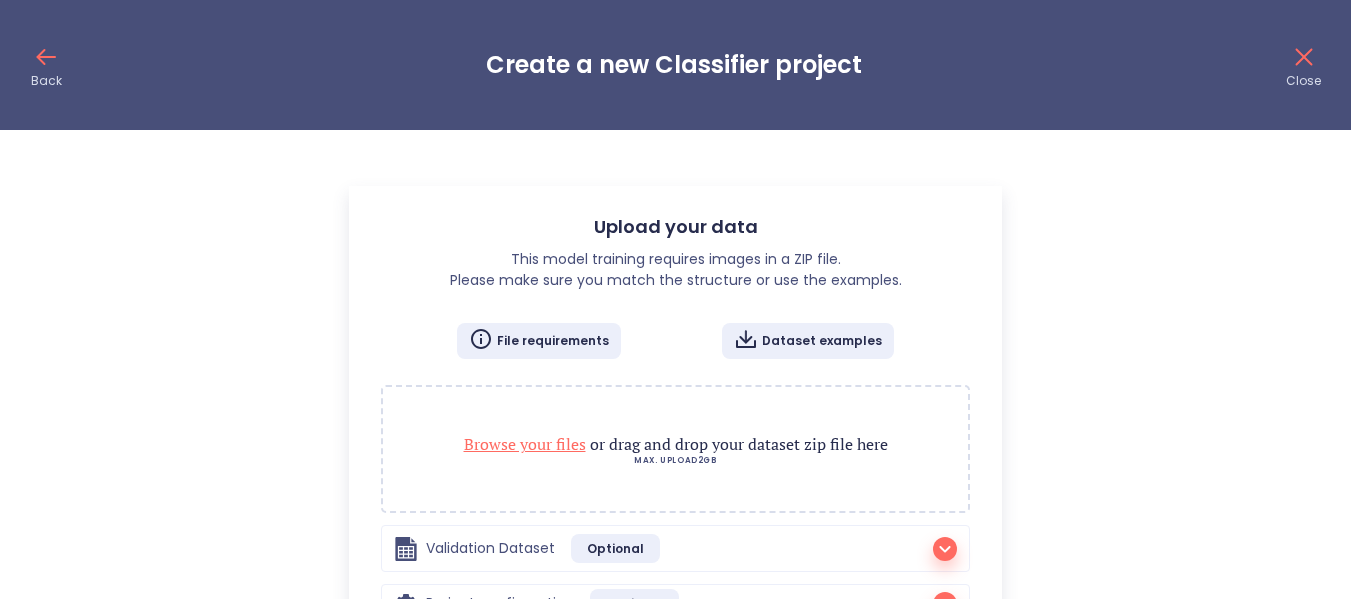 checkbox on "false" 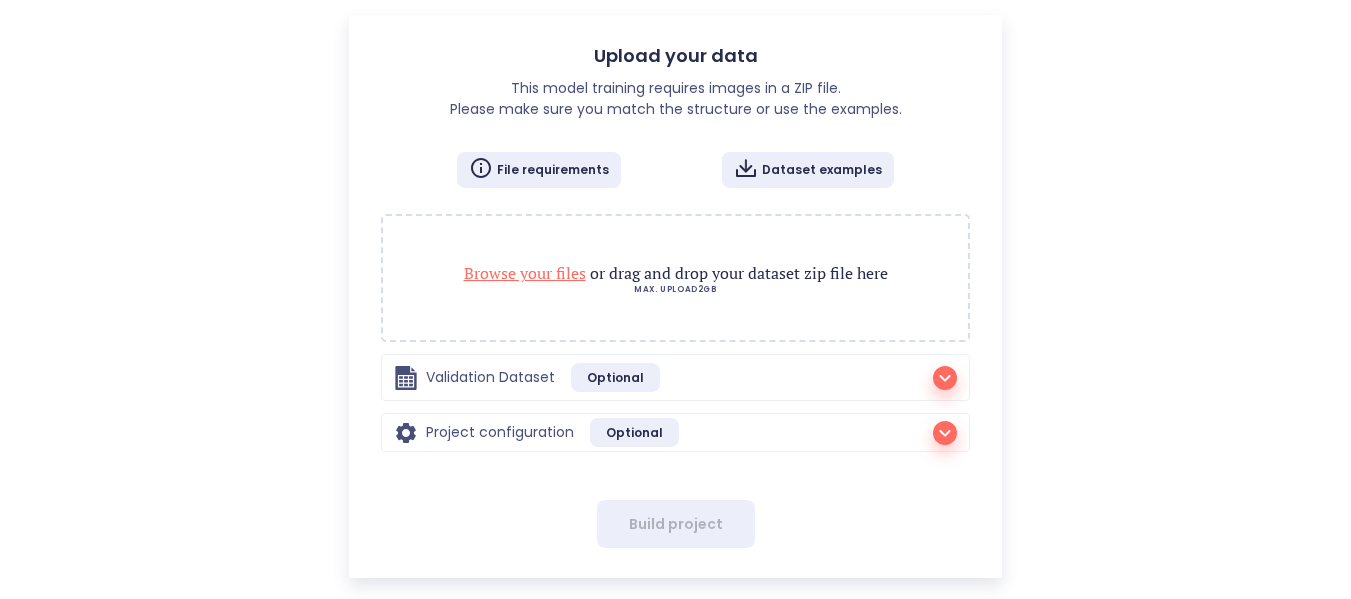 scroll, scrollTop: 182, scrollLeft: 0, axis: vertical 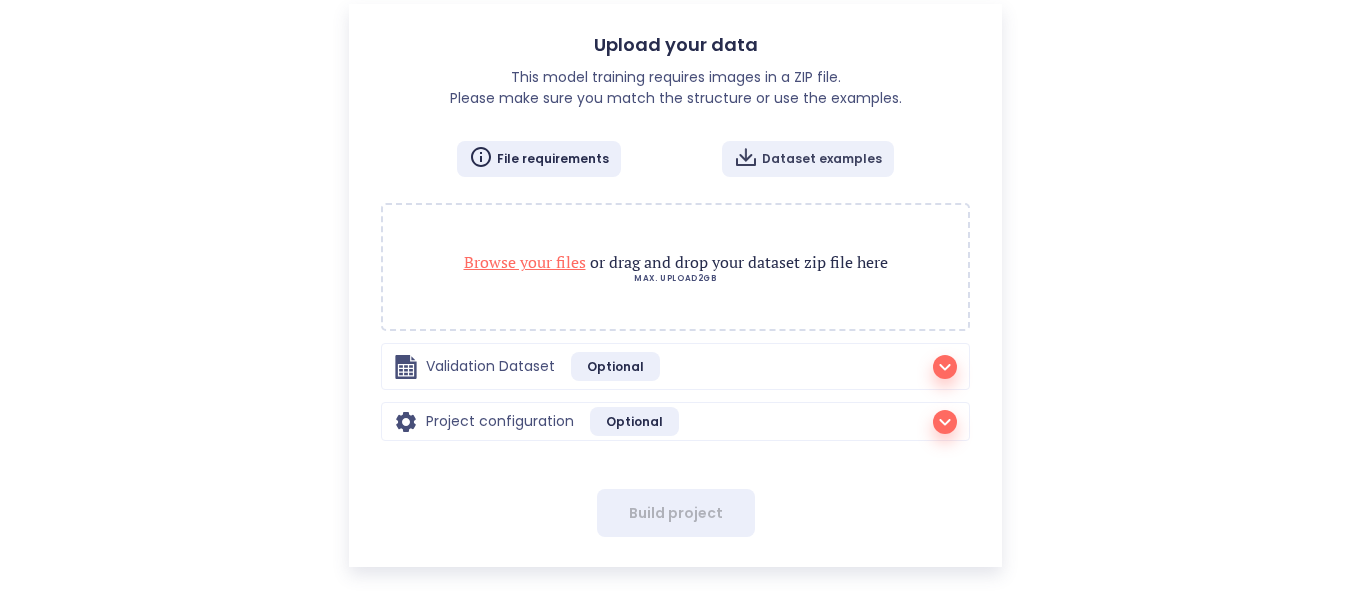 click on "Dataset examples" at bounding box center (822, 159) 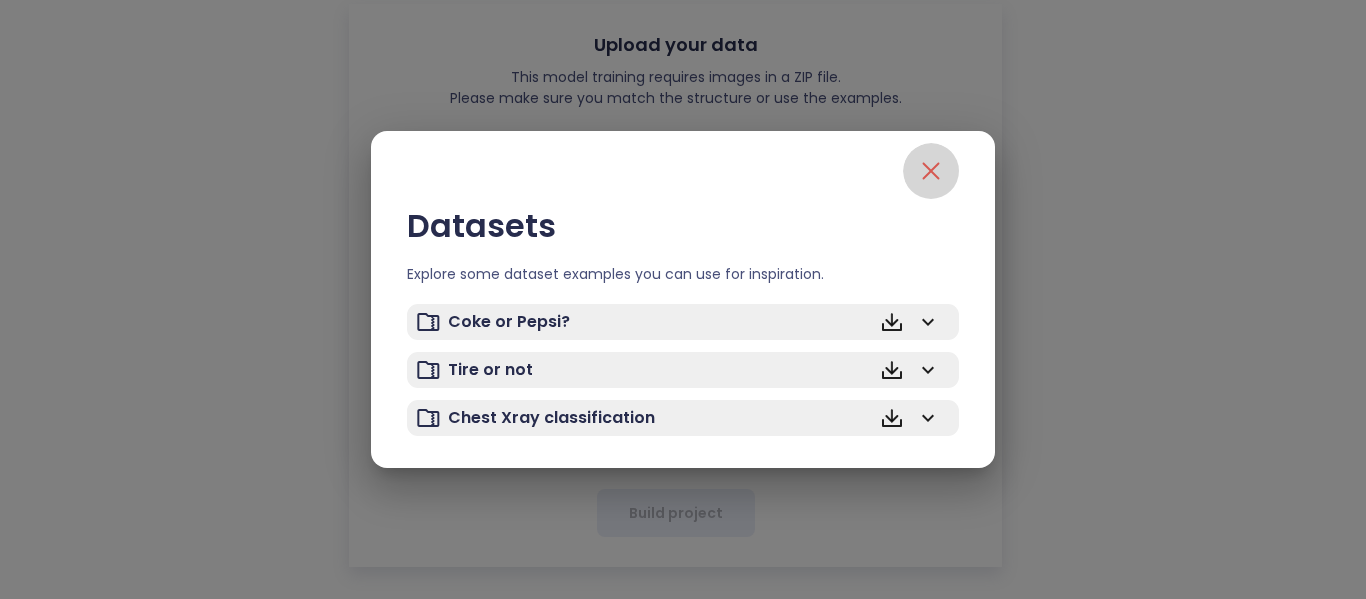click 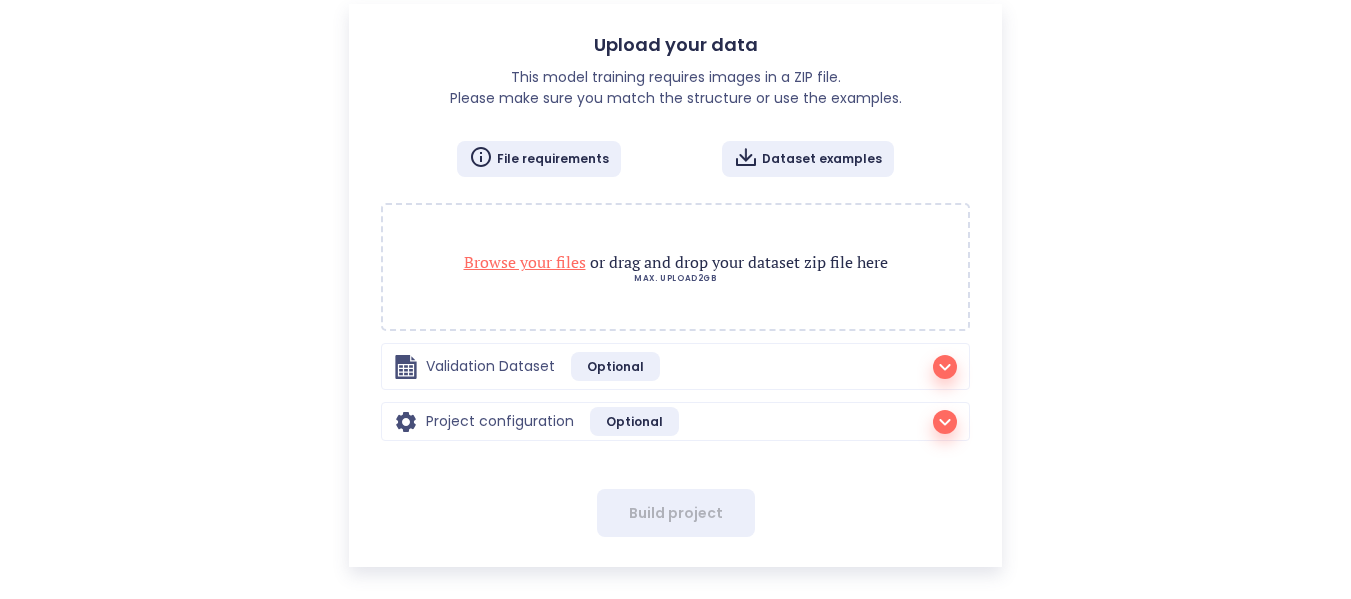 click on "Browse your files" at bounding box center (525, 262) 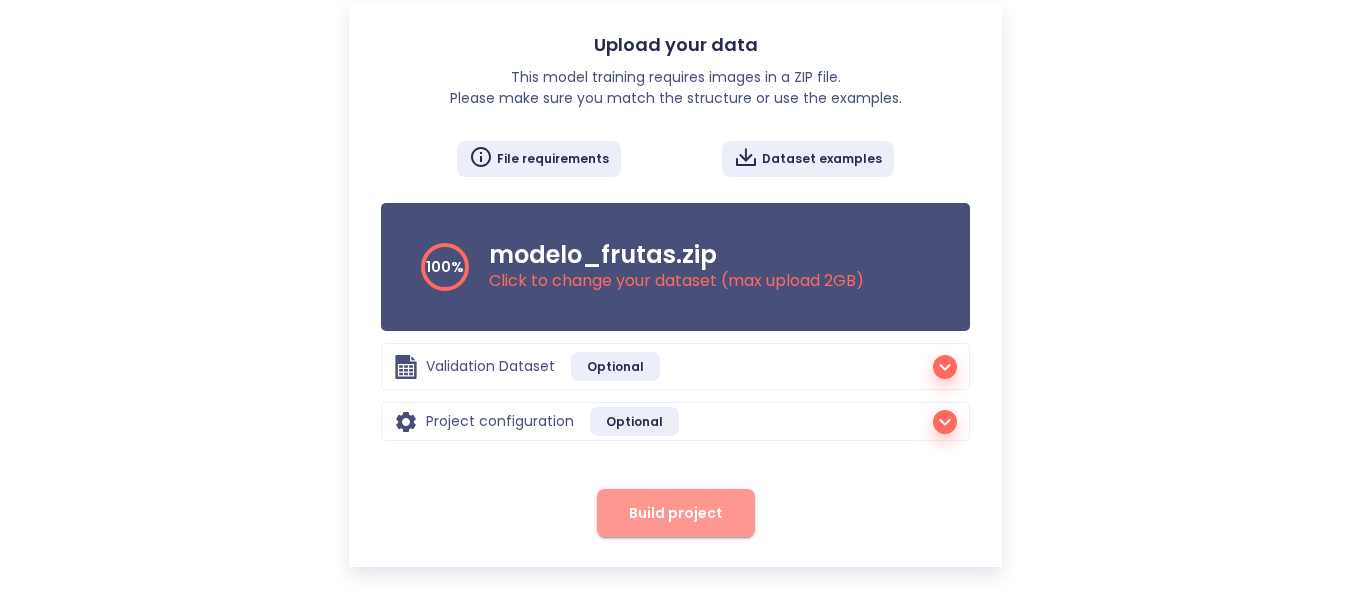 click on "Build project" at bounding box center (676, 513) 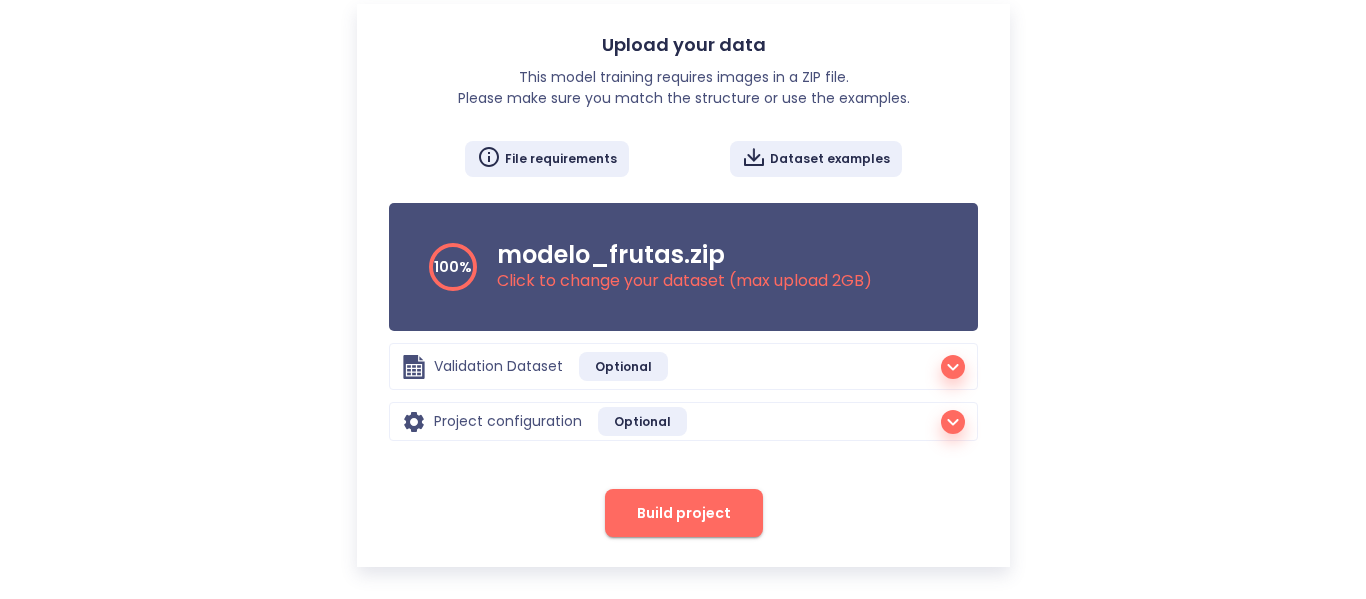 scroll, scrollTop: 0, scrollLeft: 0, axis: both 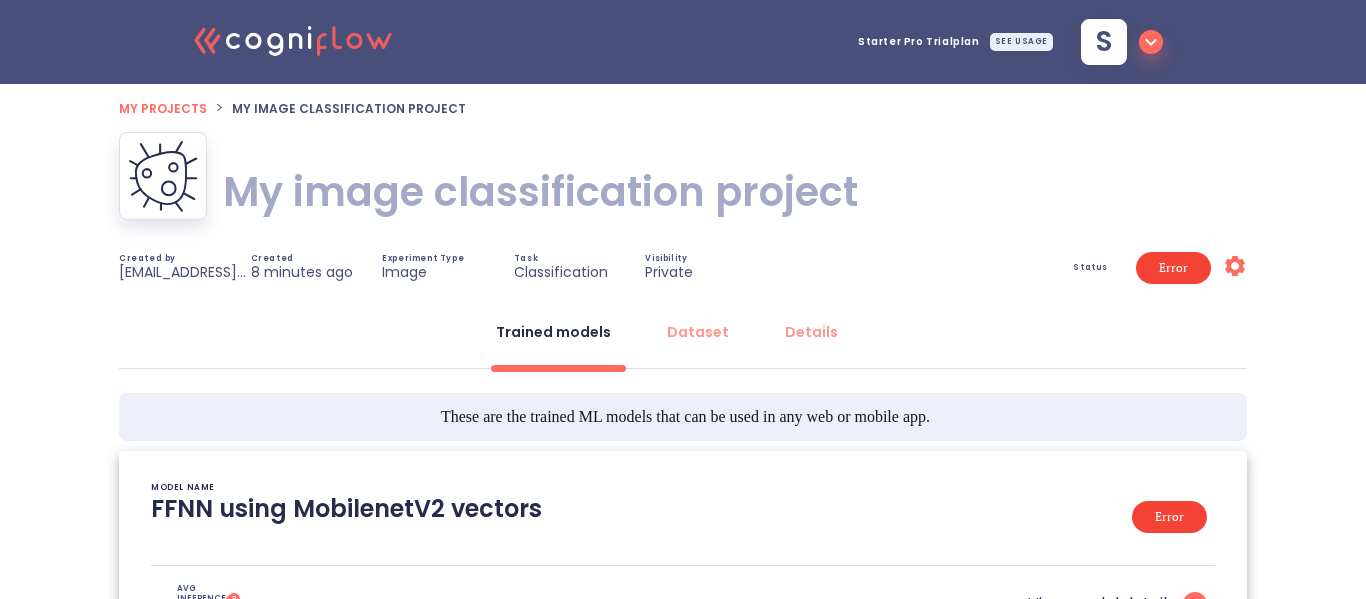 type on "[2025/07/13 15:54:41]- Starting with download required files from shared storage
[2025/07/13 15:54:41]- Finished with download required files from shared storage
[2025/07/13 15:54:41]- Starting with dataset loading
[2025/07/13 15:54:43]- Finished with dataset loading
[2025/07/13 15:54:43]- Starting with preprocessing pipeline
[2025/07/13 15:54:45]- Applying dataset expansion by a factor of 3 on training
[2025/07/13 15:54:46]- cannot identify image file <_io.BytesIO object at 0x7f55c1b65860>" 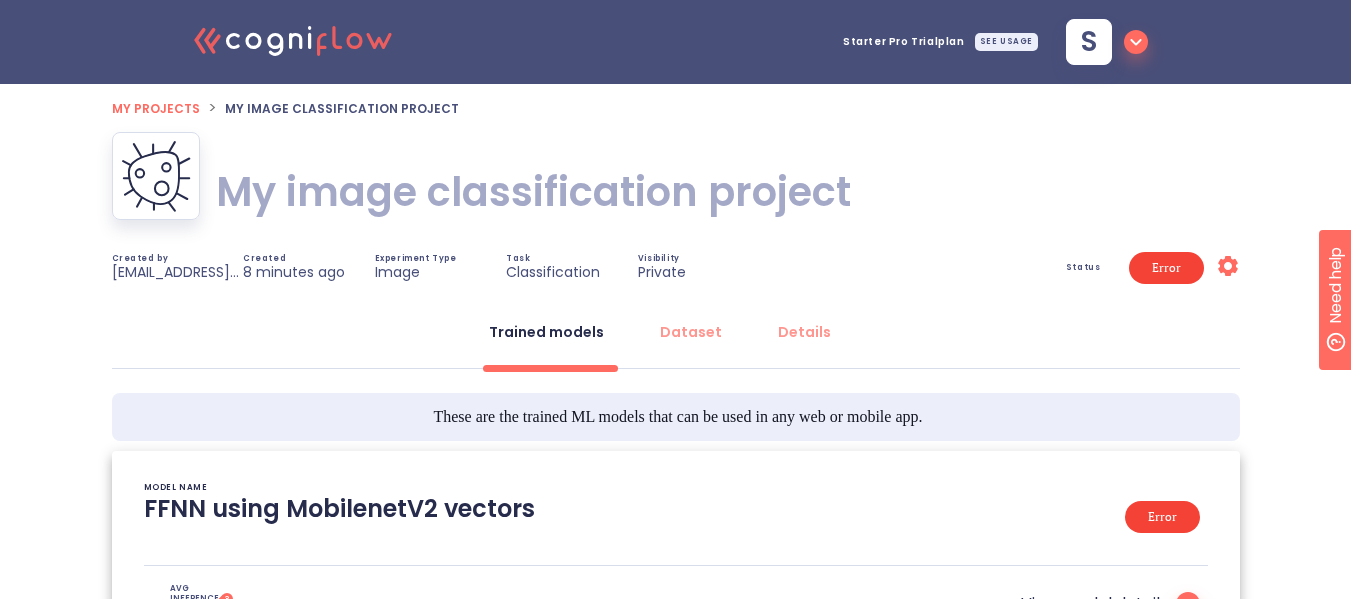 scroll, scrollTop: 0, scrollLeft: 0, axis: both 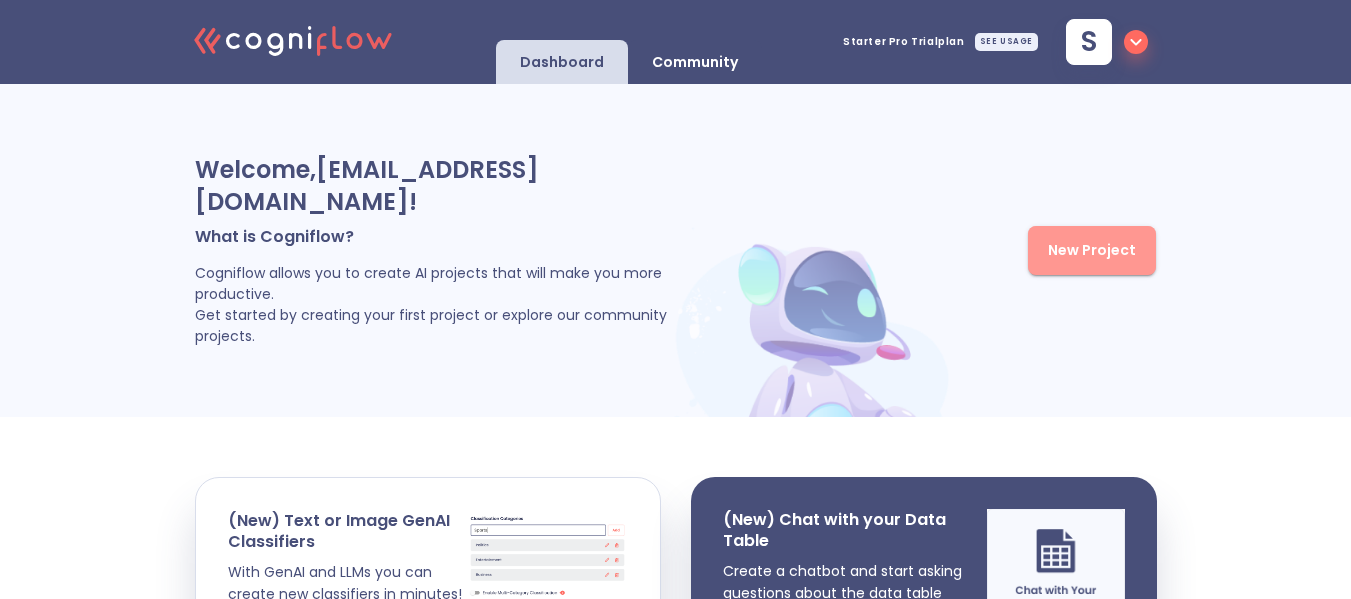 click on "New Project" at bounding box center [1092, 250] 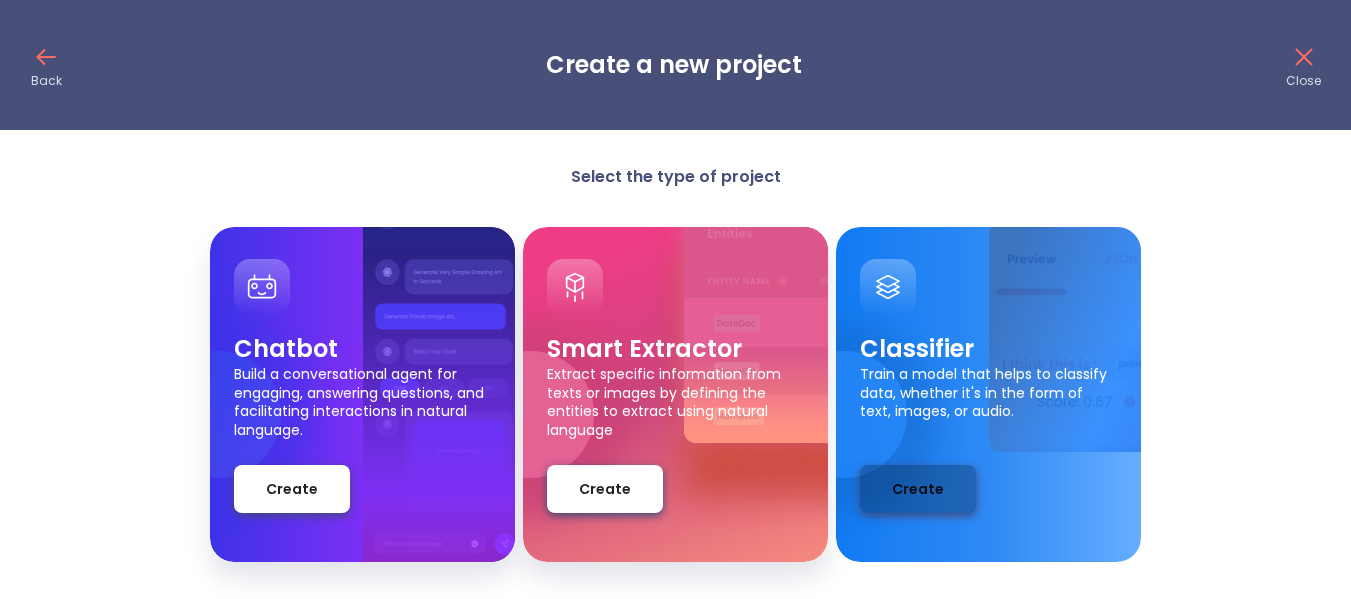 click on "Create" at bounding box center [918, 489] 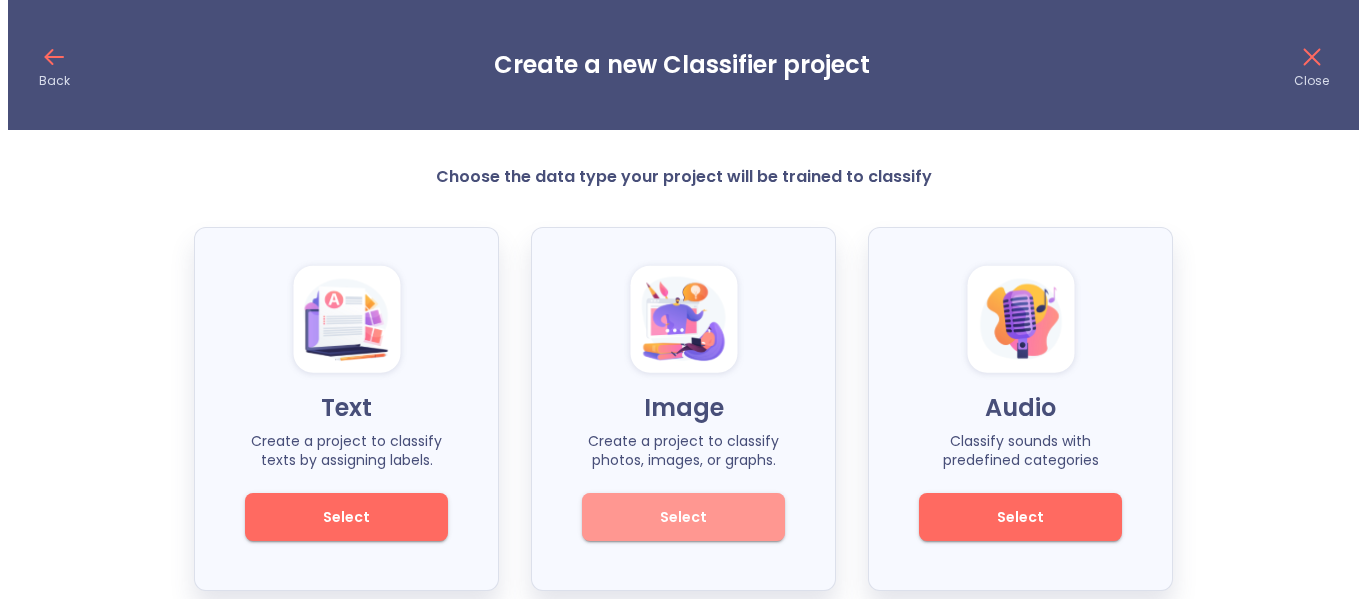 scroll, scrollTop: 0, scrollLeft: 0, axis: both 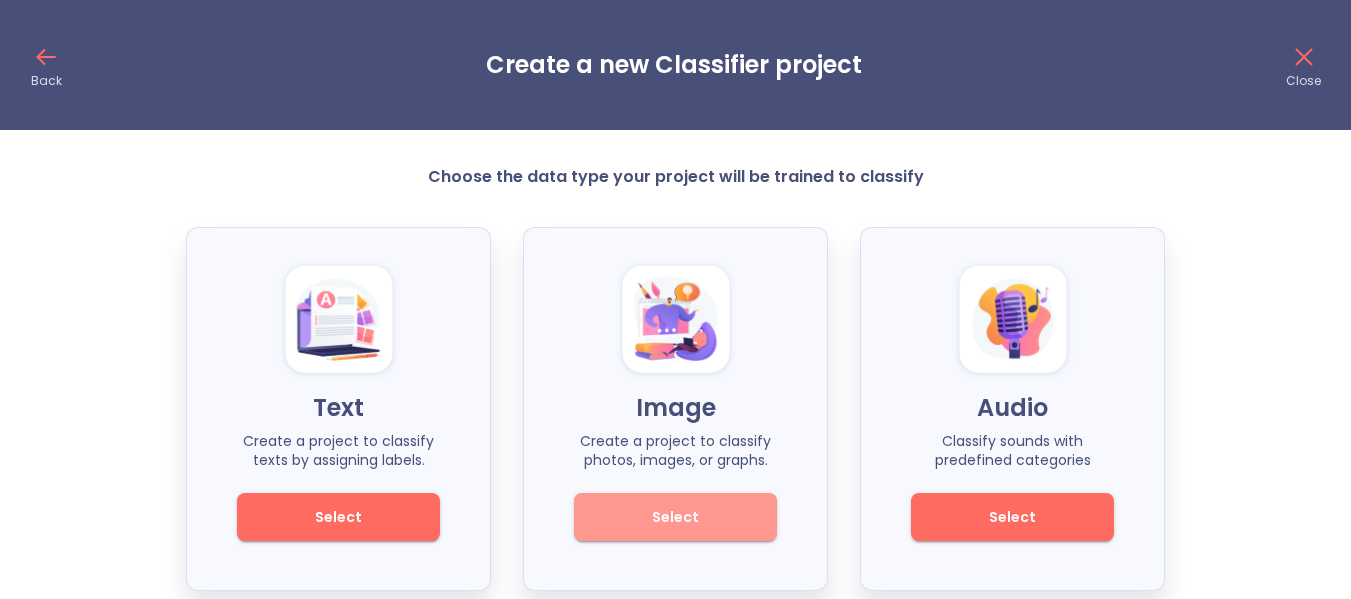 click on "Select" at bounding box center (675, 517) 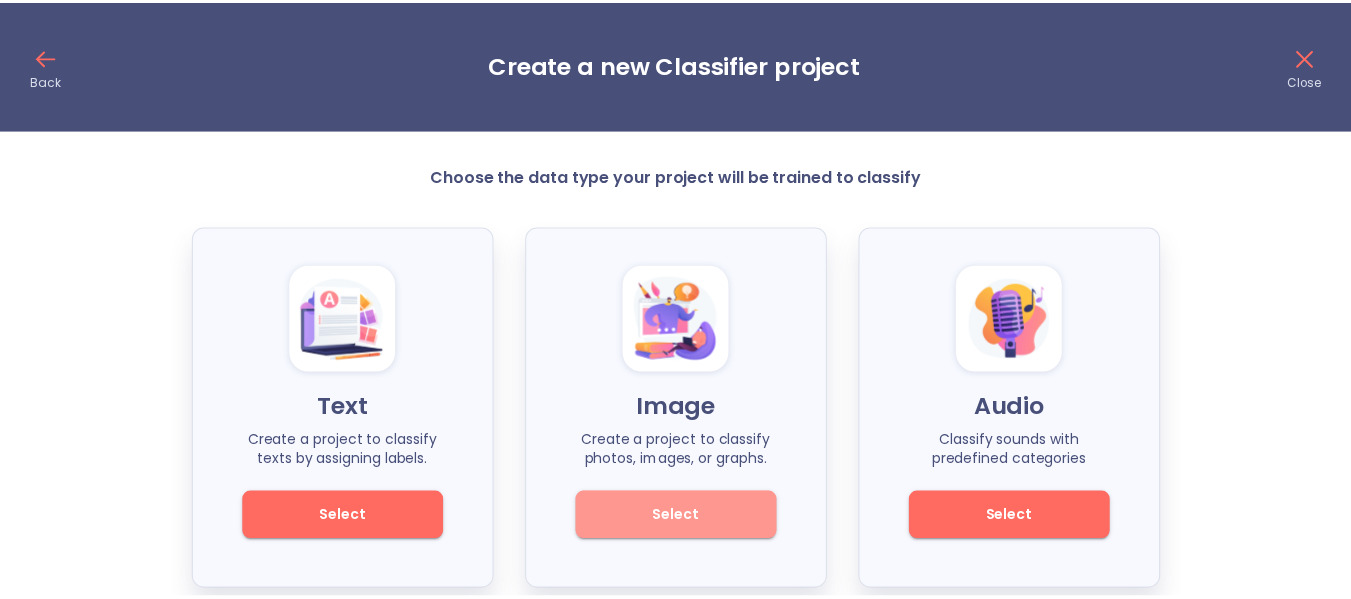 scroll, scrollTop: 0, scrollLeft: 0, axis: both 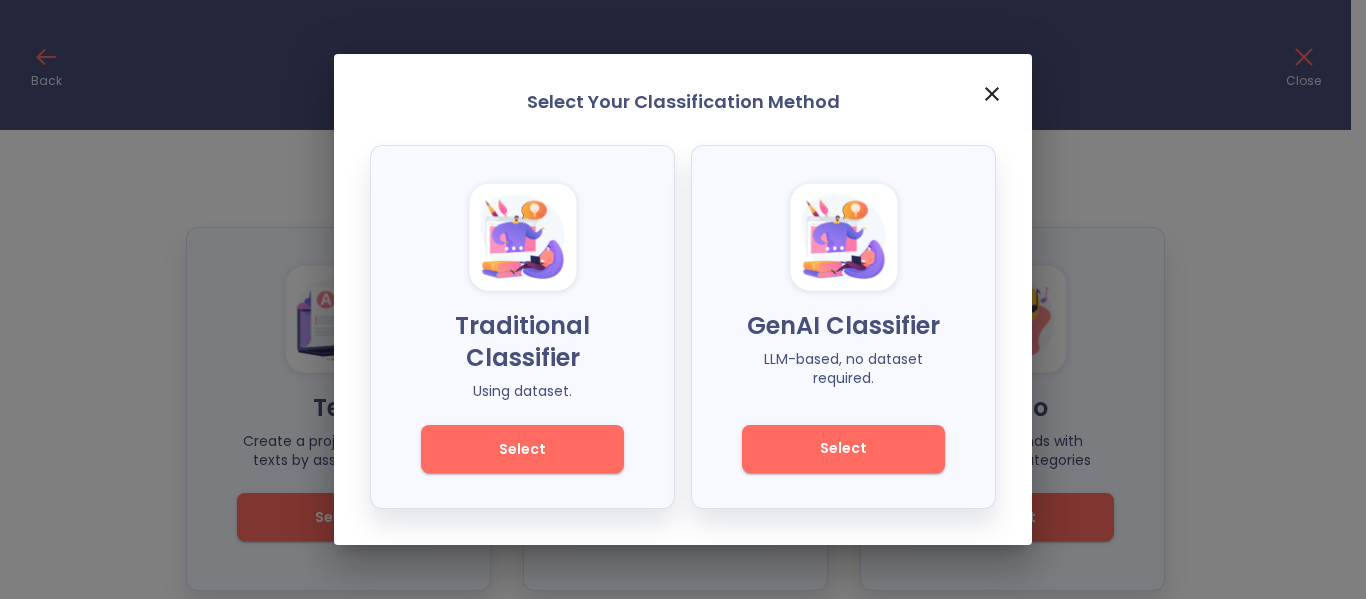 click on "Select" at bounding box center (522, 449) 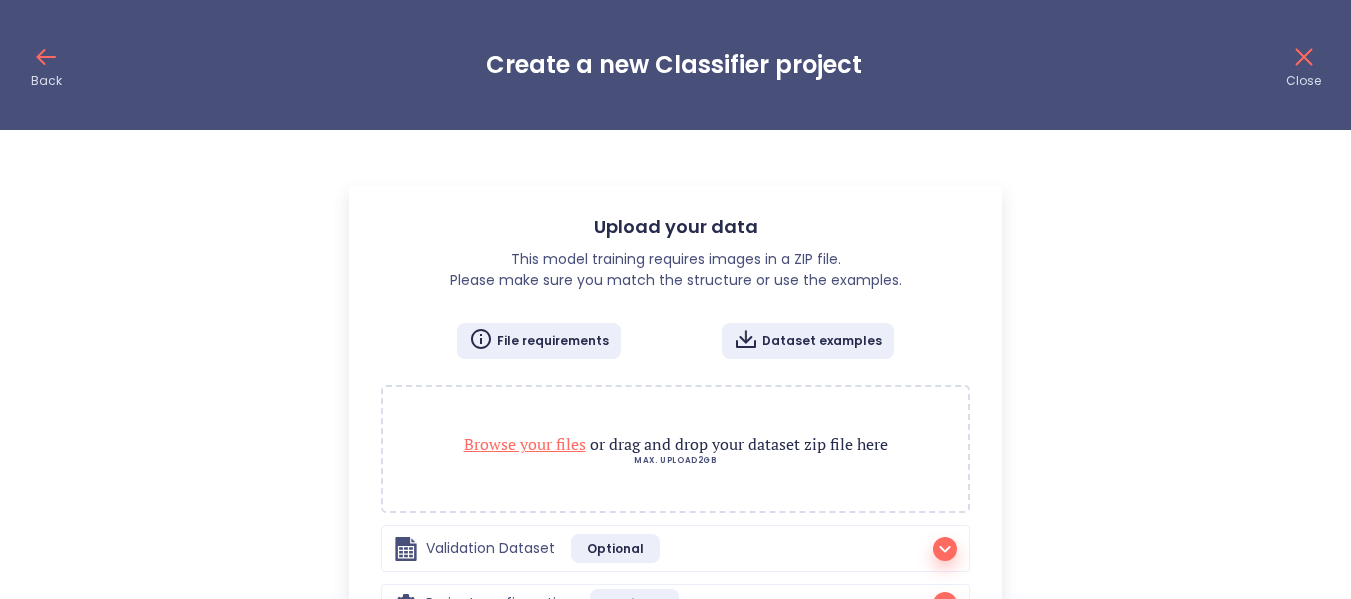 checkbox on "false" 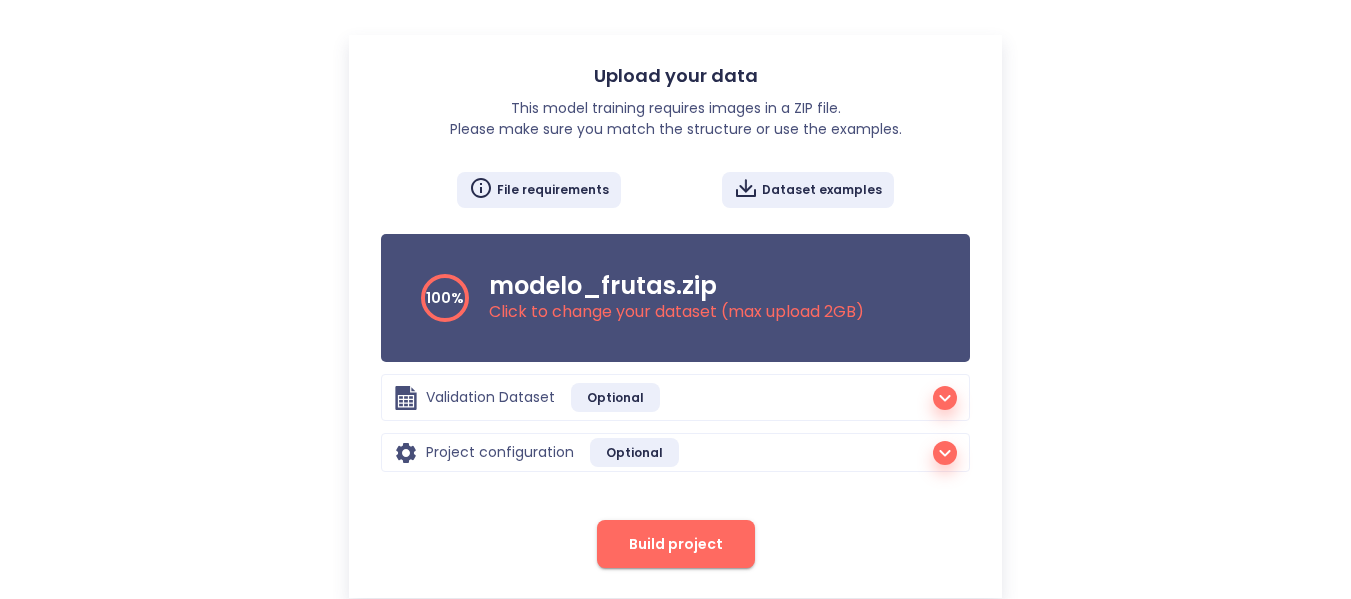 scroll, scrollTop: 186, scrollLeft: 0, axis: vertical 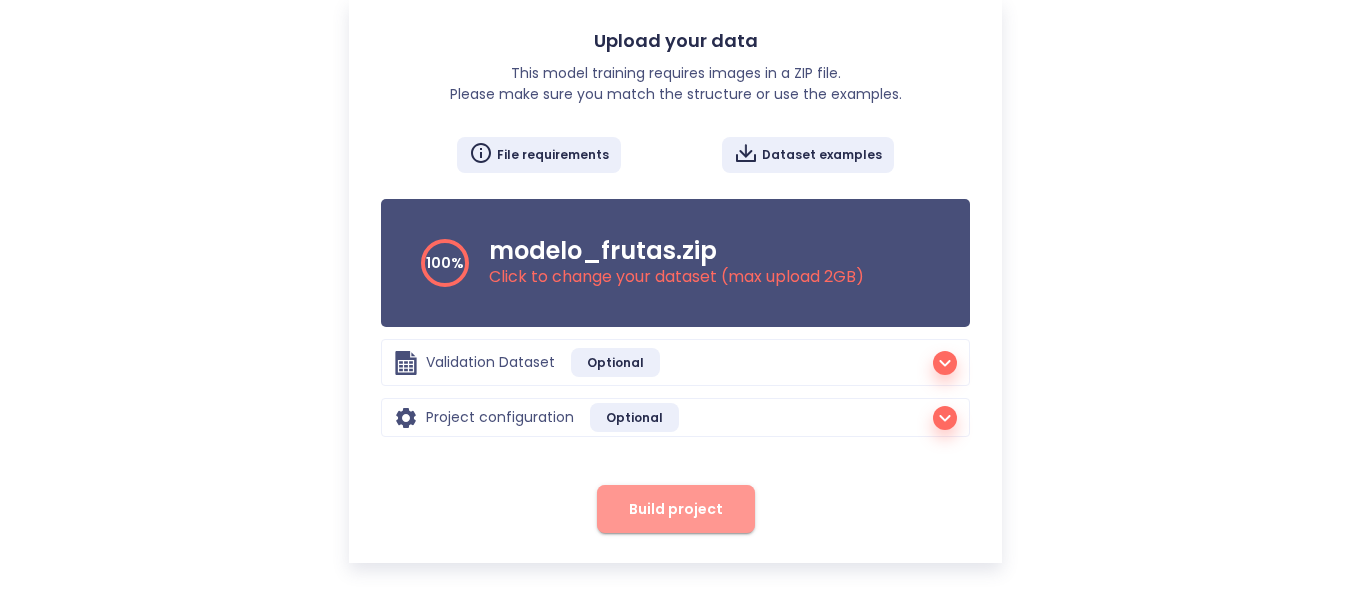 click on "Build project" at bounding box center (676, 509) 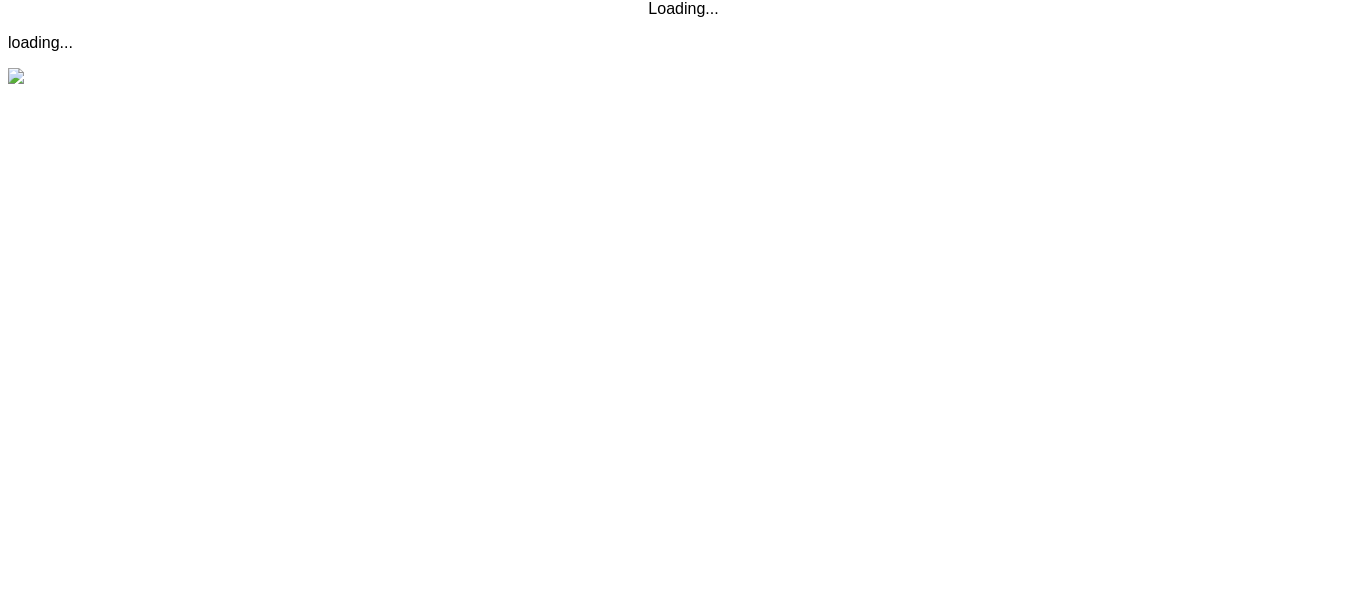 scroll, scrollTop: 0, scrollLeft: 0, axis: both 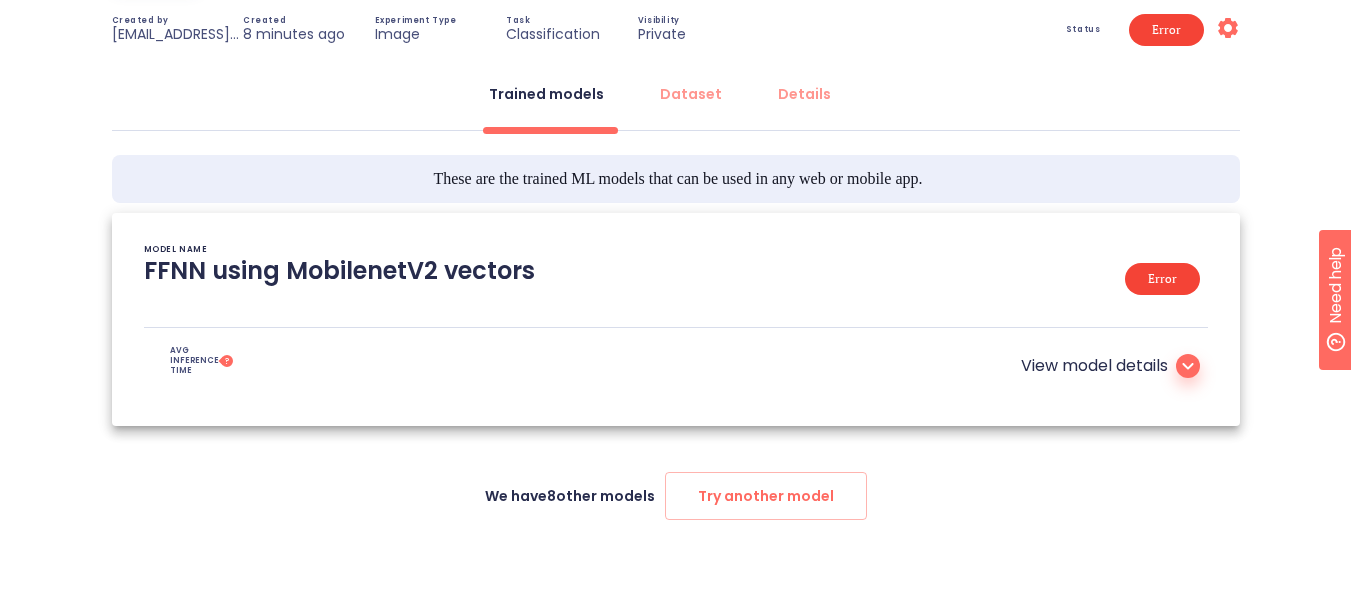 click 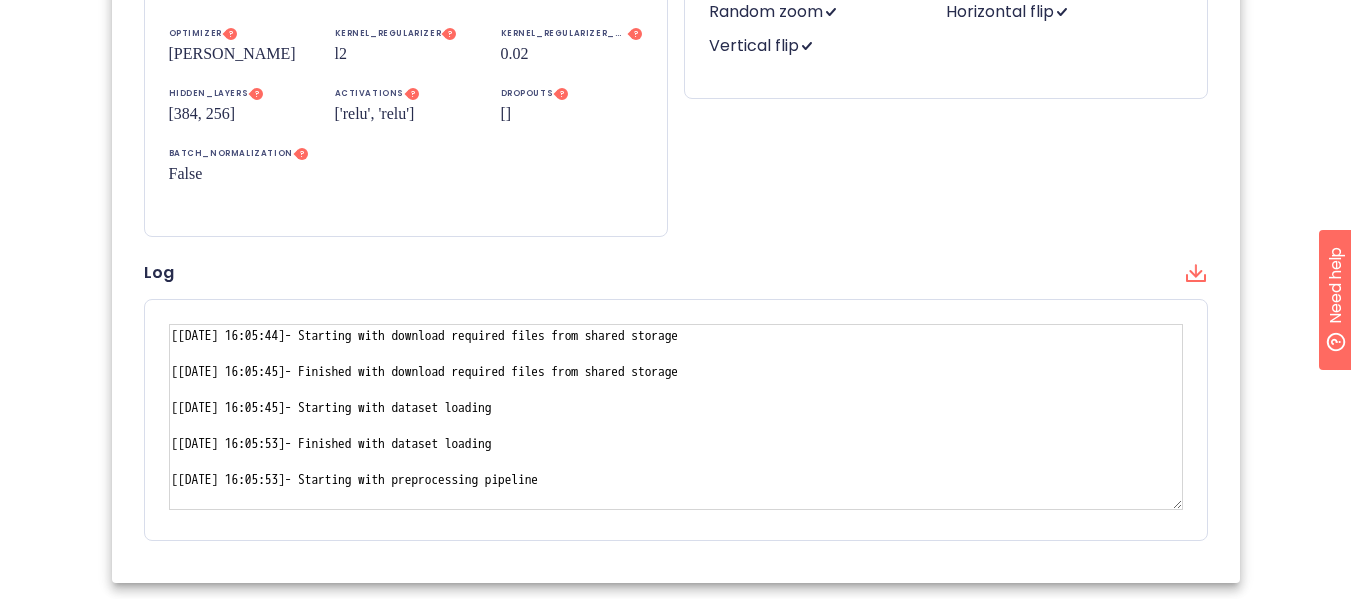 scroll, scrollTop: 940, scrollLeft: 0, axis: vertical 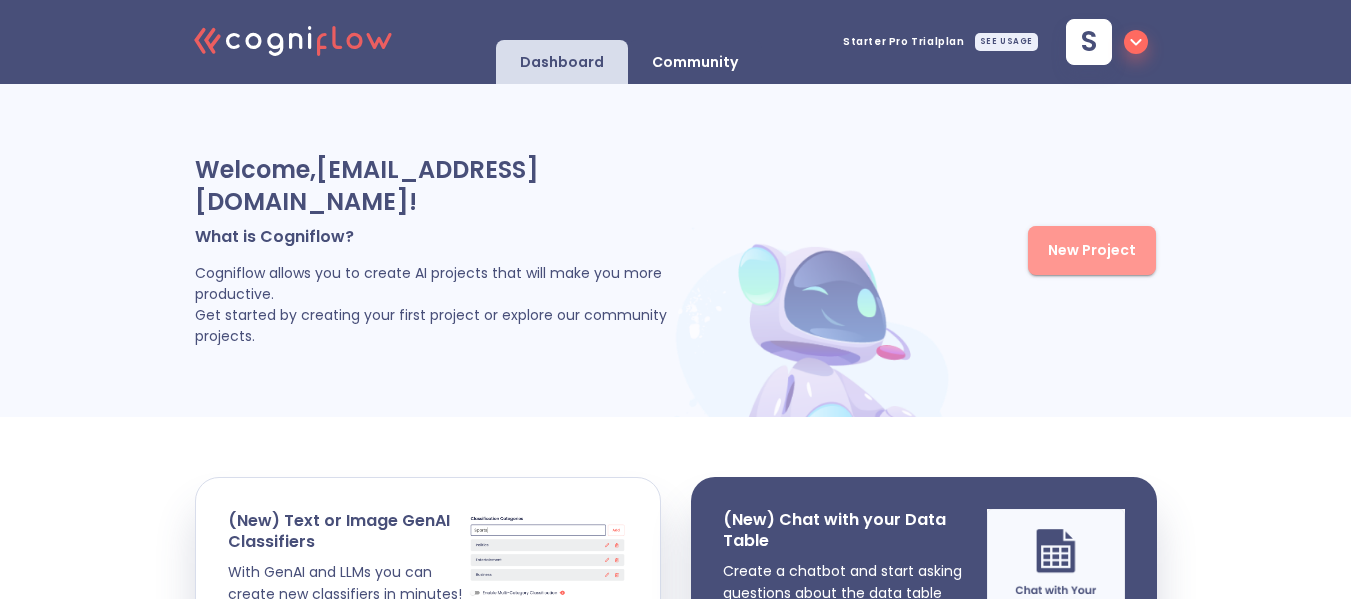 click on "New Project" at bounding box center [1092, 250] 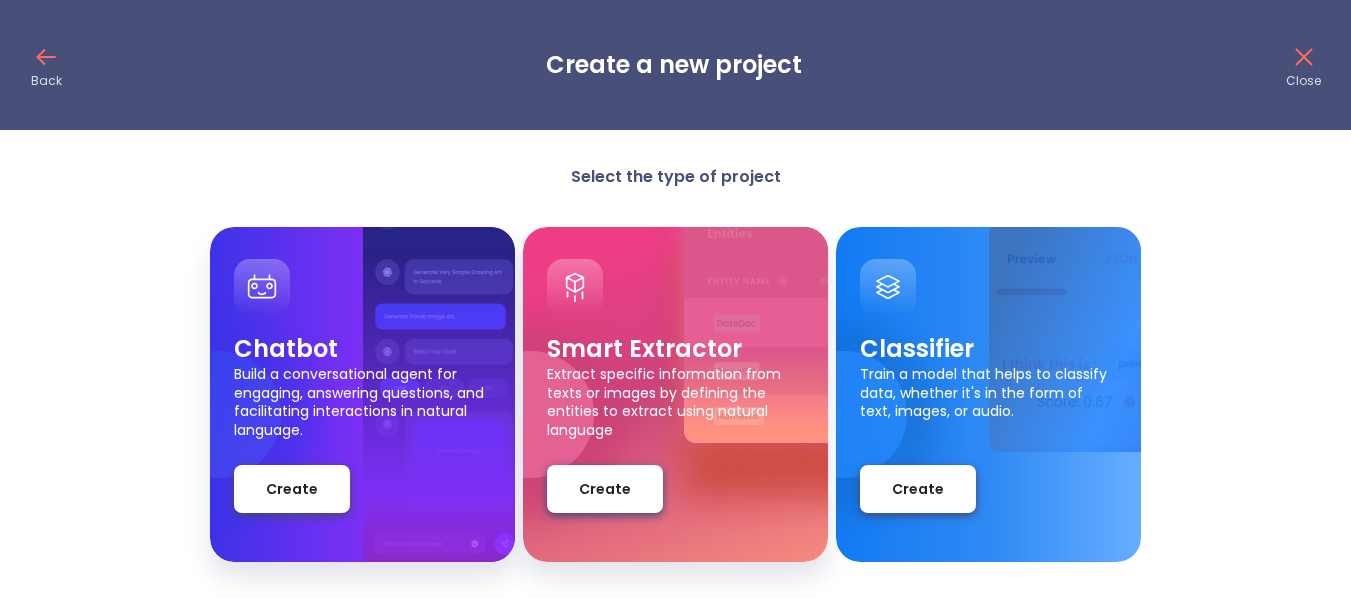 scroll, scrollTop: 0, scrollLeft: 0, axis: both 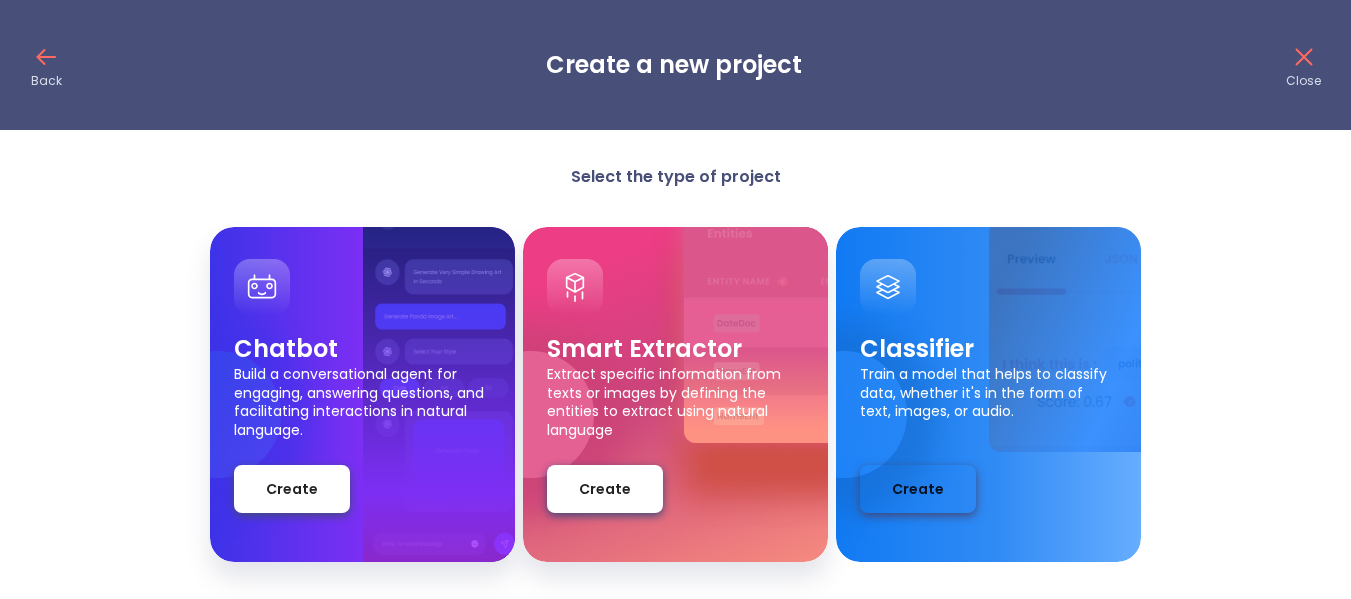 drag, startPoint x: 904, startPoint y: 515, endPoint x: 913, endPoint y: 490, distance: 26.57066 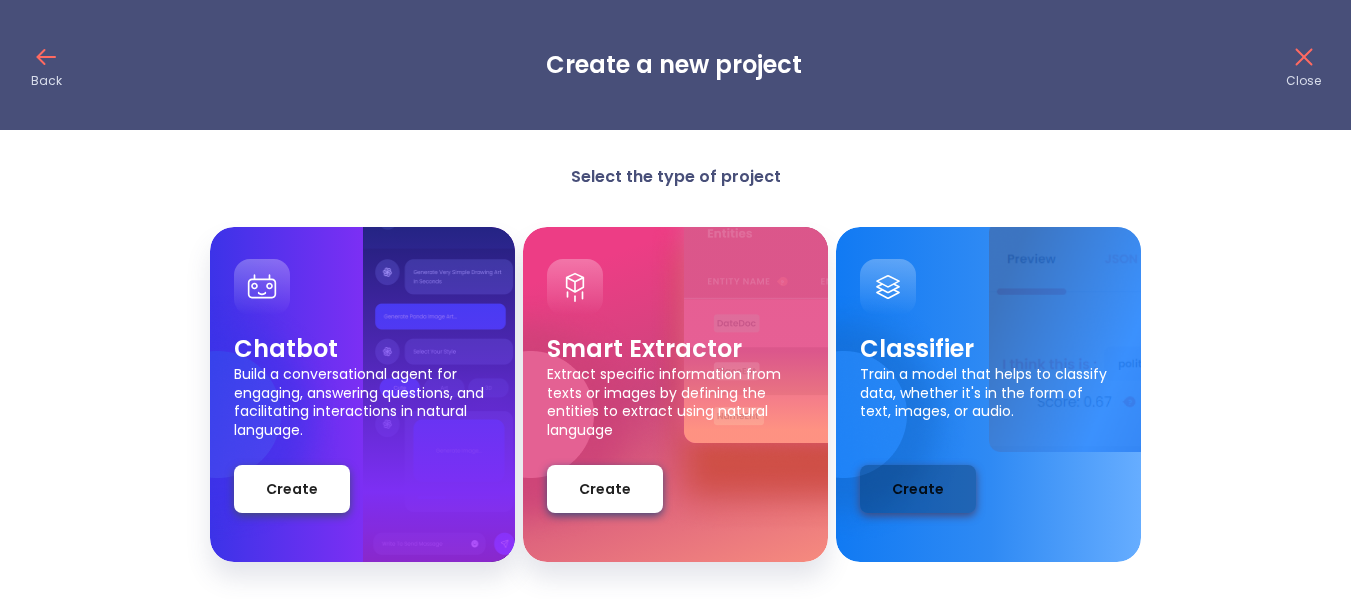 click on "Create" at bounding box center [918, 489] 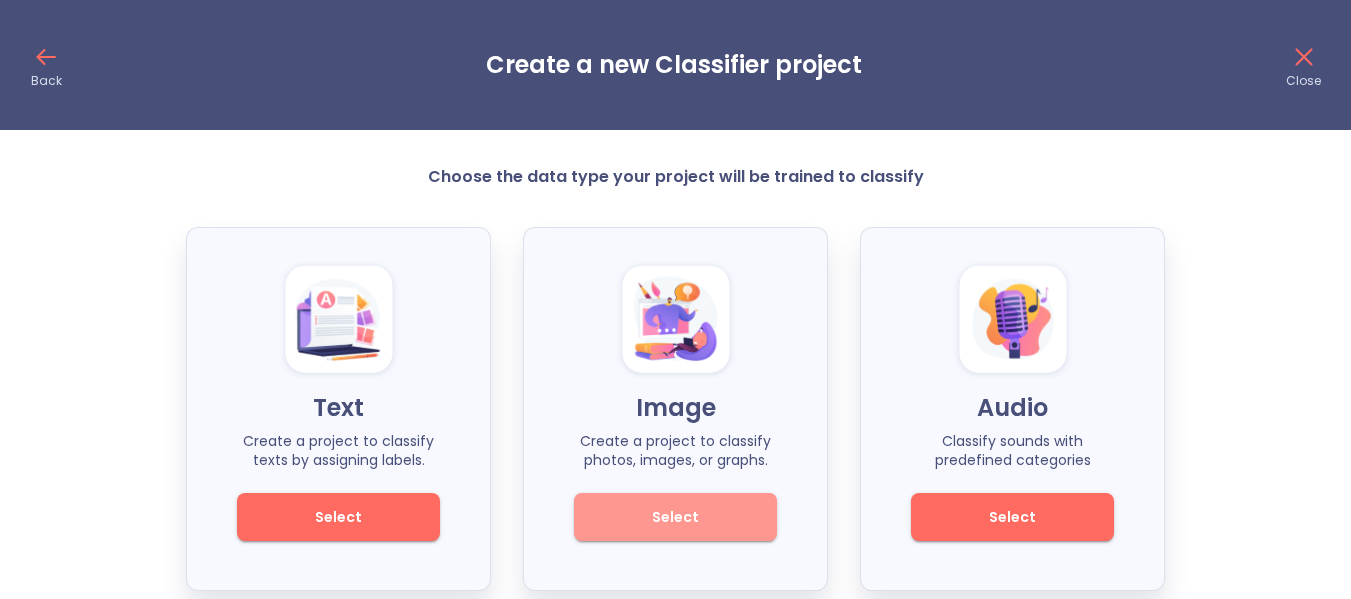 click on "Select" at bounding box center [675, 517] 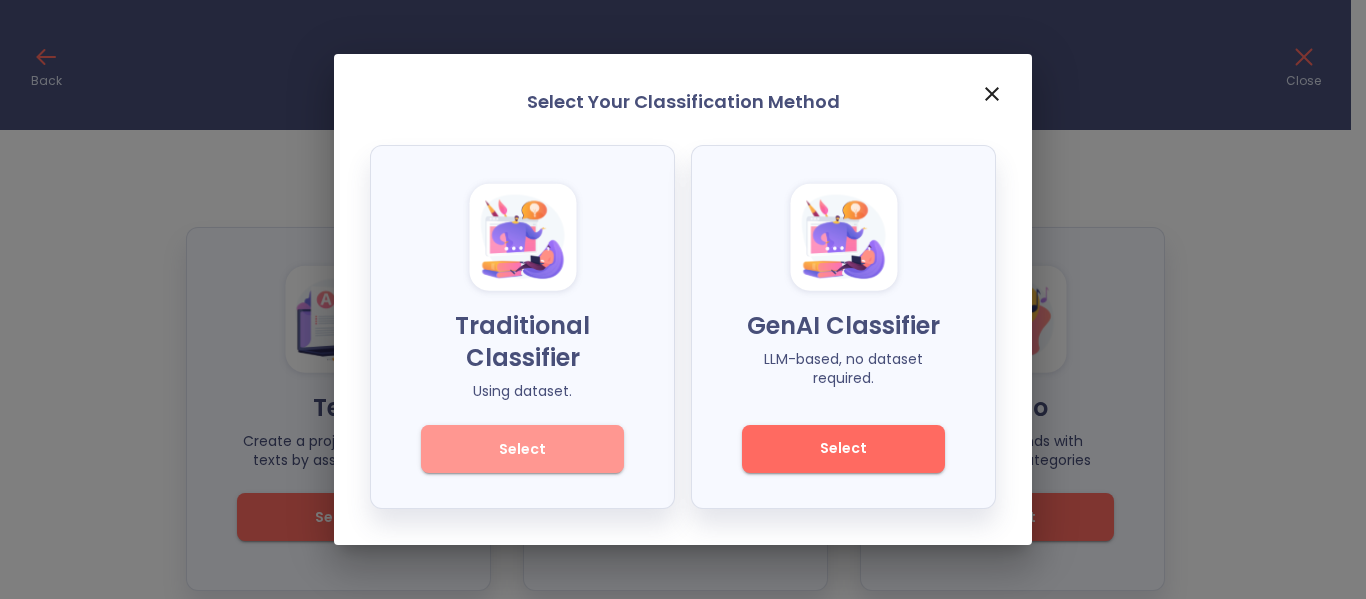click on "Select" at bounding box center [522, 449] 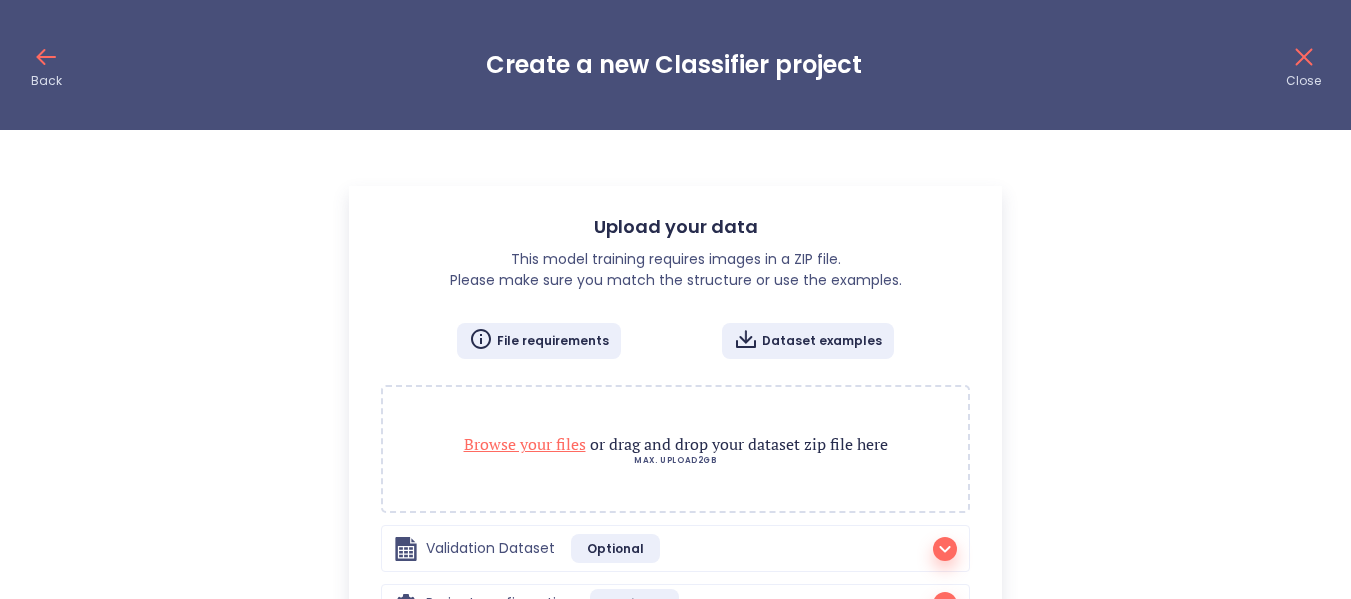 checkbox on "false" 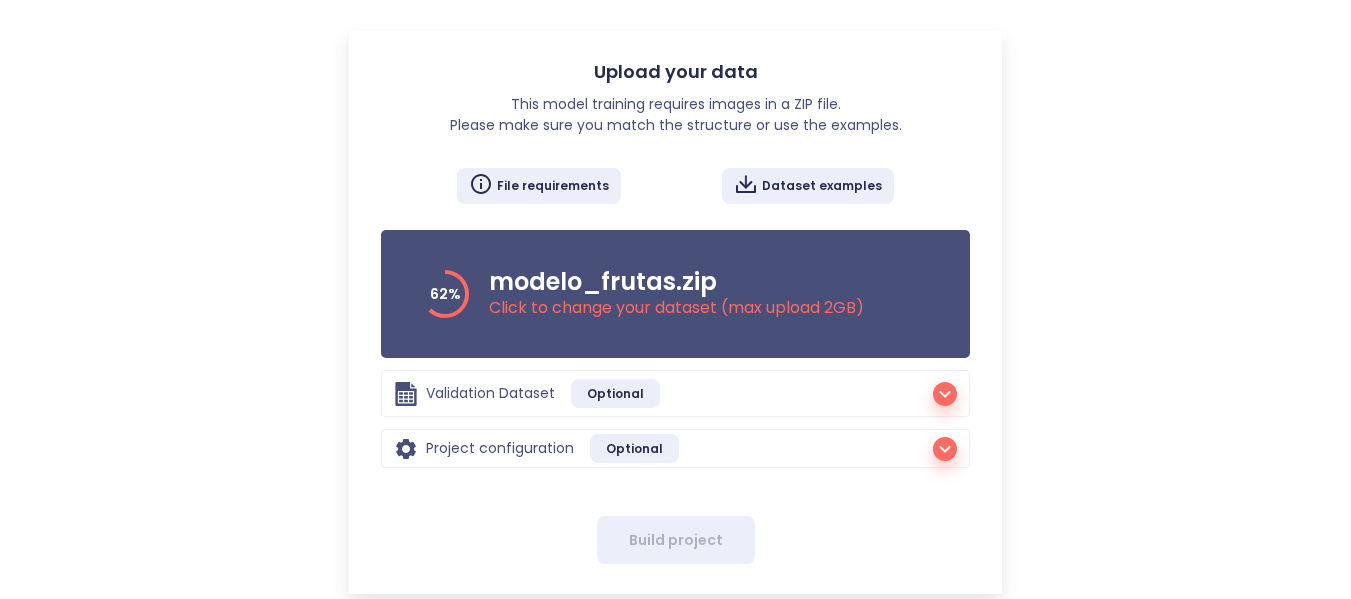 scroll, scrollTop: 186, scrollLeft: 0, axis: vertical 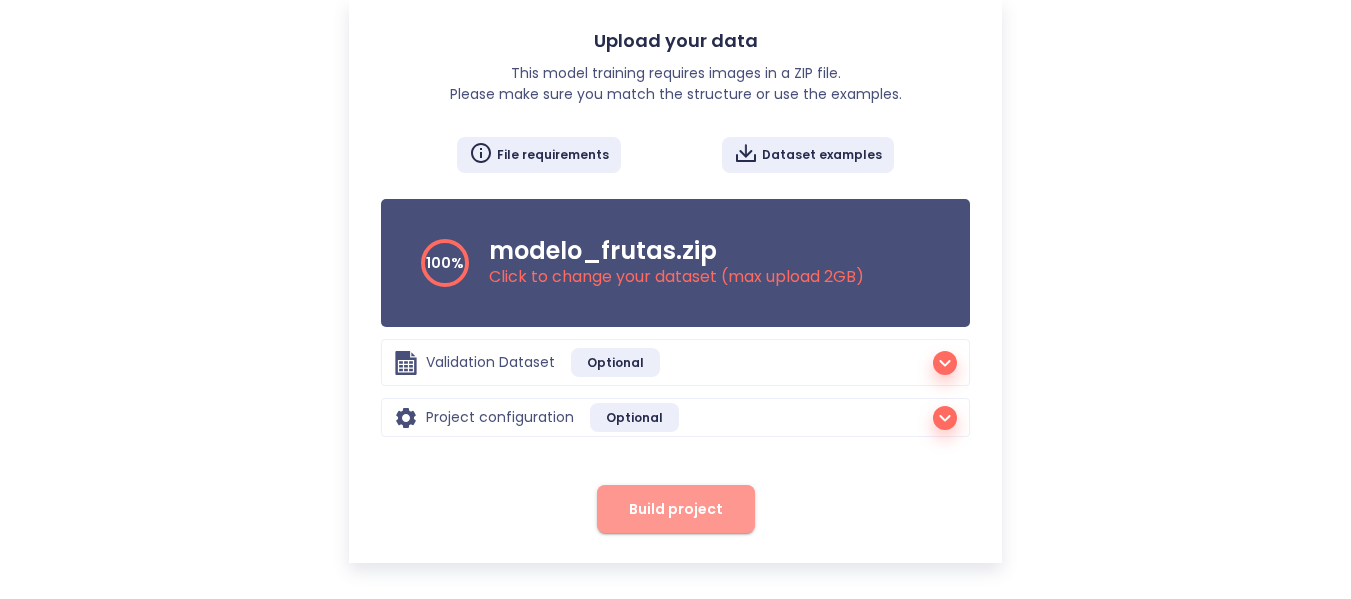 click on "Build project" at bounding box center (676, 509) 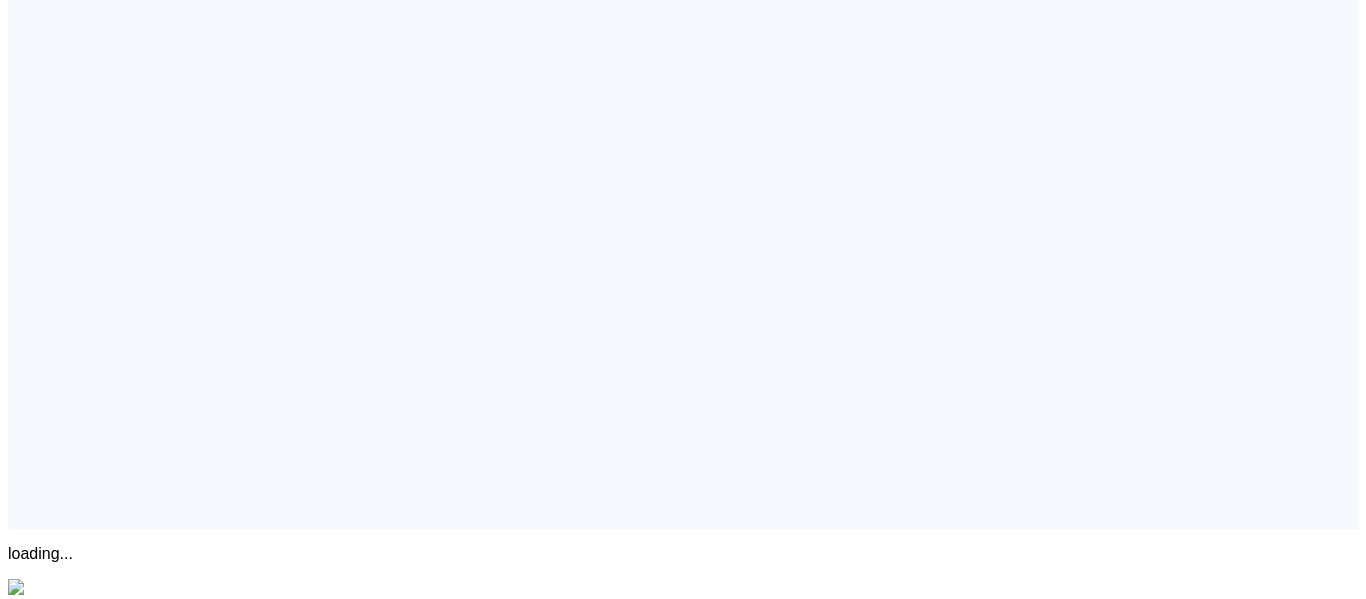scroll, scrollTop: 0, scrollLeft: 0, axis: both 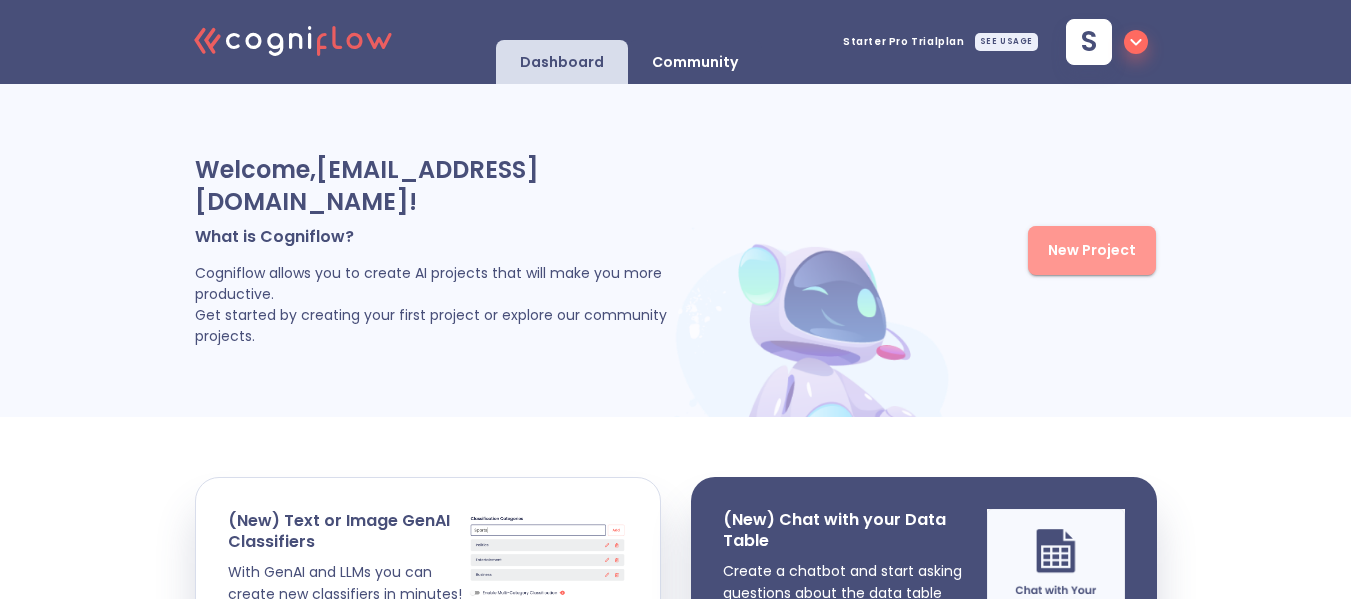 click on "New Project" at bounding box center (1092, 250) 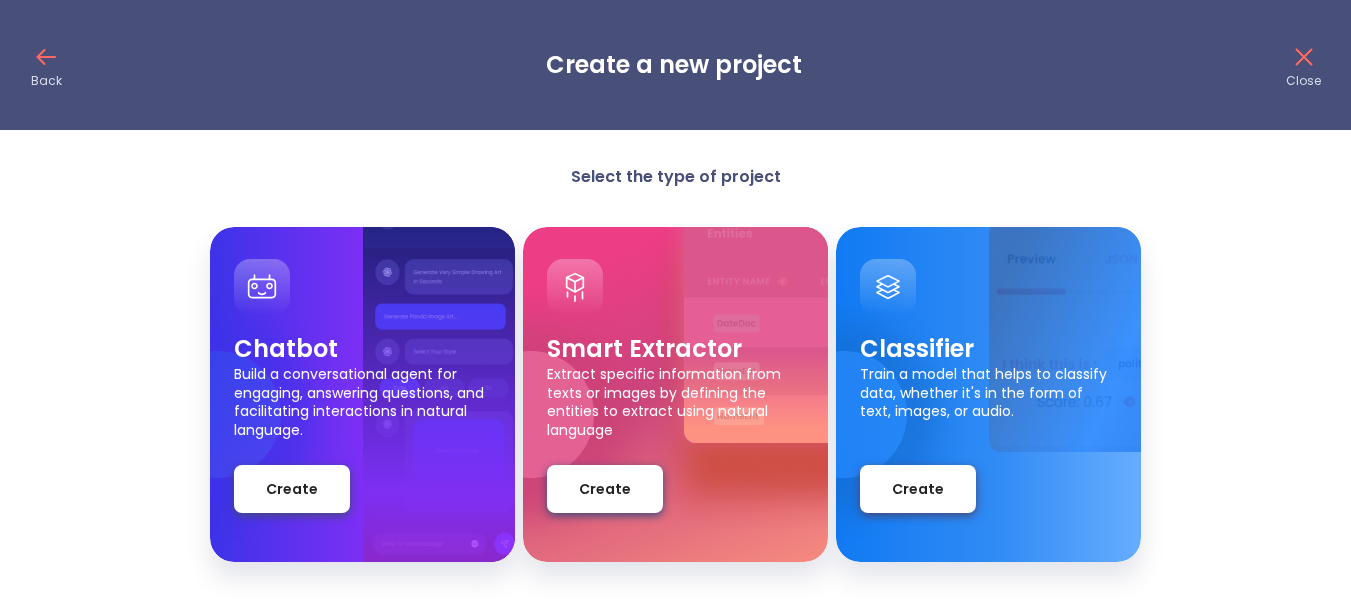 scroll, scrollTop: 0, scrollLeft: 0, axis: both 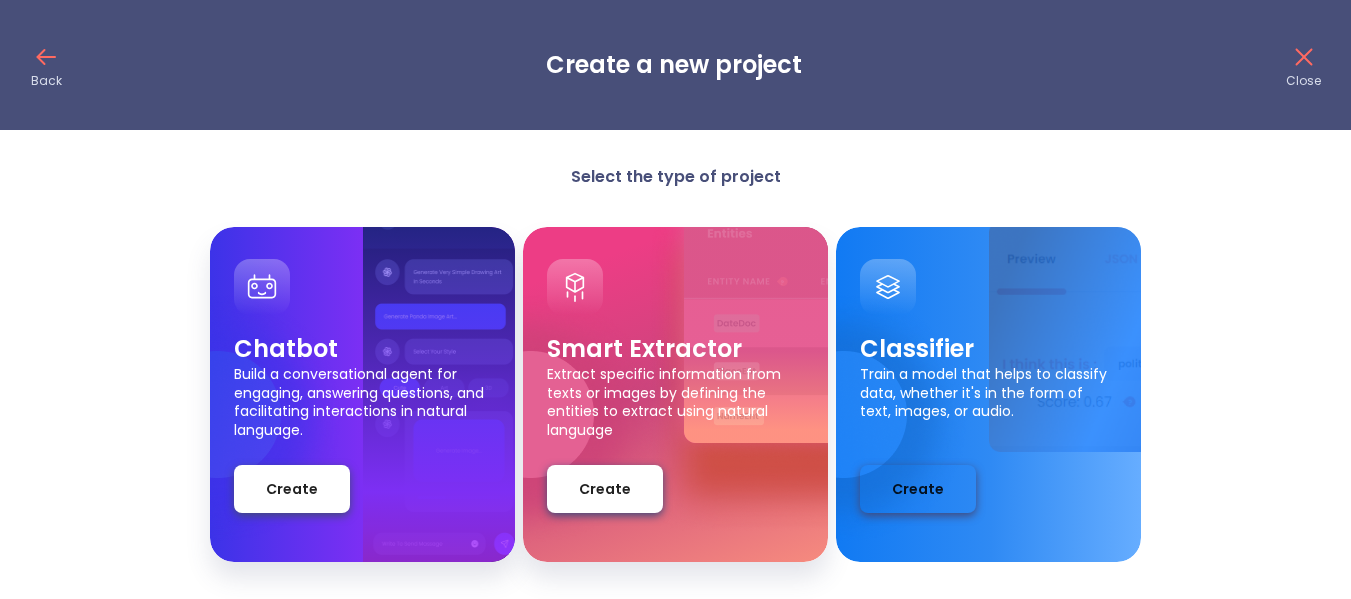 click on "Create" at bounding box center [918, 489] 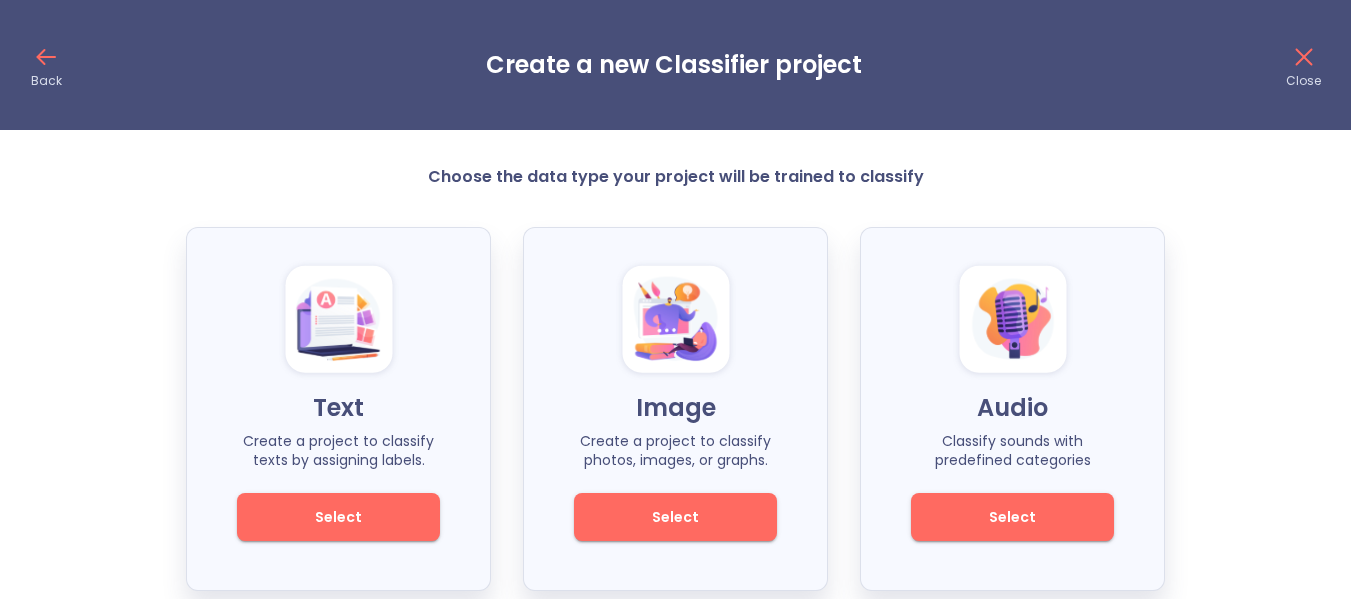 click on "Select" at bounding box center [675, 517] 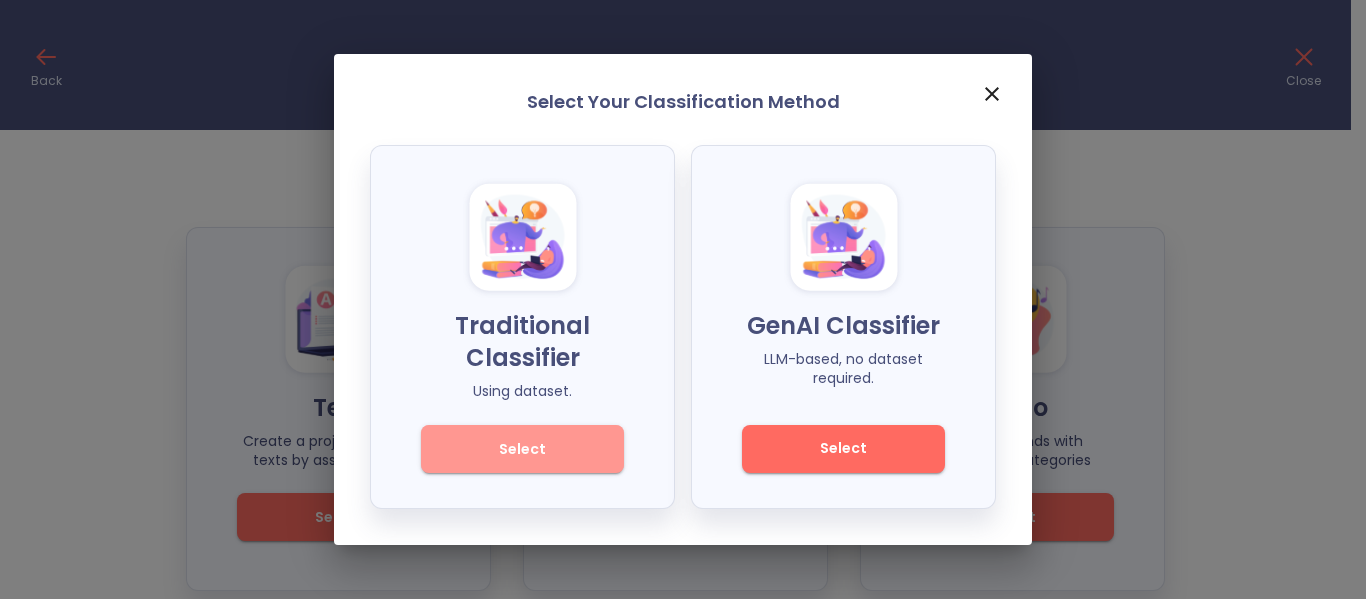 click on "Select" at bounding box center (522, 449) 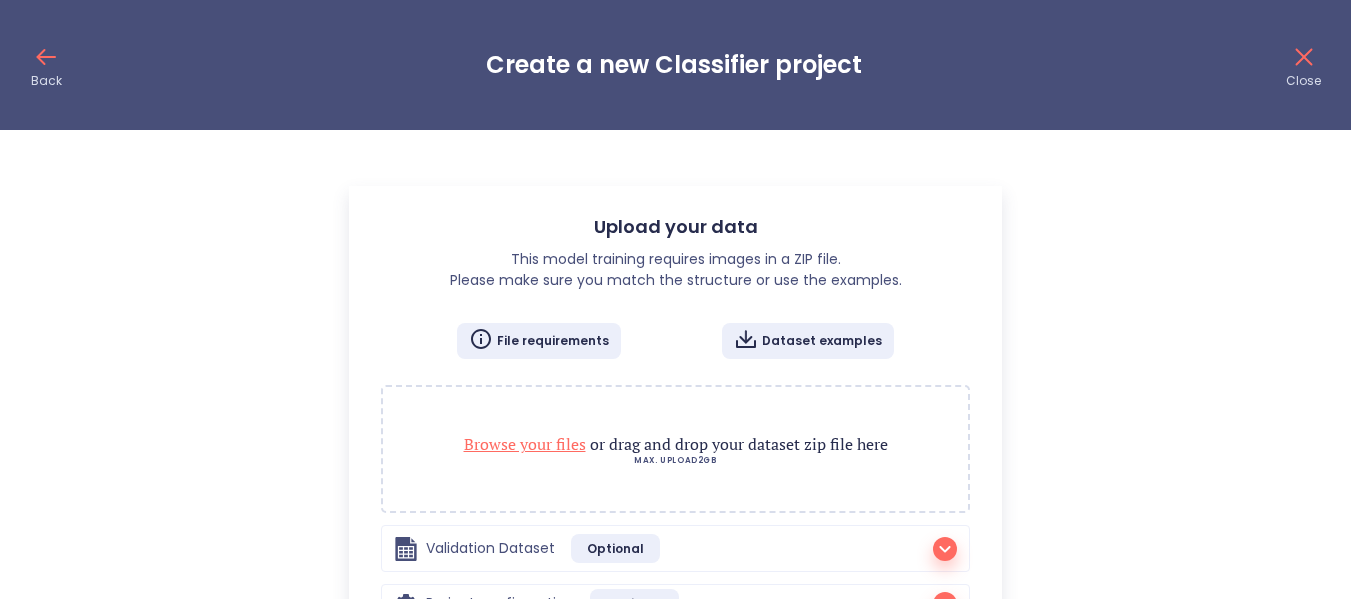 checkbox on "false" 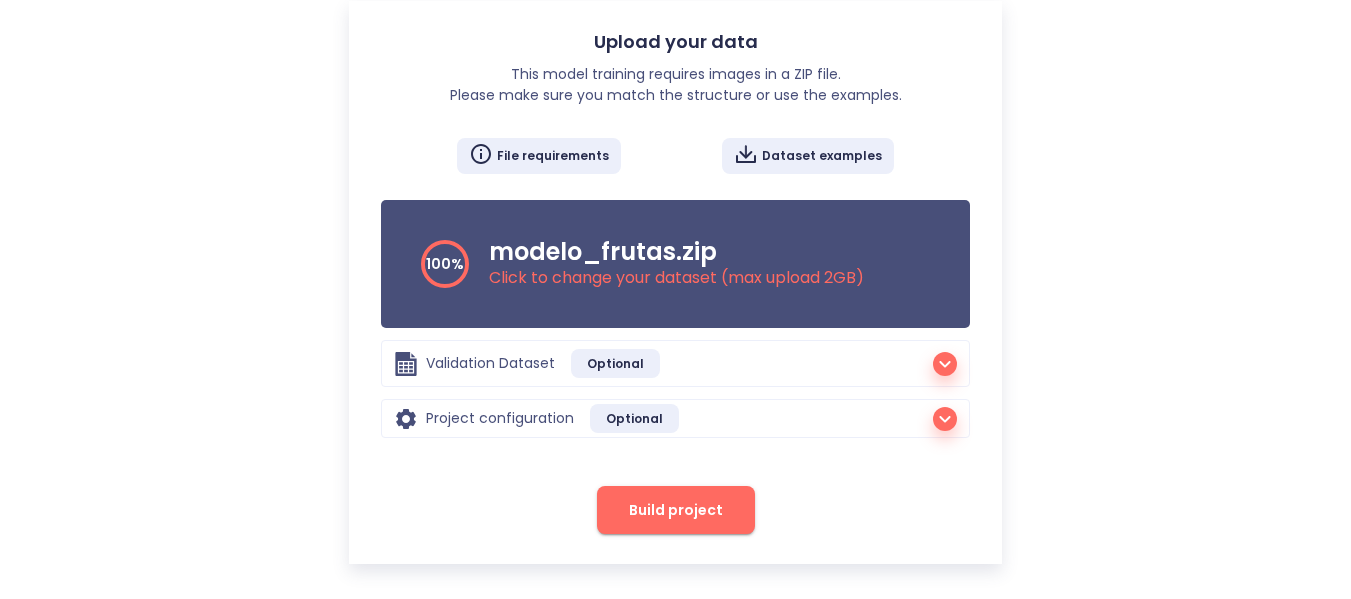 scroll, scrollTop: 186, scrollLeft: 0, axis: vertical 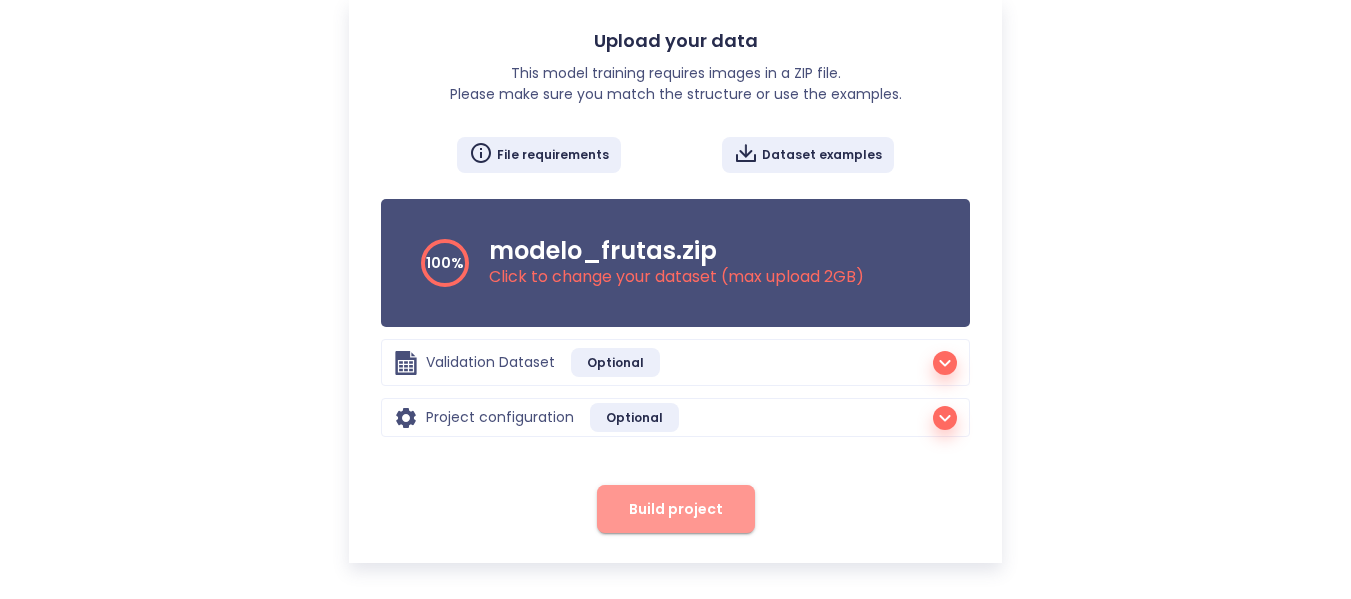 click on "Build project" at bounding box center [676, 509] 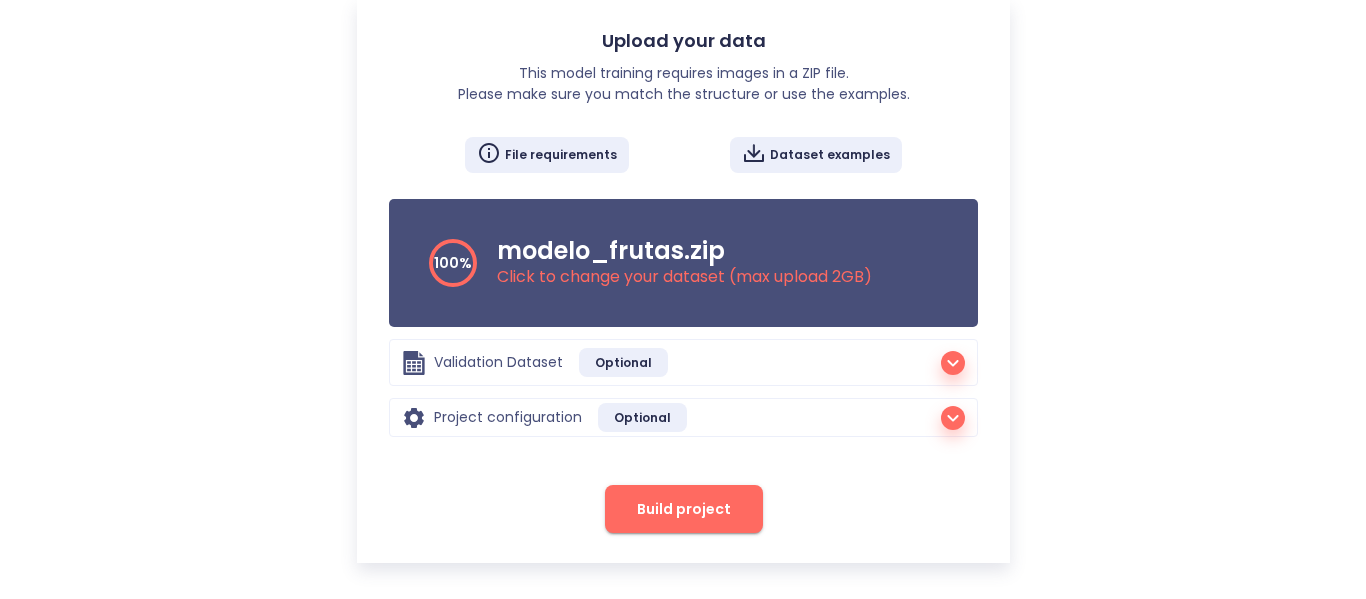 scroll, scrollTop: 0, scrollLeft: 0, axis: both 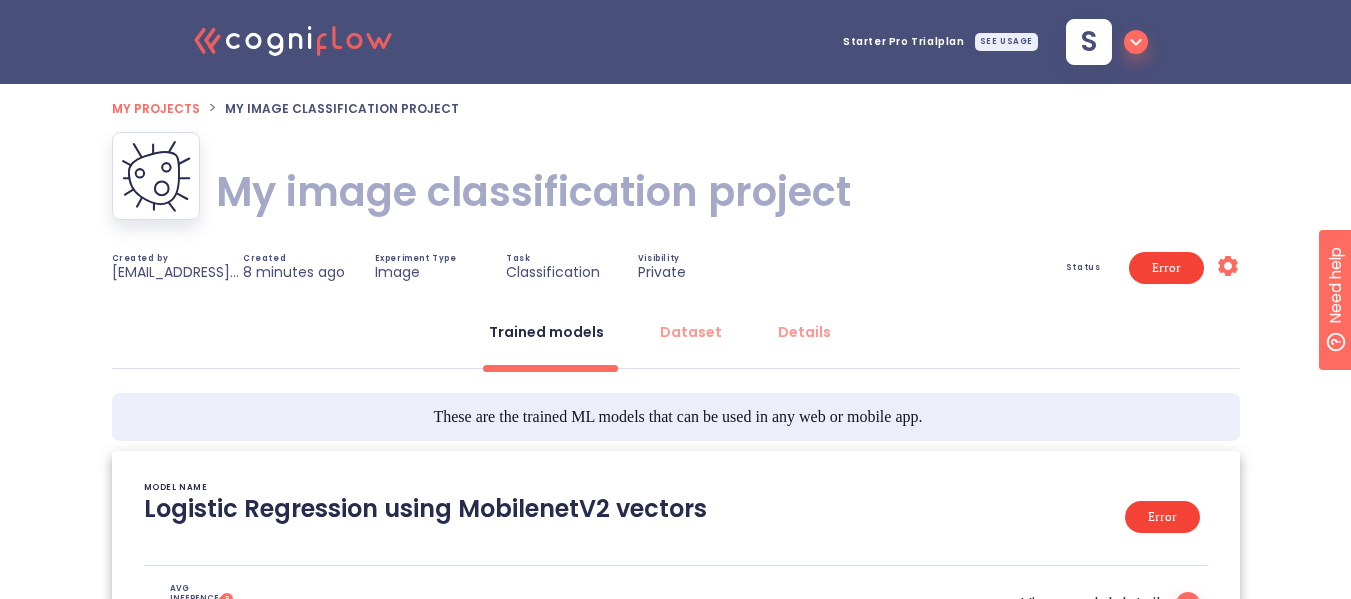 type on "[[DATE] 16:31:58]- Starting with download required files from shared storage
[[DATE] 16:31:58]- Finished with download required files from shared storage
[[DATE] 16:31:58]- Starting with dataset loading
[[DATE] 16:32:04]- Finished with dataset loading
[[DATE] 16:32:04]- Starting with preprocessing pipeline
[[DATE] 16:32:14]- Applying dataset expansion by a factor of 3 on training
[[DATE] 16:32:15]- cannot identify image file <_io.BytesIO object at 0x7ff2bf734360>" 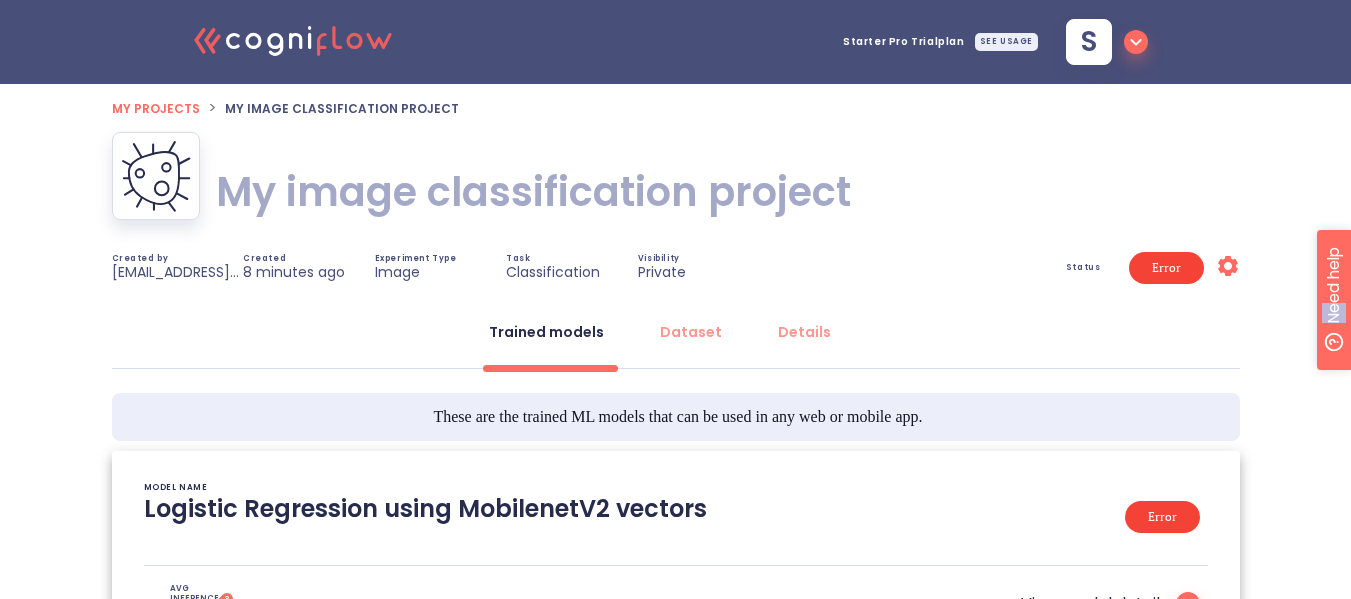 drag, startPoint x: 2668, startPoint y: 671, endPoint x: 2635, endPoint y: 861, distance: 192.8445 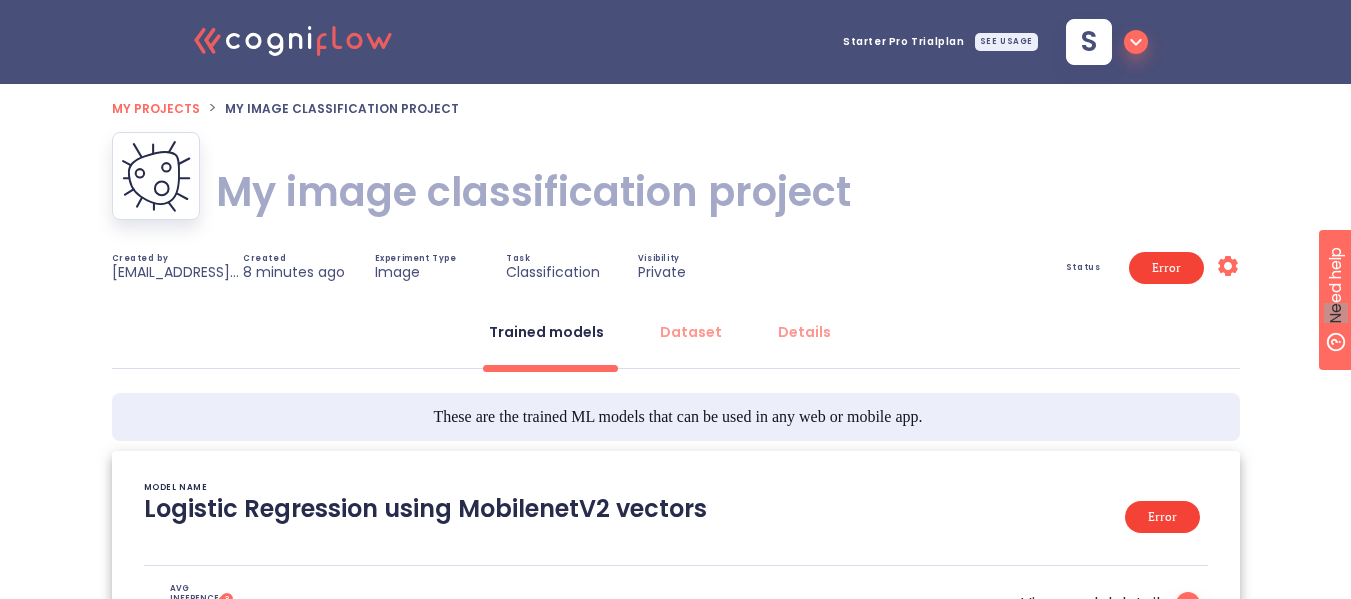 click on "Error" at bounding box center [1166, 268] 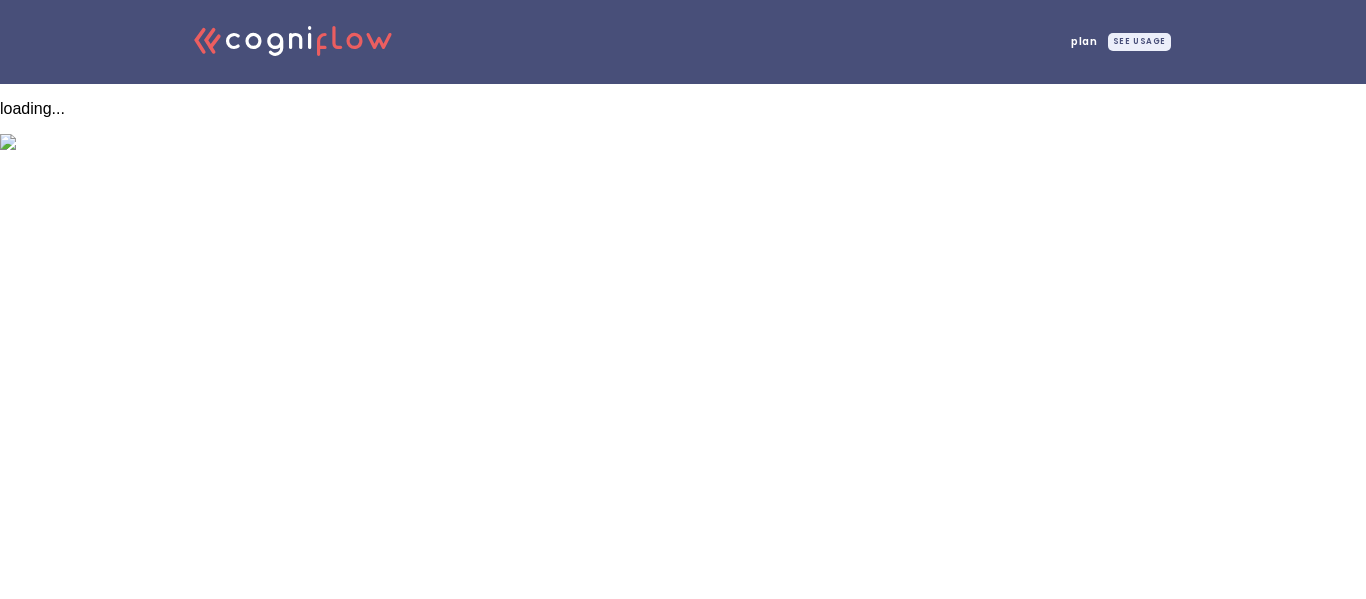scroll, scrollTop: 0, scrollLeft: 0, axis: both 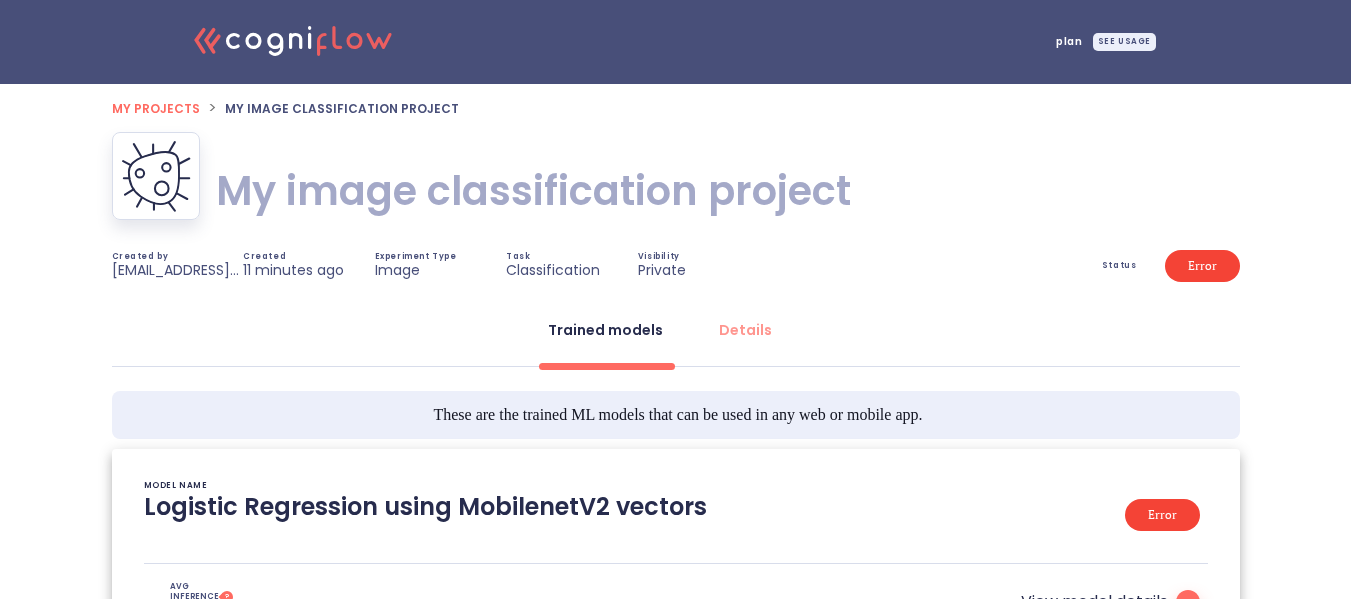 type on "[[DATE] 16:31:58]- Starting with download required files from shared storage
[[DATE] 16:31:58]- Finished with download required files from shared storage
[[DATE] 16:31:58]- Starting with dataset loading
[[DATE] 16:32:04]- Finished with dataset loading
[[DATE] 16:32:04]- Starting with preprocessing pipeline
[[DATE] 16:32:14]- Applying dataset expansion by a factor of 3 on training
[[DATE] 16:32:15]- cannot identify image file <_io.BytesIO object at 0x7ff2bf734360>" 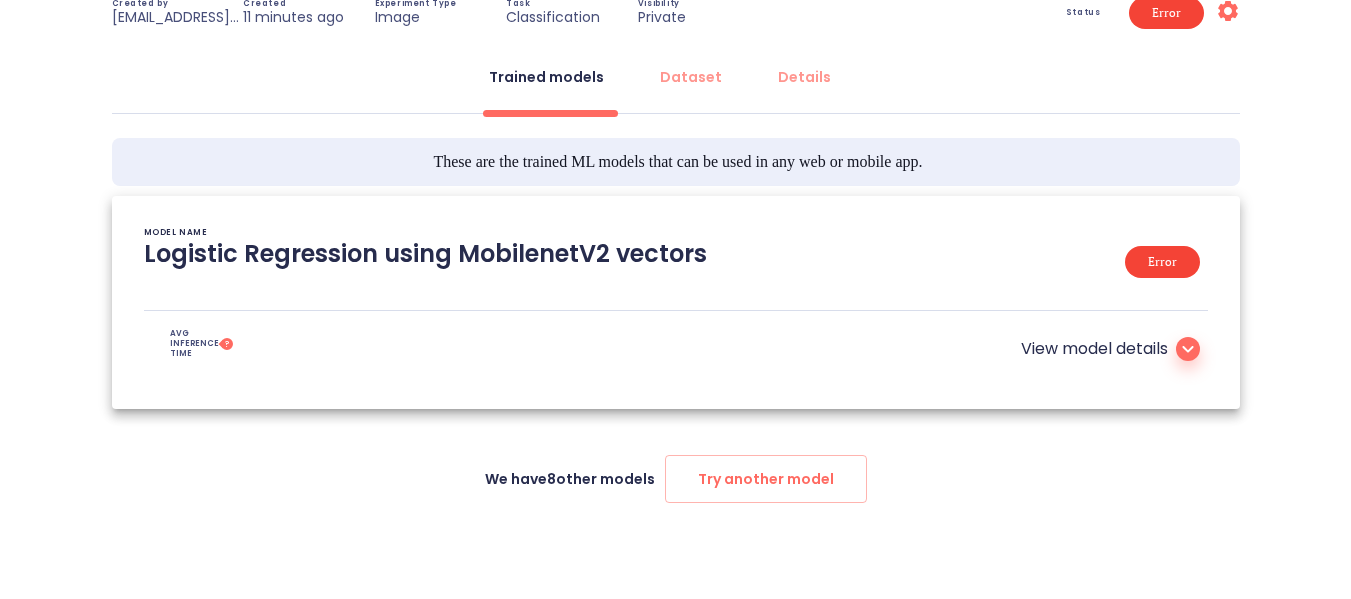 scroll, scrollTop: 0, scrollLeft: 0, axis: both 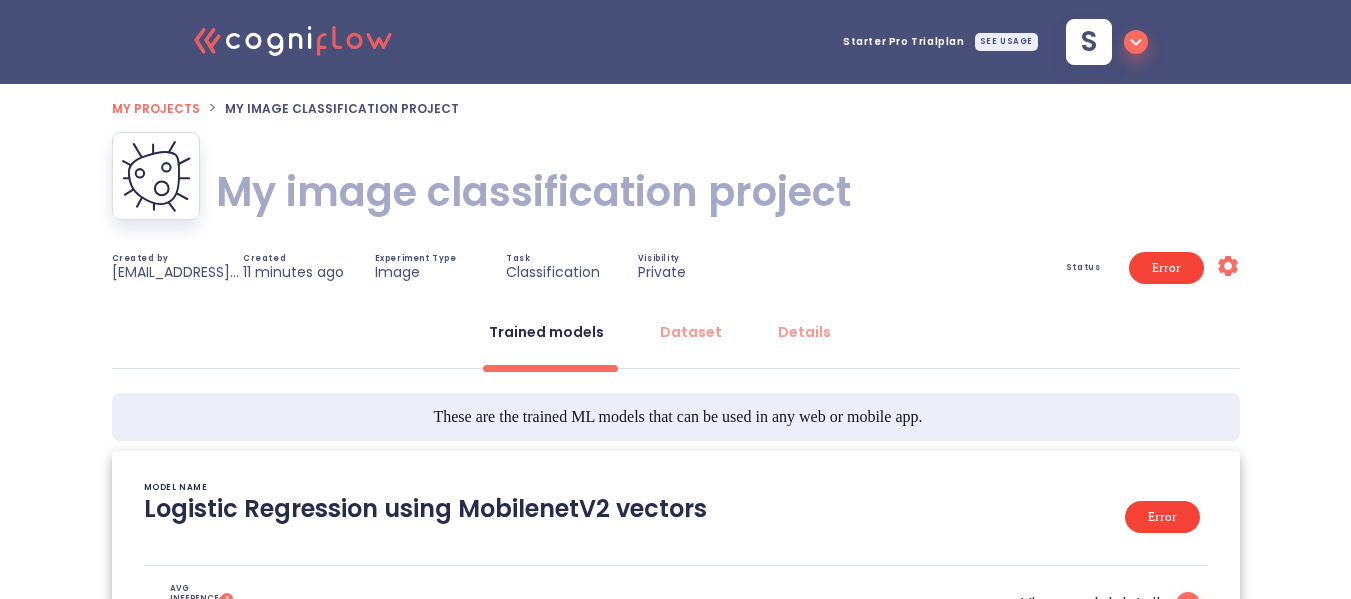 drag, startPoint x: 1355, startPoint y: 220, endPoint x: 1365, endPoint y: 109, distance: 111.44954 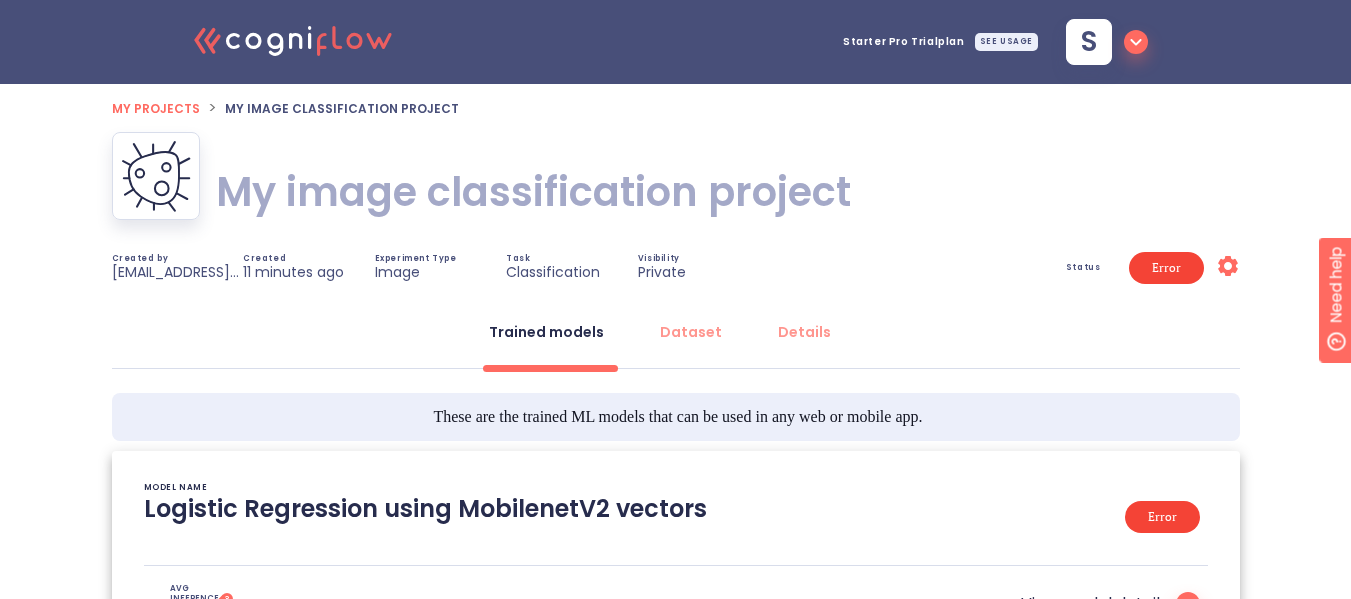 scroll, scrollTop: 0, scrollLeft: 0, axis: both 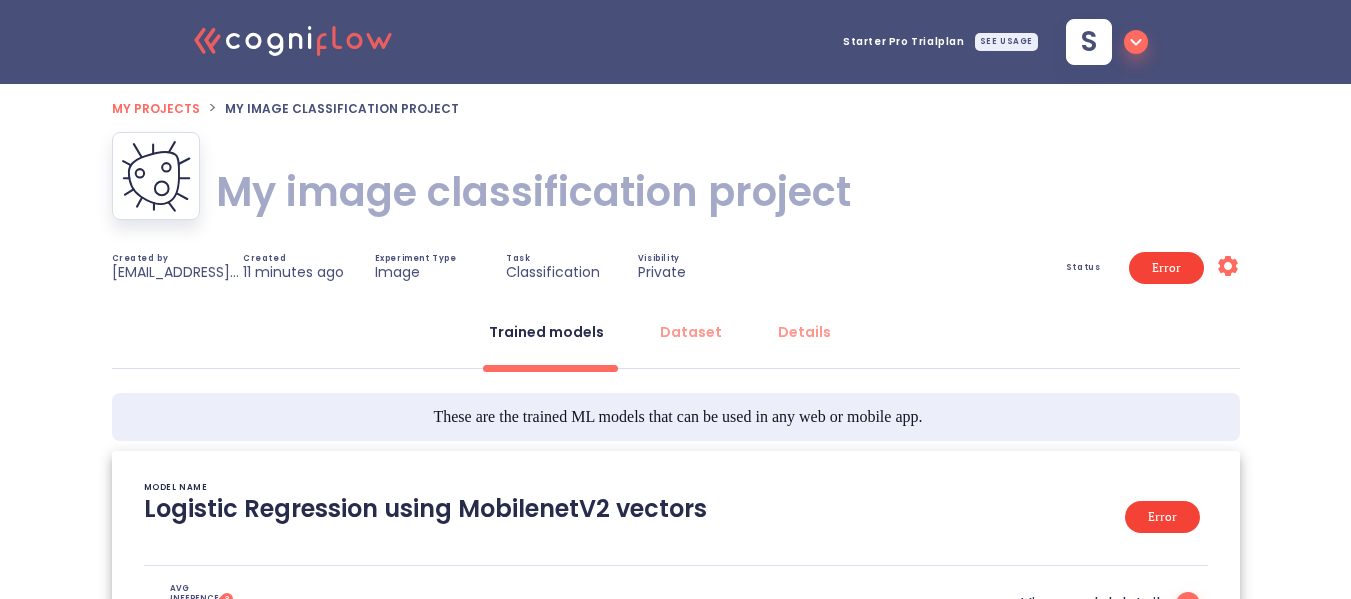 type on "[[DATE] 16:31:58]- Starting with download required files from shared storage
[[DATE] 16:31:58]- Finished with download required files from shared storage
[[DATE] 16:31:58]- Starting with dataset loading
[[DATE] 16:32:04]- Finished with dataset loading
[[DATE] 16:32:04]- Starting with preprocessing pipeline
[[DATE] 16:32:14]- Applying dataset expansion by a factor of 3 on training
[[DATE] 16:32:15]- cannot identify image file <_io.BytesIO object at 0x7ff2bf734360>" 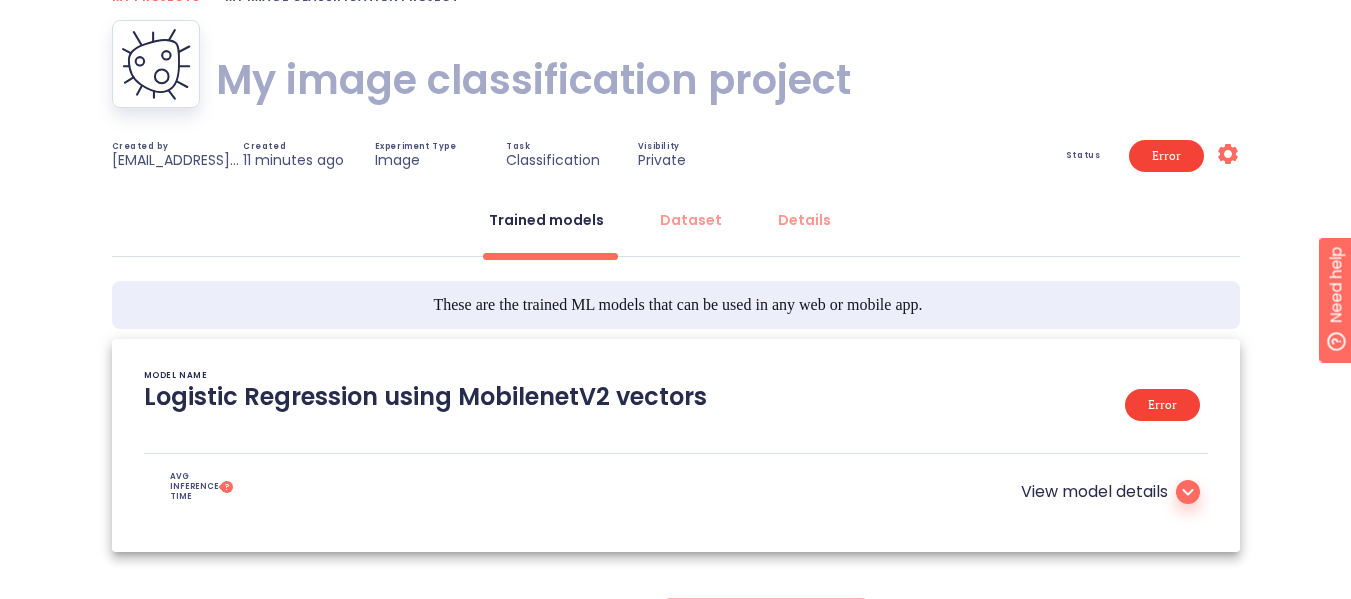 scroll, scrollTop: 0, scrollLeft: 0, axis: both 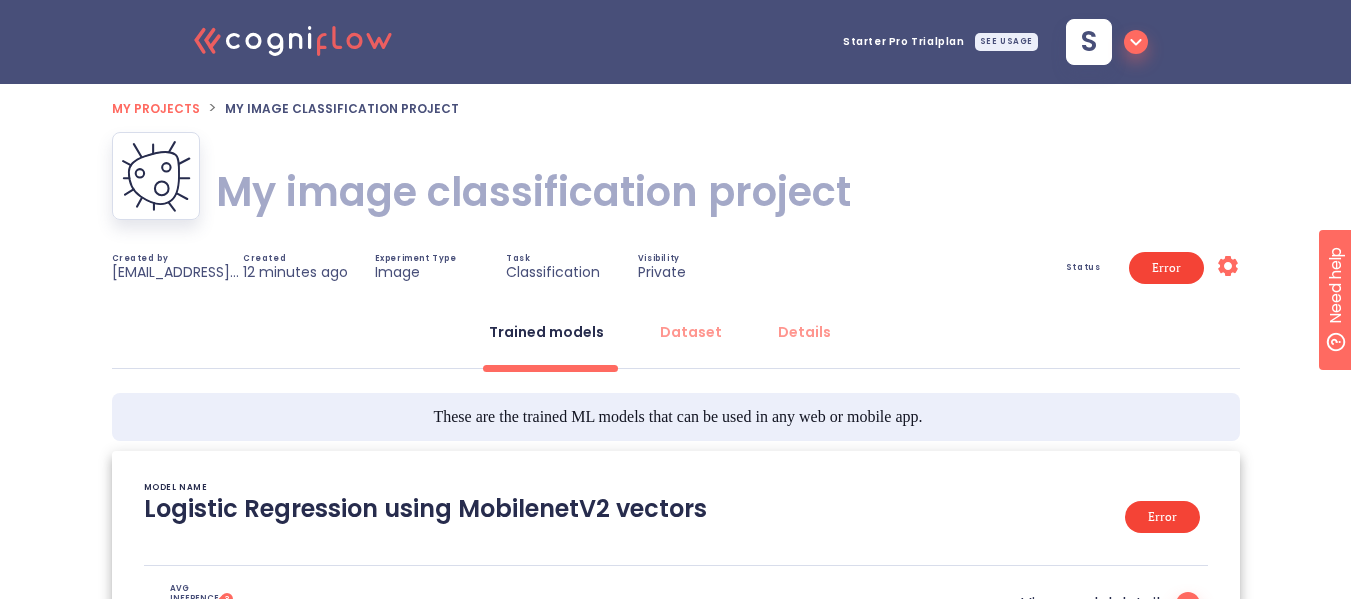 type on "[[DATE] 16:31:58]- Starting with download required files from shared storage
[[DATE] 16:31:58]- Finished with download required files from shared storage
[[DATE] 16:31:58]- Starting with dataset loading
[[DATE] 16:32:04]- Finished with dataset loading
[[DATE] 16:32:04]- Starting with preprocessing pipeline
[[DATE] 16:32:14]- Applying dataset expansion by a factor of 3 on training
[[DATE] 16:32:15]- cannot identify image file <_io.BytesIO object at 0x7ff2bf734360>" 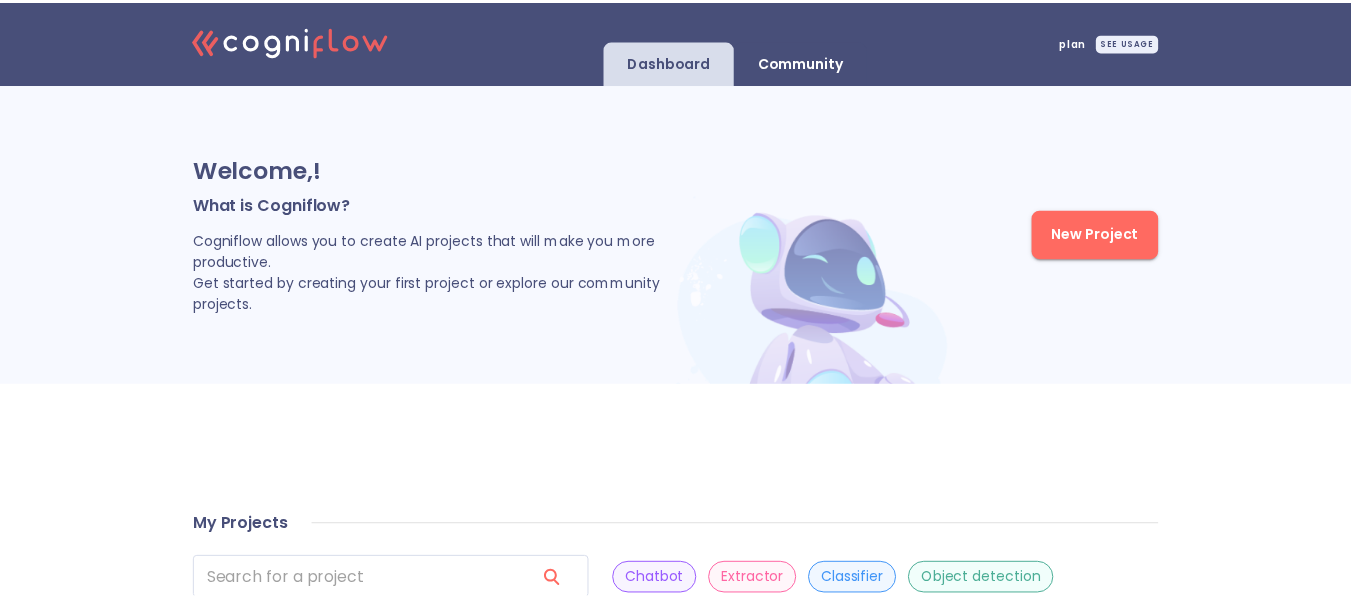 scroll, scrollTop: 0, scrollLeft: 0, axis: both 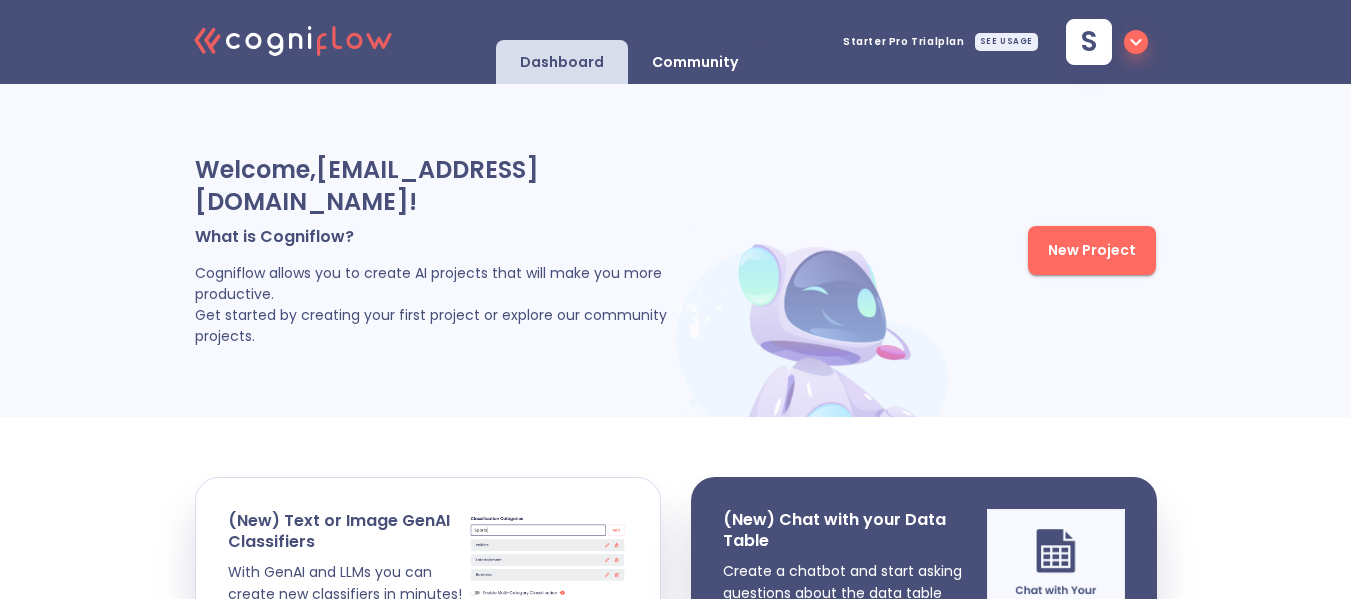 click on "New Project" at bounding box center [1092, 250] 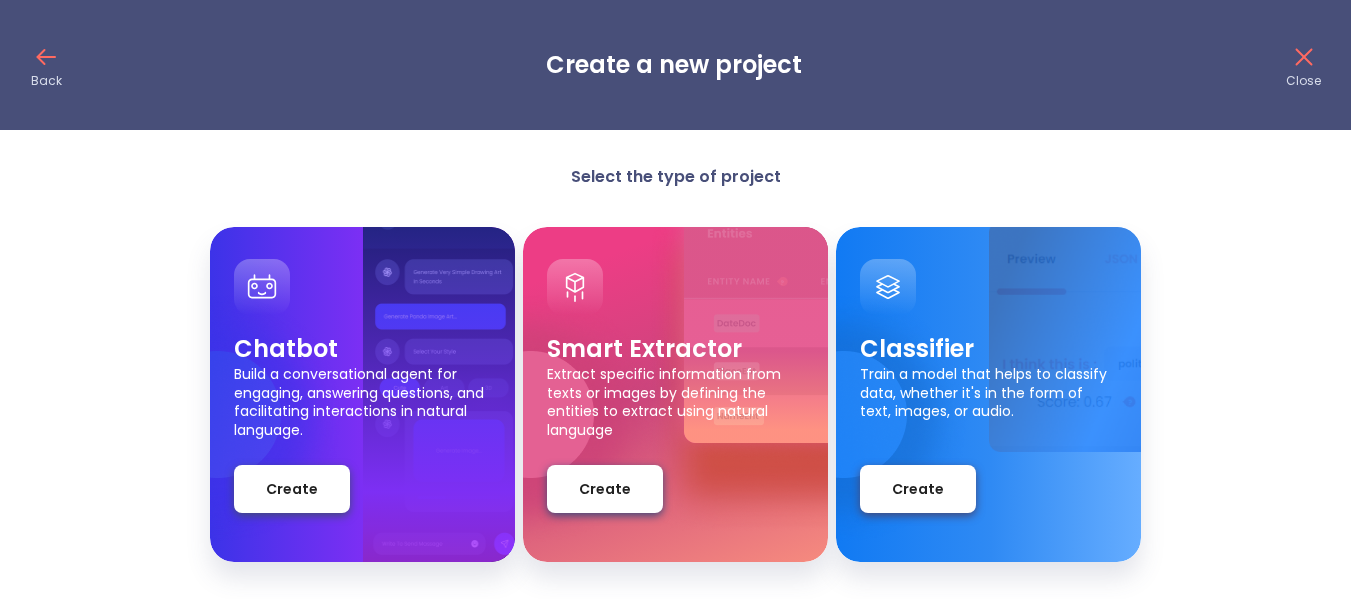 scroll, scrollTop: 0, scrollLeft: 0, axis: both 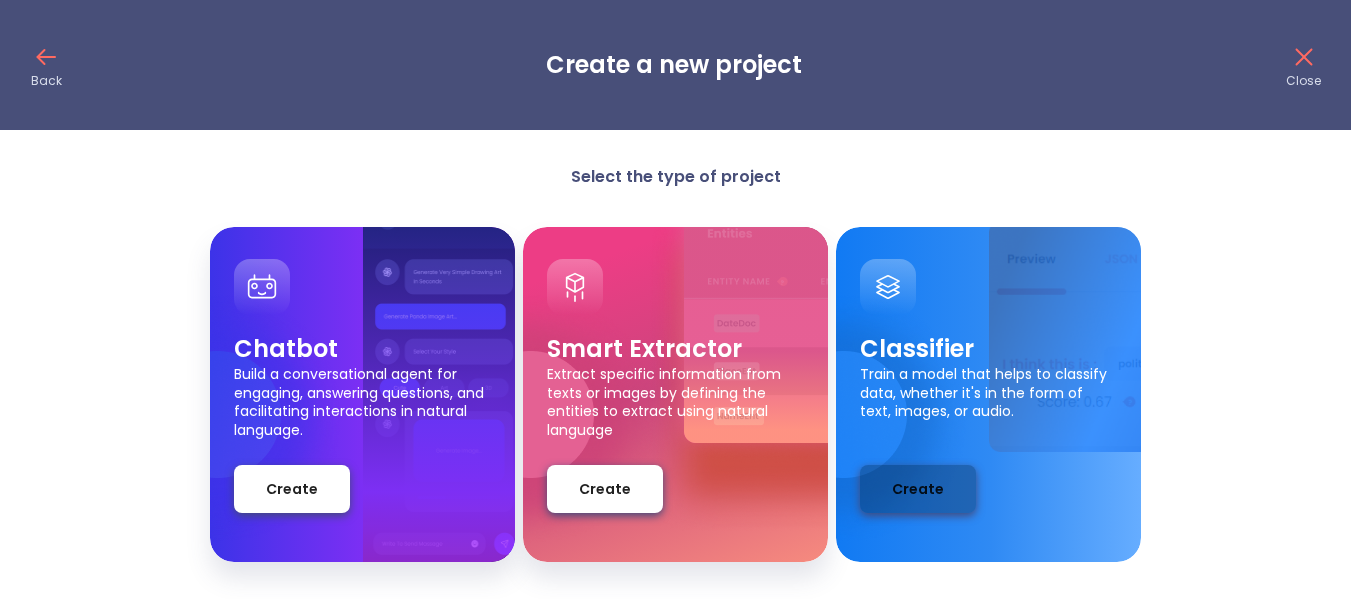 click on "Create" at bounding box center [918, 489] 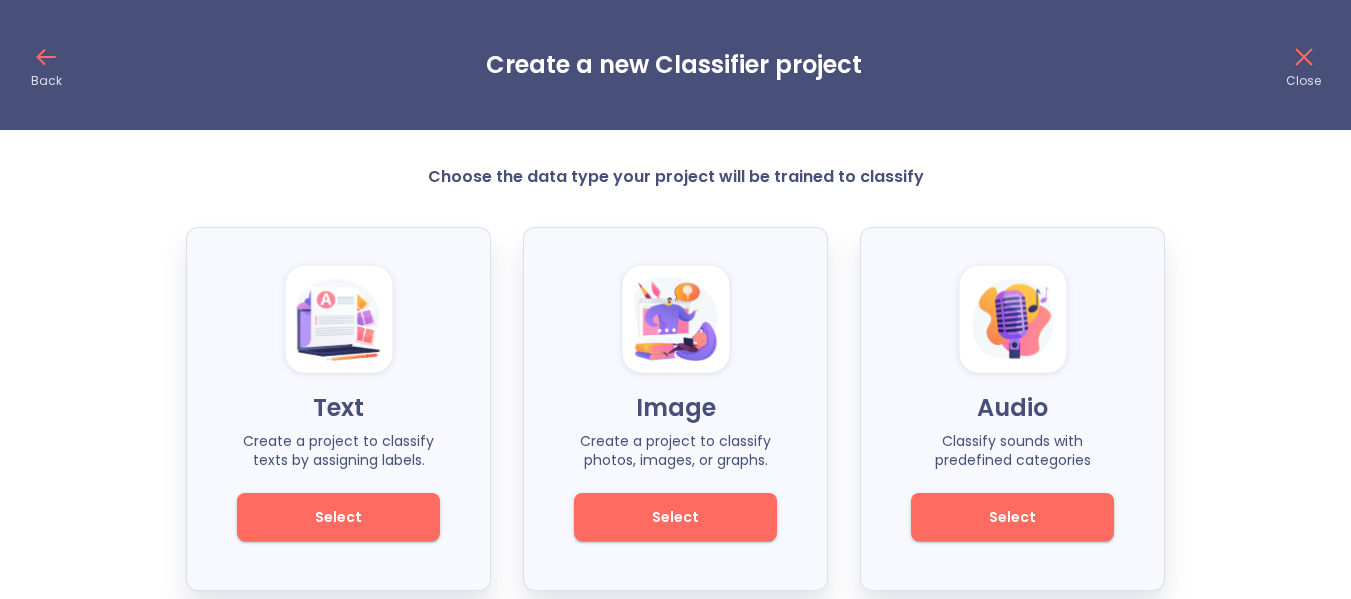 click on "Select" at bounding box center [675, 517] 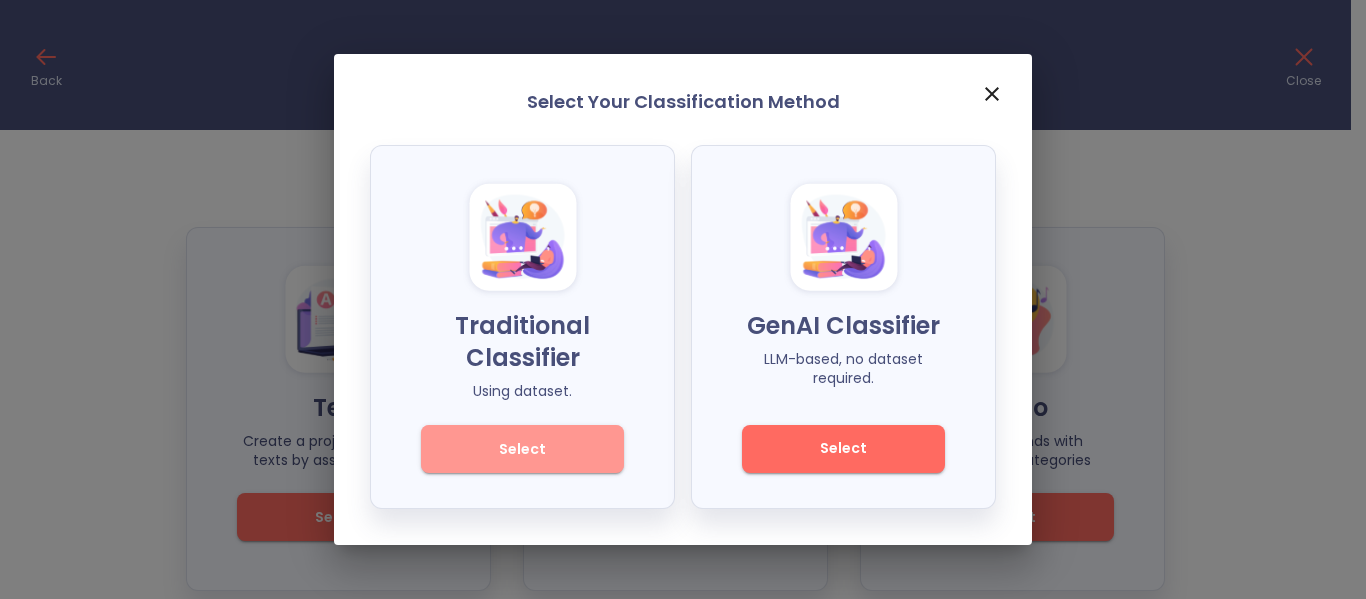 click on "Select" at bounding box center [522, 449] 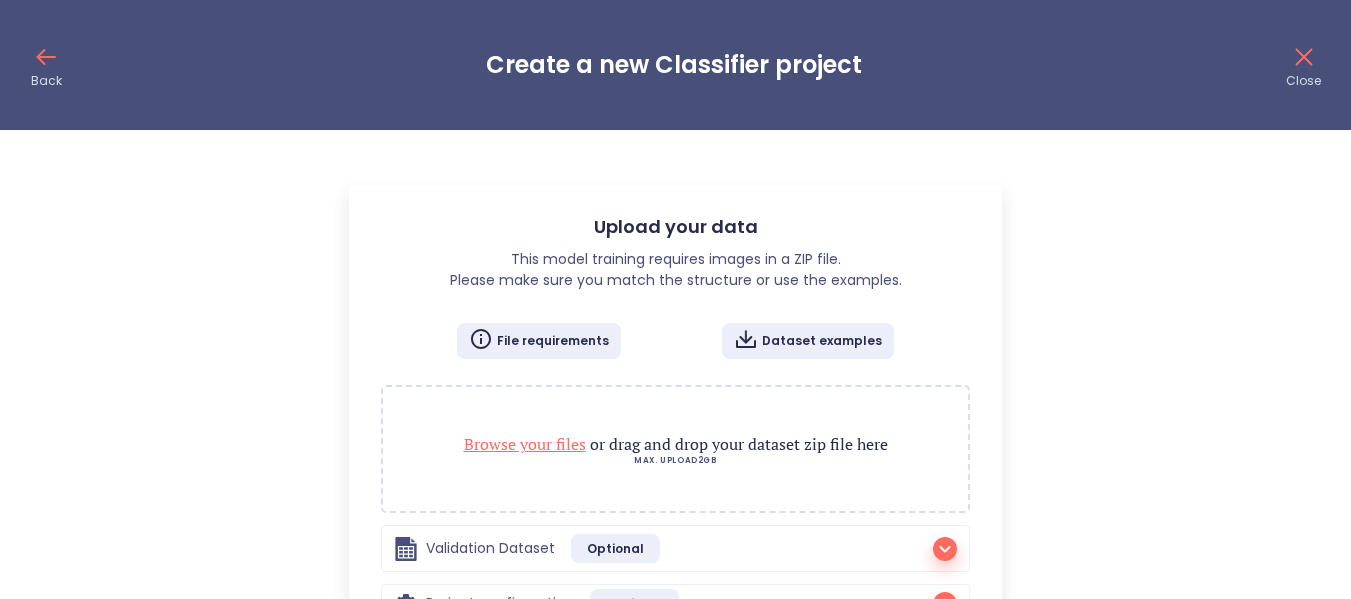 checkbox on "false" 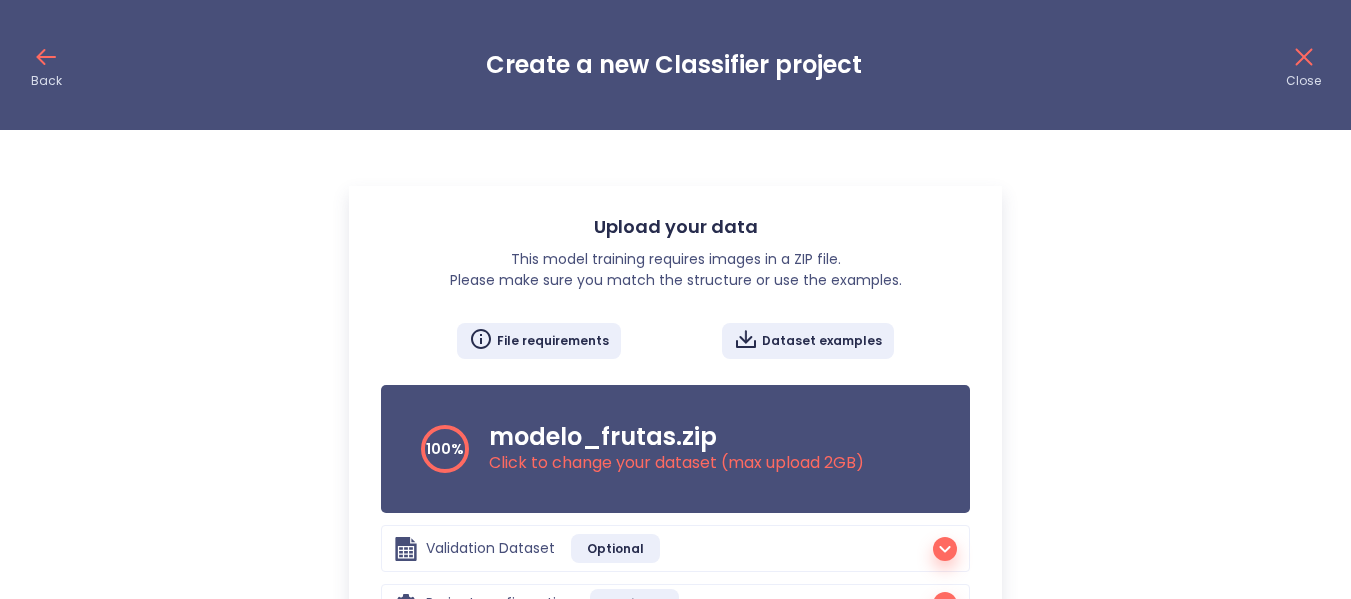 scroll, scrollTop: 186, scrollLeft: 0, axis: vertical 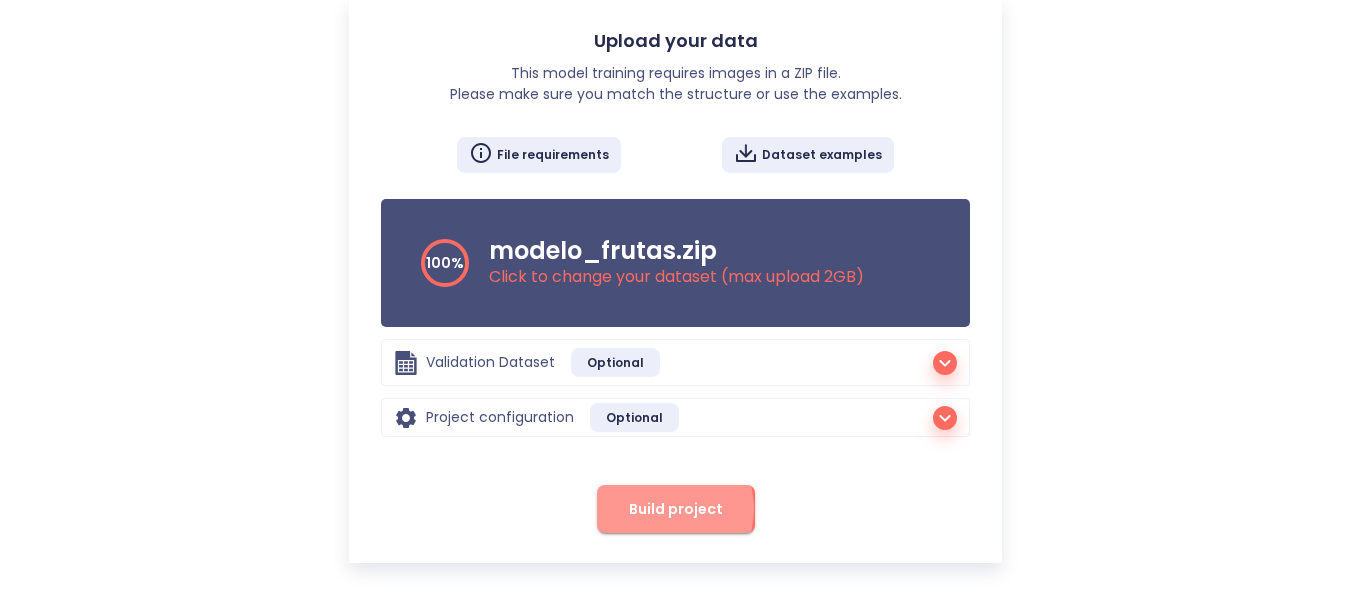 click on "Build project" at bounding box center (676, 509) 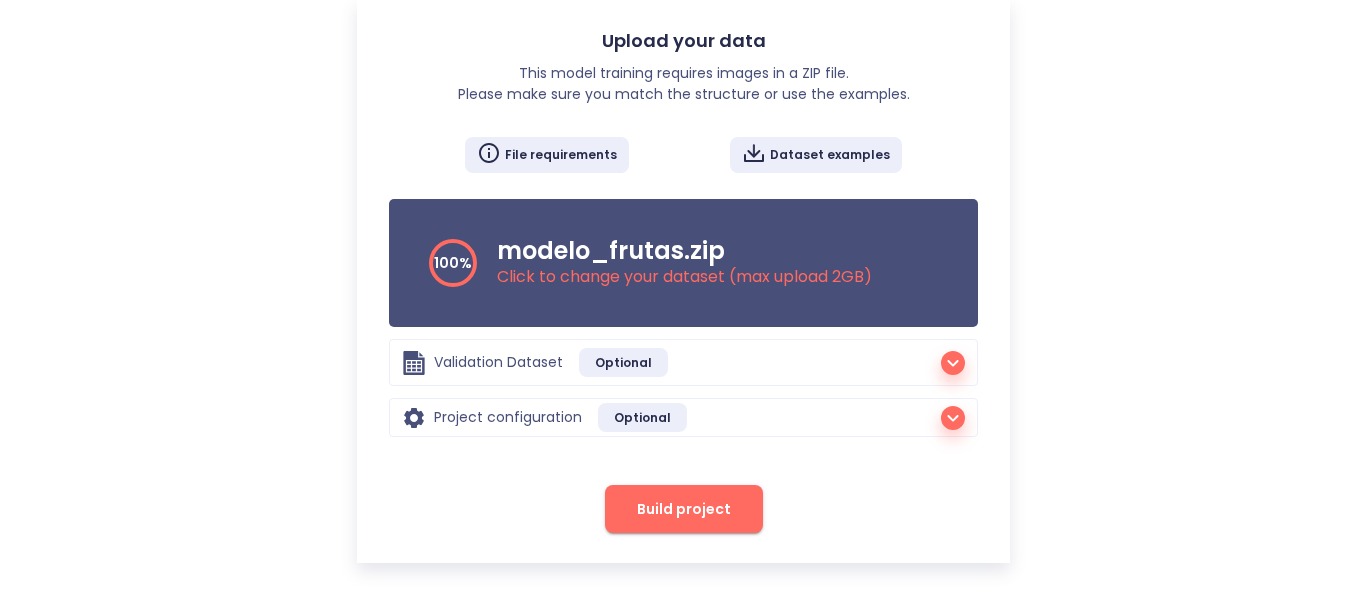 scroll, scrollTop: 0, scrollLeft: 0, axis: both 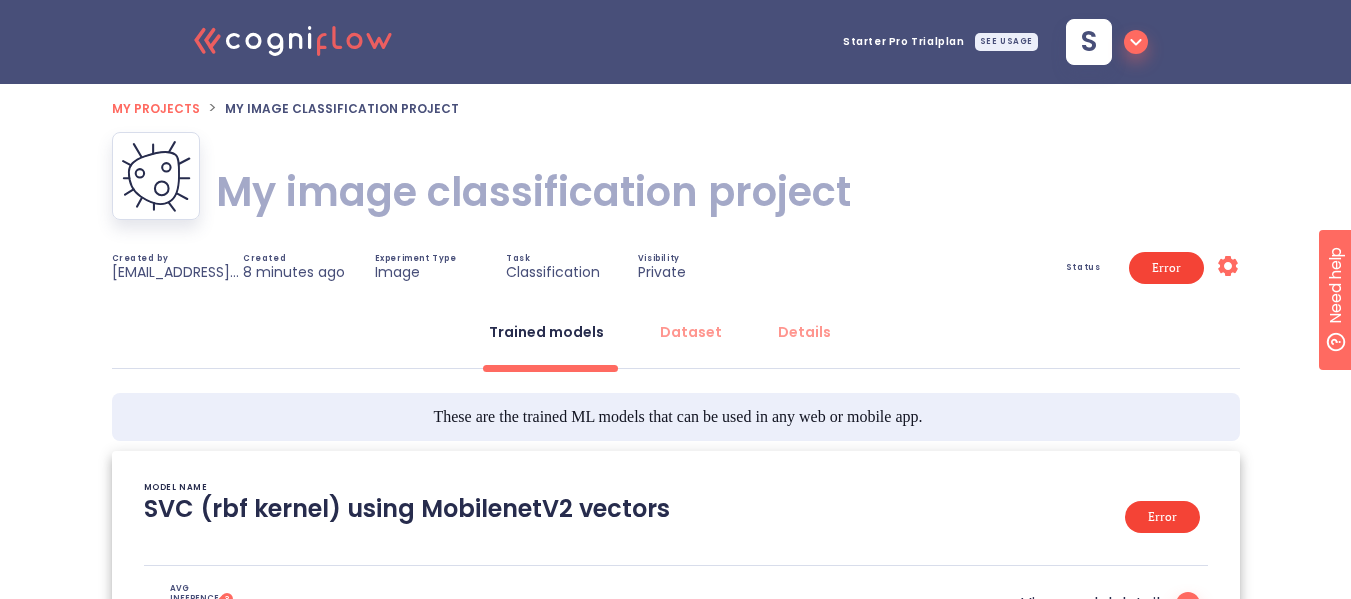 type on "[[DATE] 16:47:49]- Starting with download required files from shared storage
[[DATE] 16:47:49]- Finished with download required files from shared storage
[[DATE] 16:47:49]- Starting with dataset loading
[[DATE] 16:47:58]- Finished with dataset loading
[[DATE] 16:47:58]- Starting with preprocessing pipeline
[[DATE] 16:48:04]- Applying dataset expansion by a factor of 3 on training
[[DATE] 16:48:05]- cannot identify image file <_io.BytesIO object at 0x7f4953404ae0>" 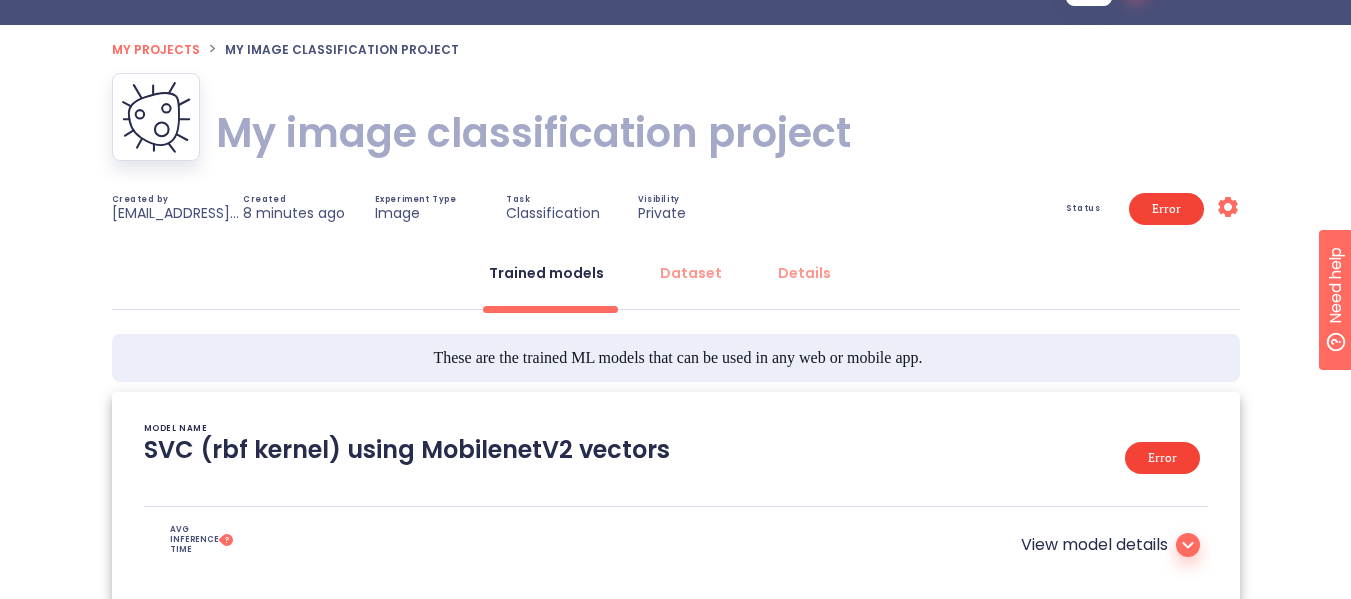 scroll, scrollTop: 58, scrollLeft: 0, axis: vertical 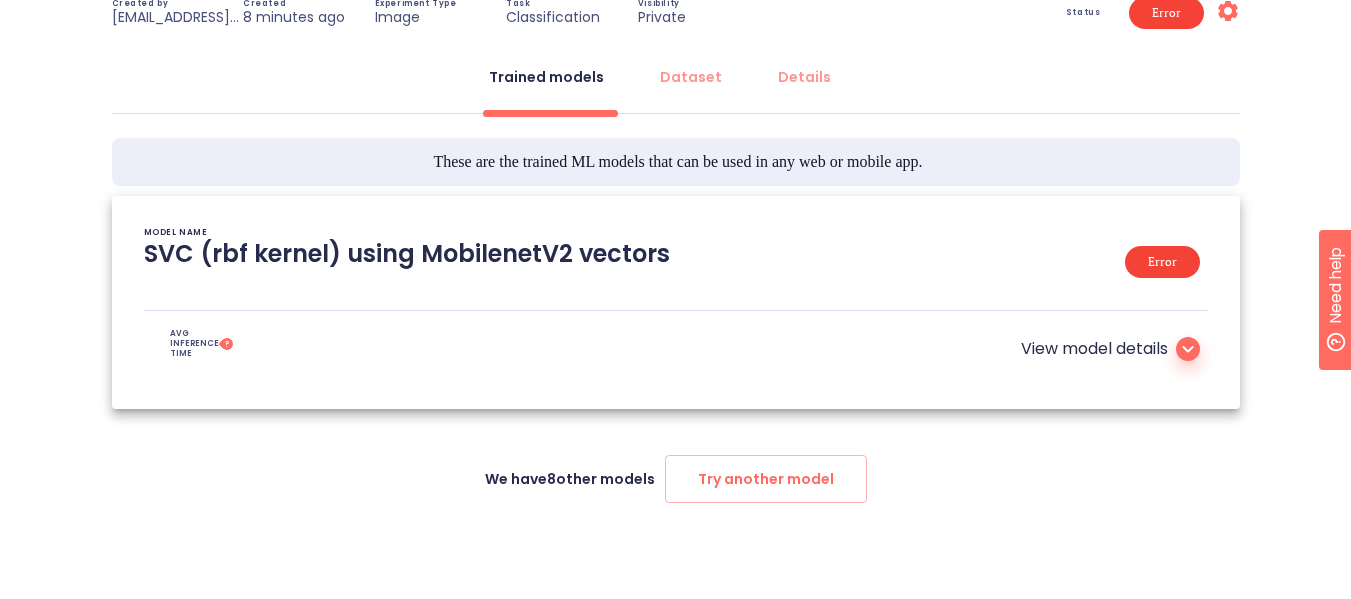 click 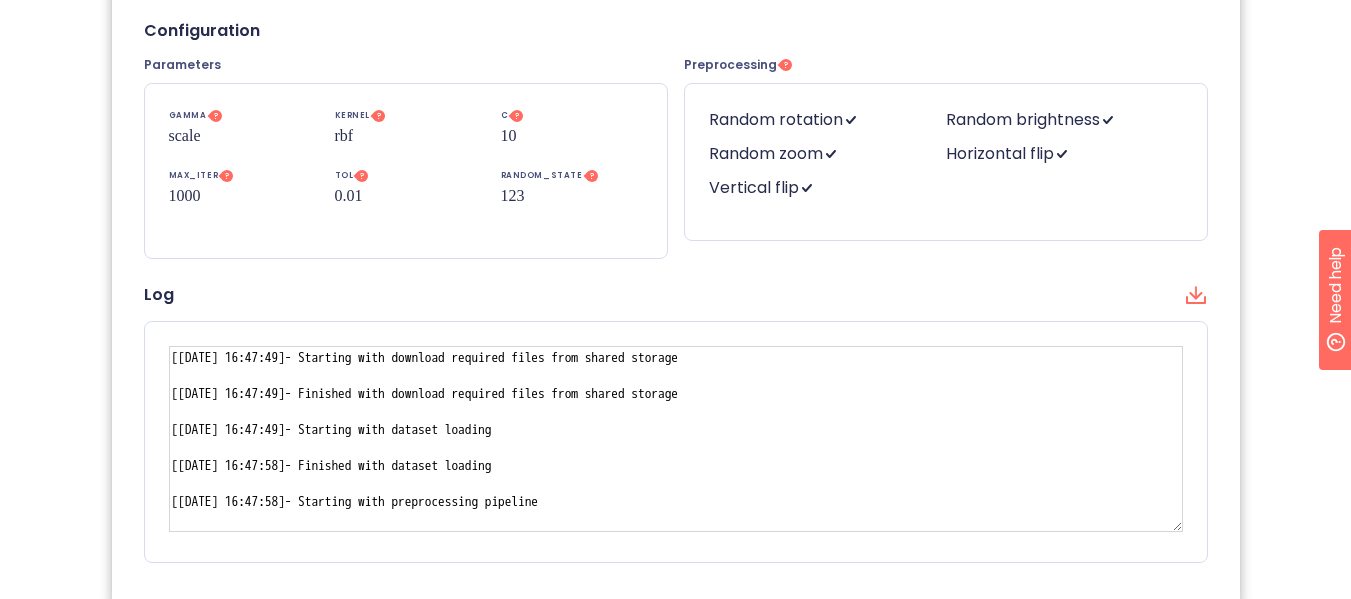 scroll, scrollTop: 801, scrollLeft: 0, axis: vertical 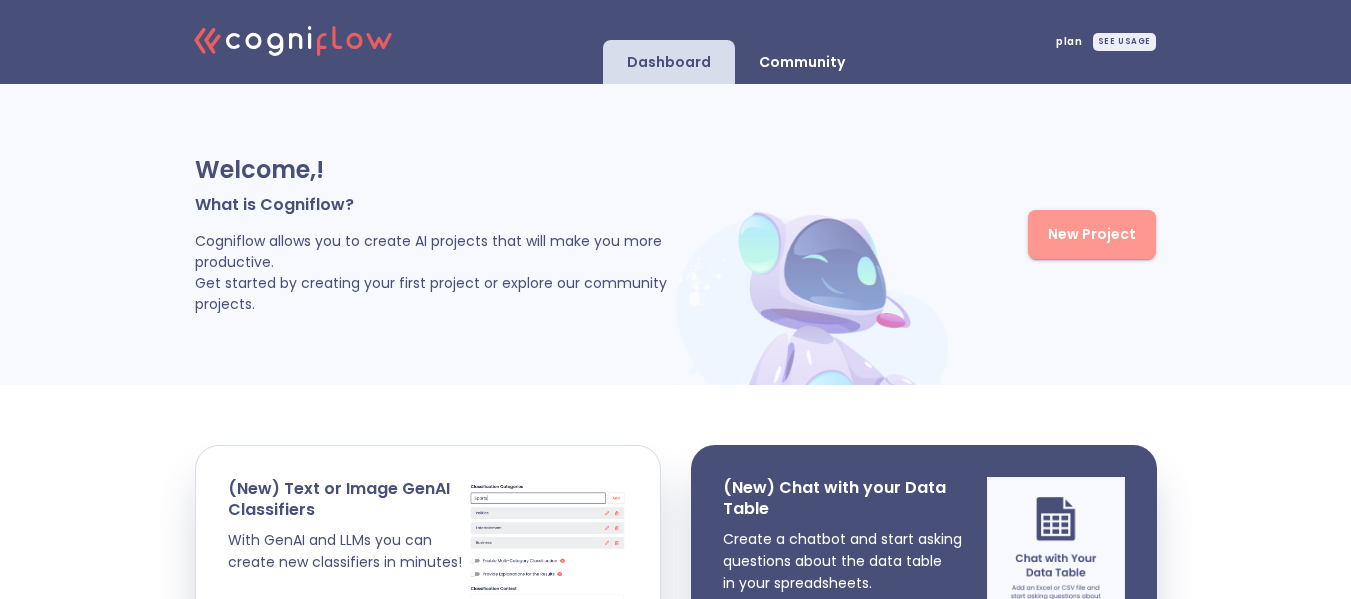 click on "New Project" at bounding box center (1092, 234) 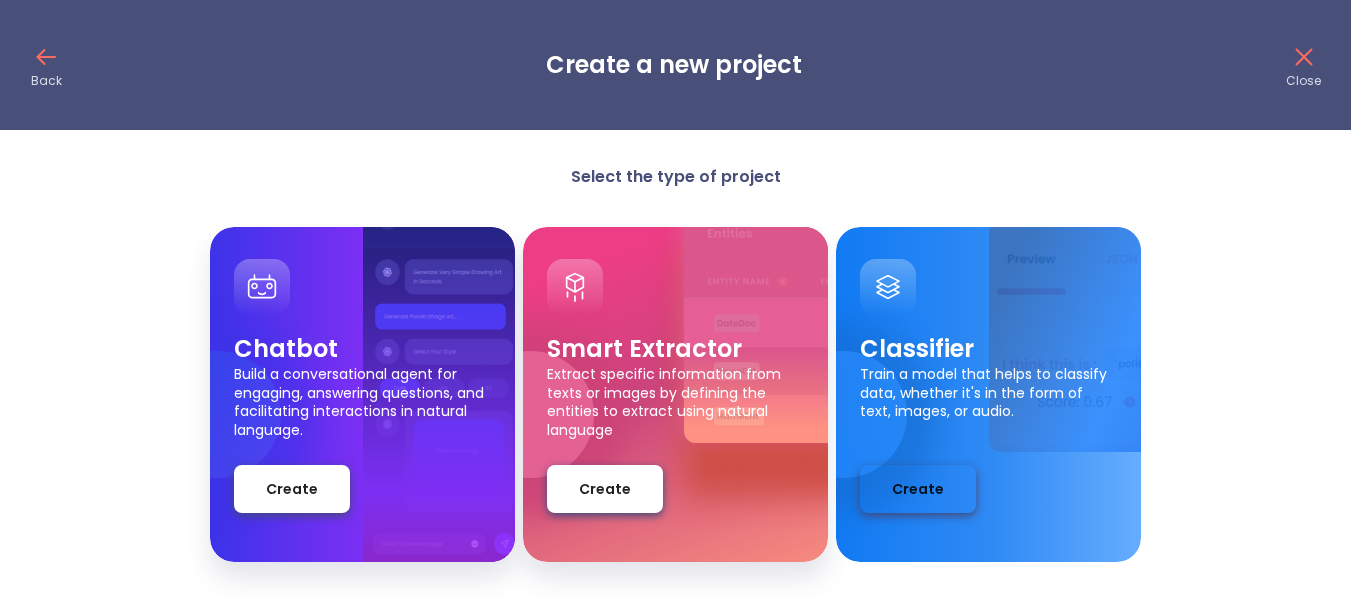 click on "Create" at bounding box center [918, 489] 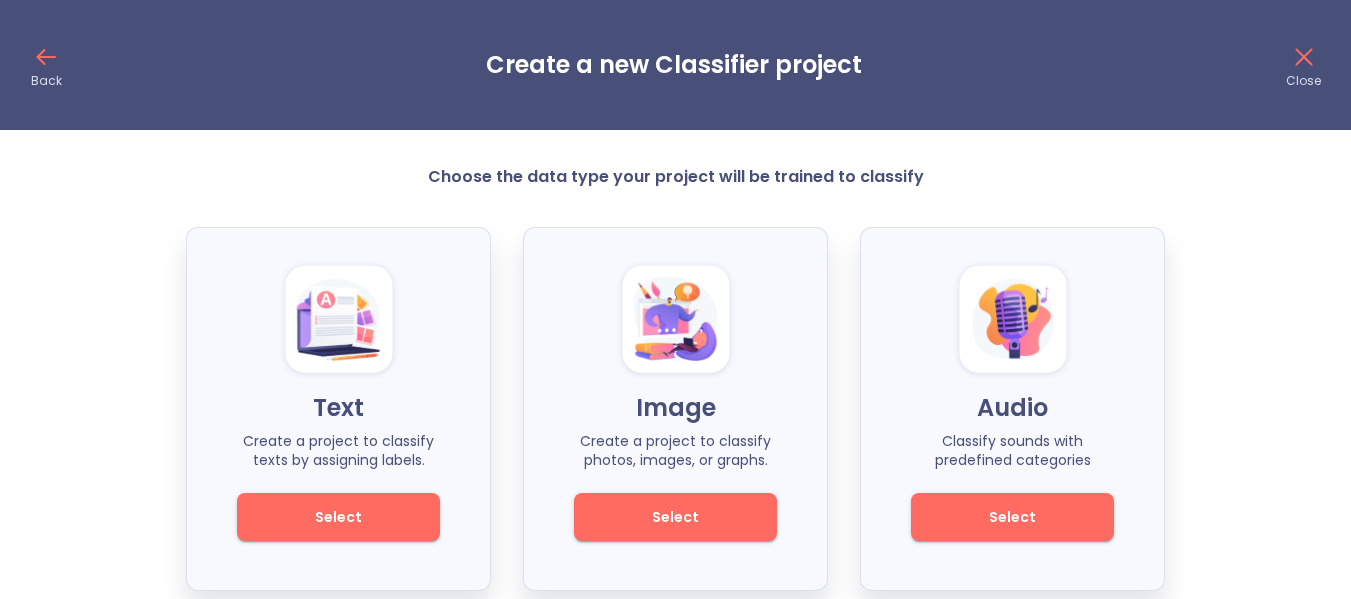 click on "Select" at bounding box center (675, 517) 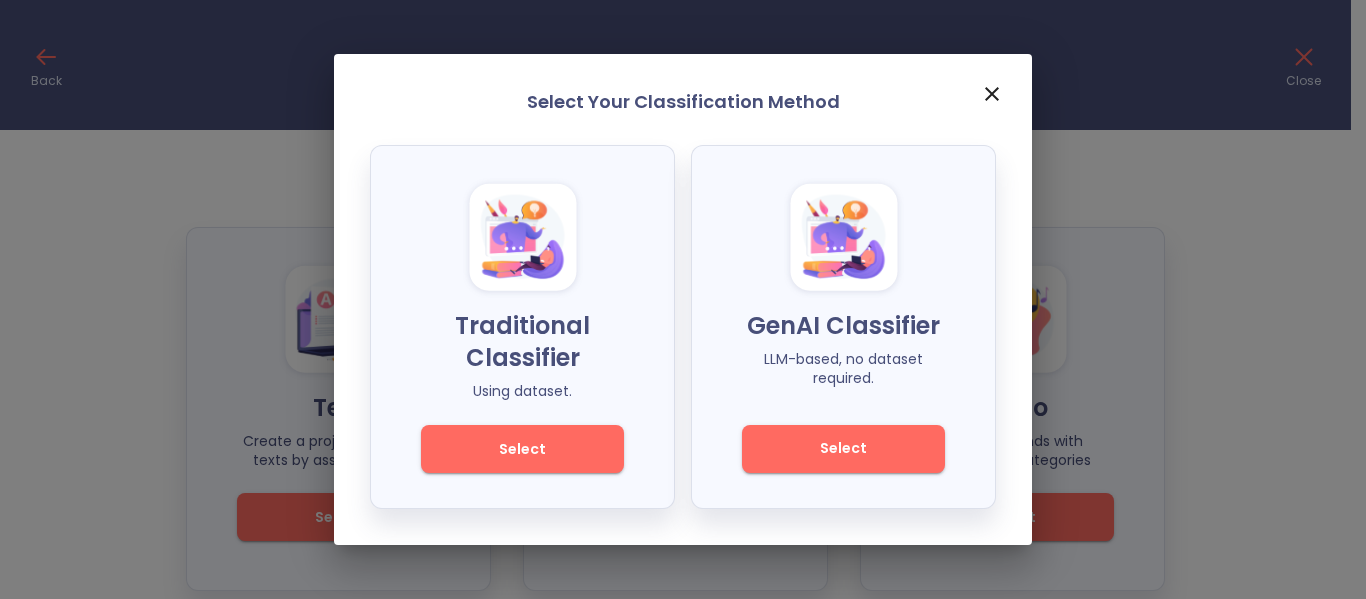 click on "Select" at bounding box center [522, 449] 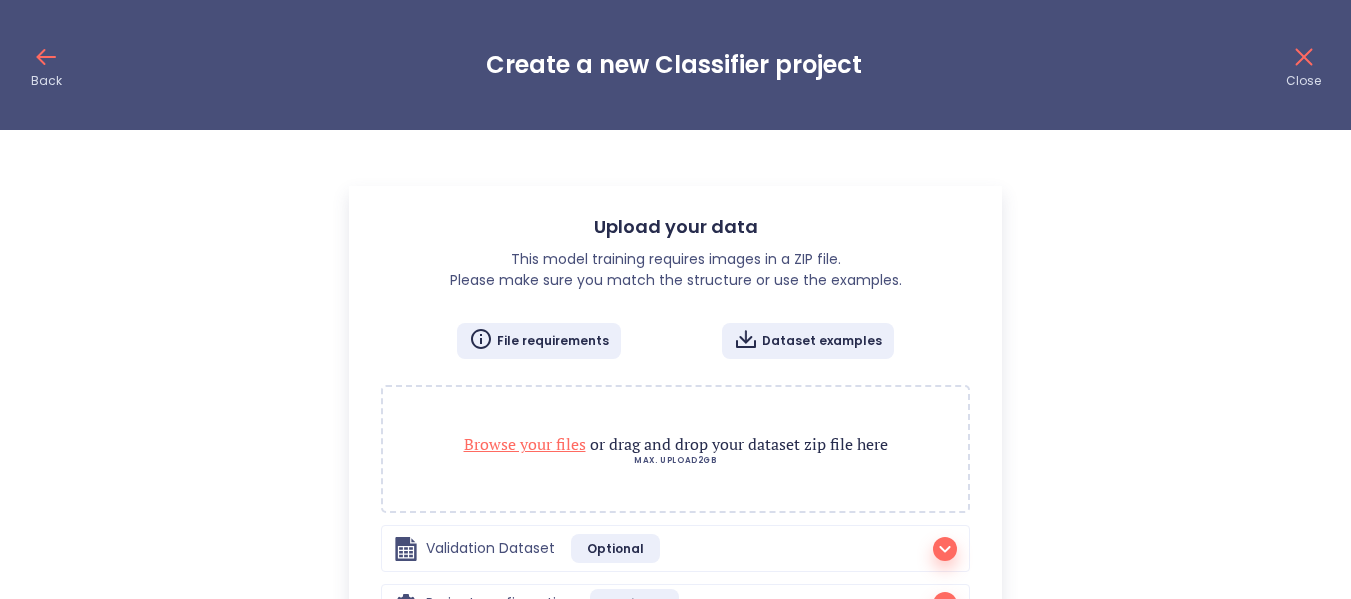 checkbox on "false" 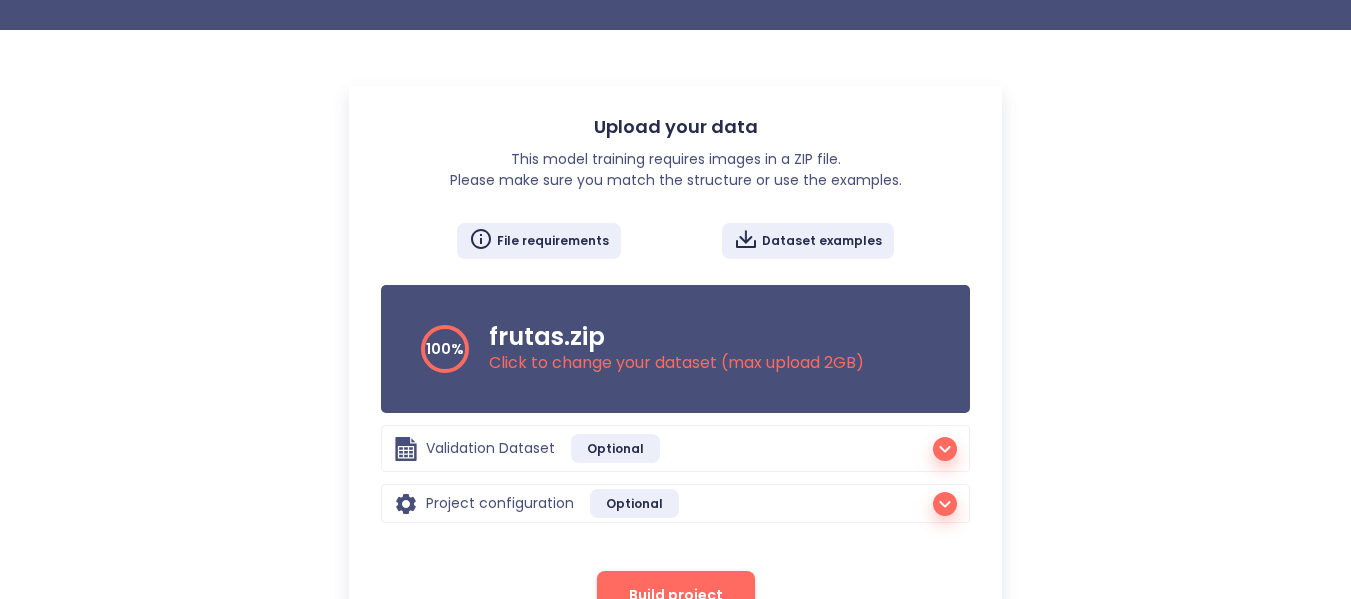 scroll, scrollTop: 186, scrollLeft: 0, axis: vertical 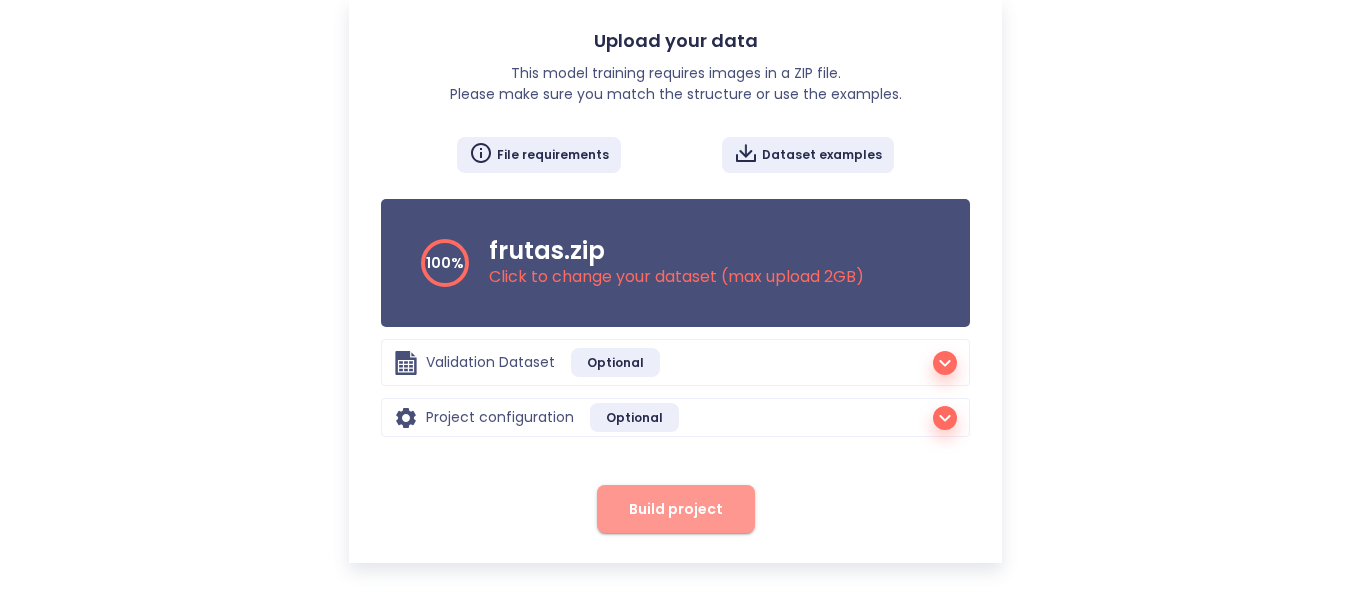 click on "Build project" at bounding box center [676, 509] 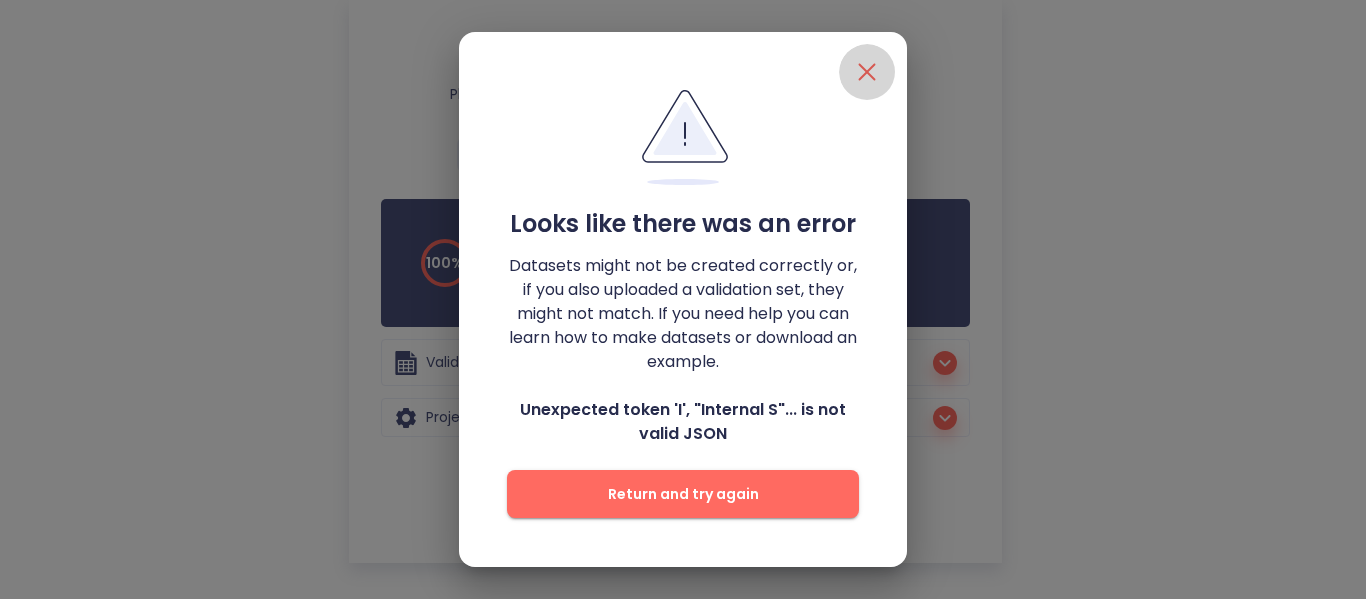 click 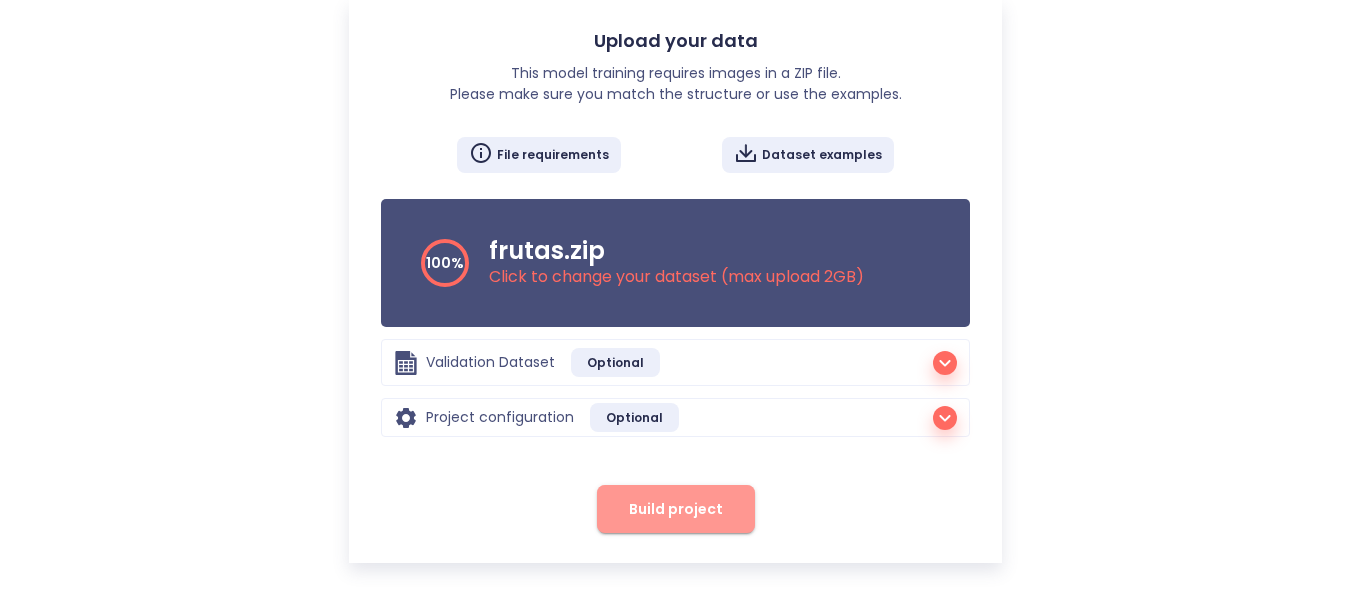 click on "Build project" at bounding box center [676, 509] 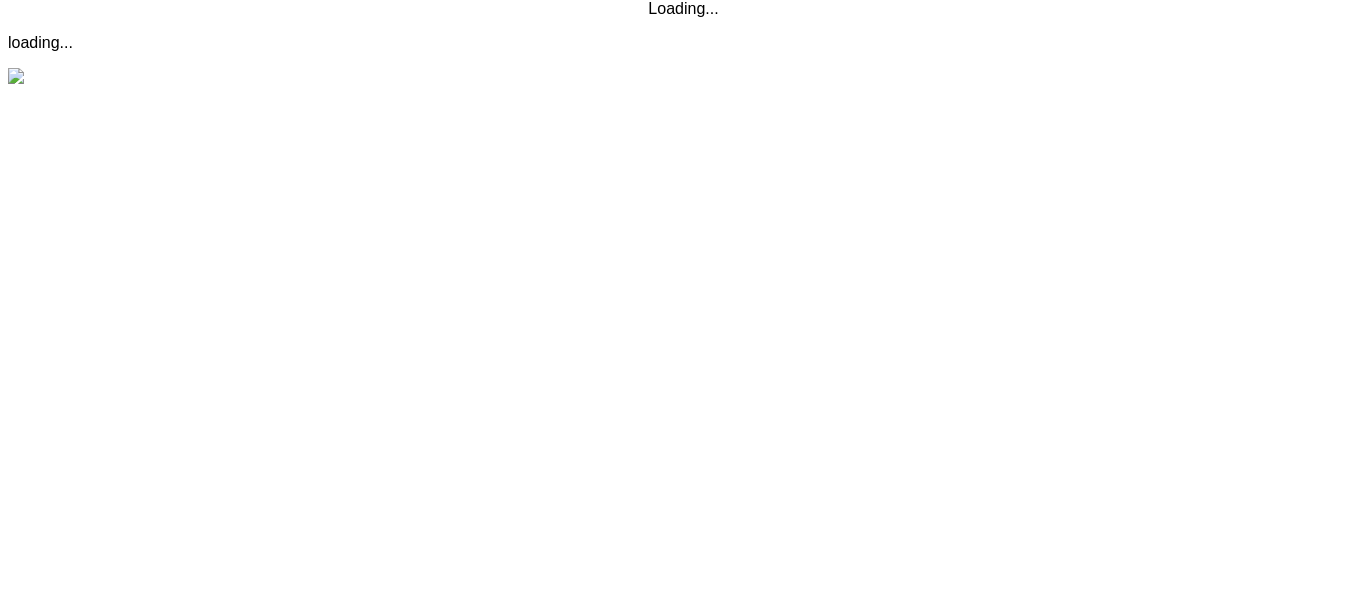 scroll, scrollTop: 0, scrollLeft: 0, axis: both 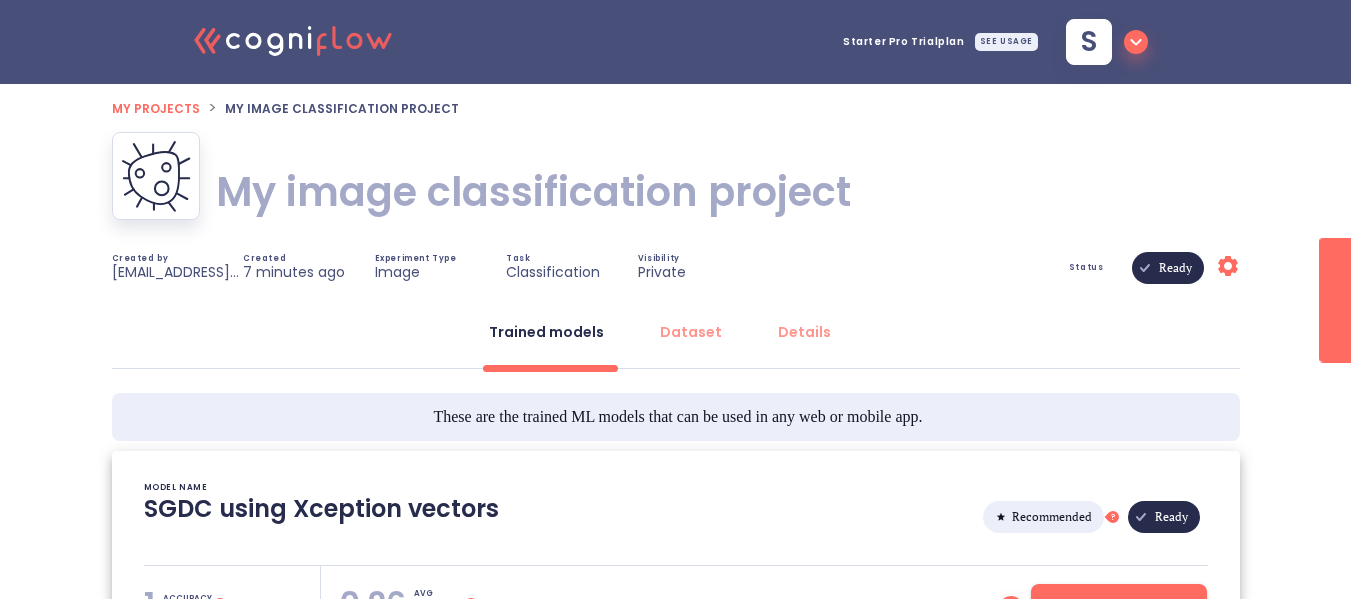 type on "[[DATE] 17:26:50]- Starting with download required files from shared storage
[[DATE] 17:26:51]- Finished with download required files from shared storage
[[DATE] 17:26:51]- Starting with dataset loading
[[DATE] 17:26:52]- Finished with dataset loading
[[DATE] 17:26:52]- Starting with preprocessing pipeline
[[DATE] 17:27:00]- Applying dataset expansion by a factor of 3 on training
[[DATE] 17:27:08]- Dataset expansion for training done
[[DATE] 17:27:08]- Finished with preprocessing pipeline
[[DATE] 17:27:08]- Starting with data preparation for training and validation
[[DATE] 17:27:09]- Finished with data preparation for training and validation
[[DATE] 17:27:09]- Starting with automated model selection phase
[[DATE] 17:27:09]- Starting with vectorizers initialization
[[DATE] 17:27:12]- Finished with vectorizers initialization
[[DATE] 17:27:17]- Starting with training and evaluation of SGDClassifier (using Xception vectorization strategy)
[2..." 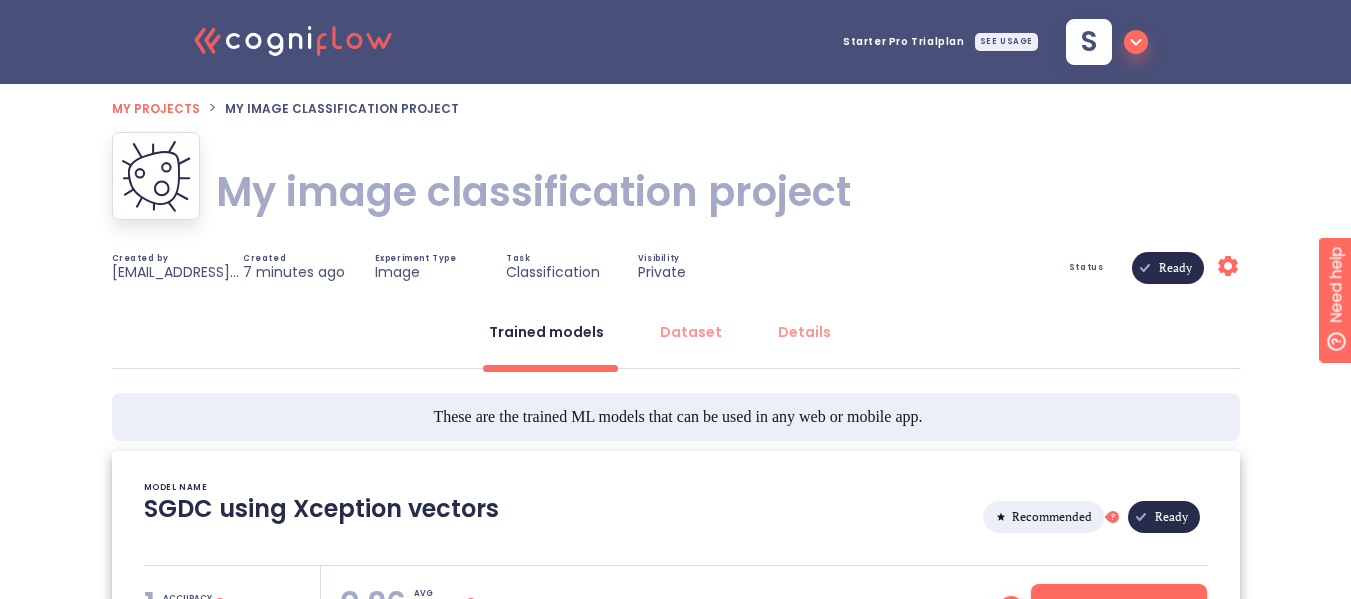 scroll, scrollTop: 0, scrollLeft: 0, axis: both 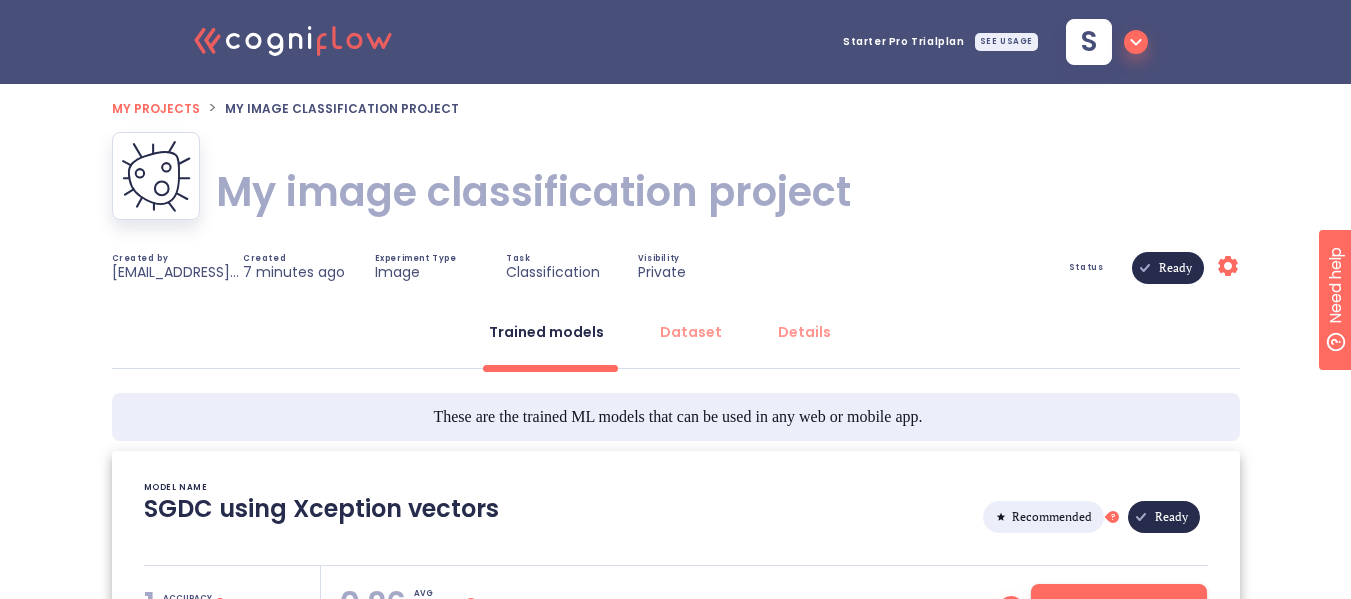 click at bounding box center (550, 368) 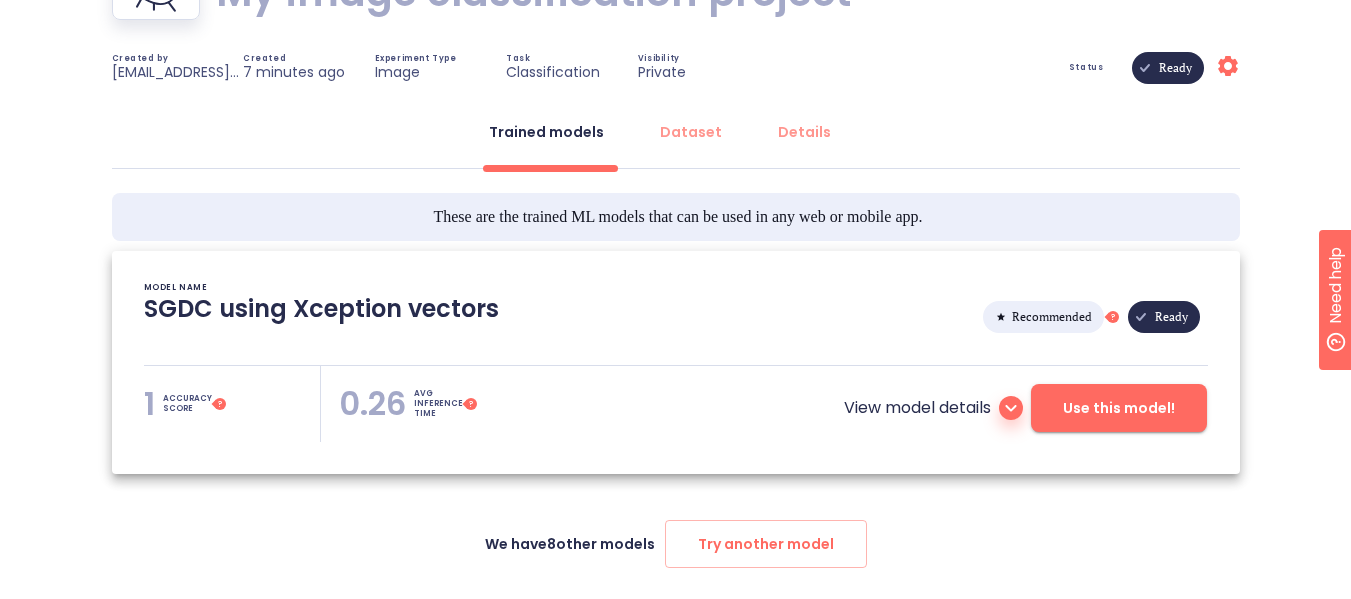 scroll, scrollTop: 265, scrollLeft: 0, axis: vertical 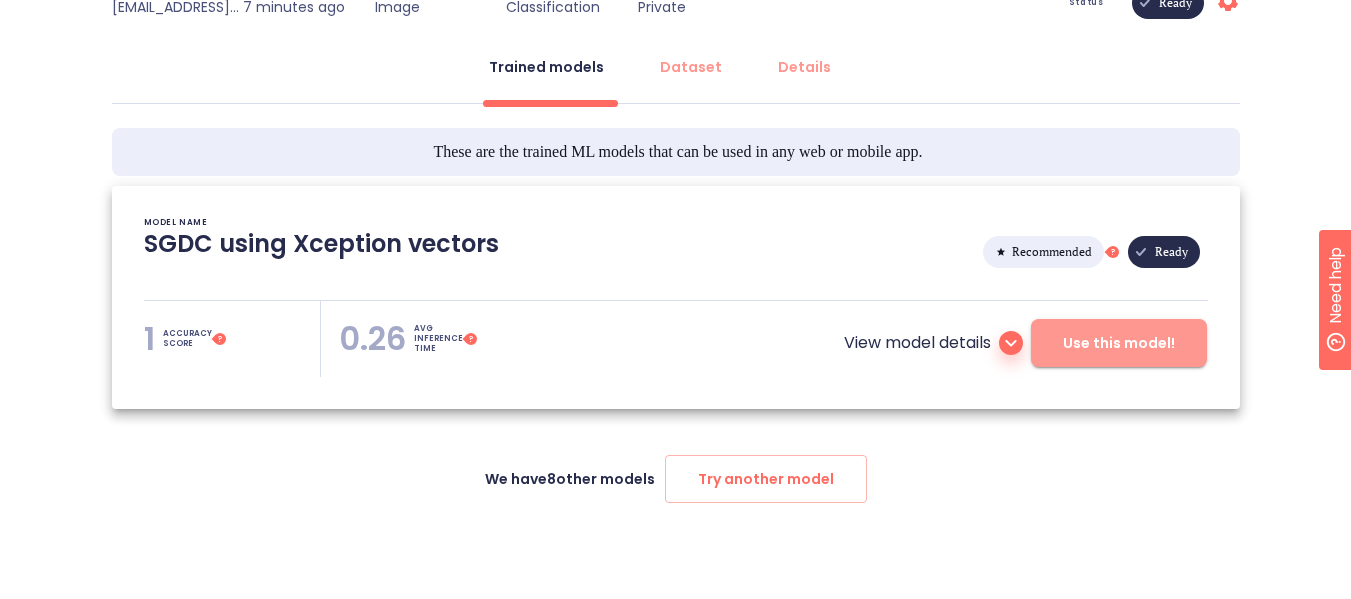 click on "Use this model!" at bounding box center (1119, 343) 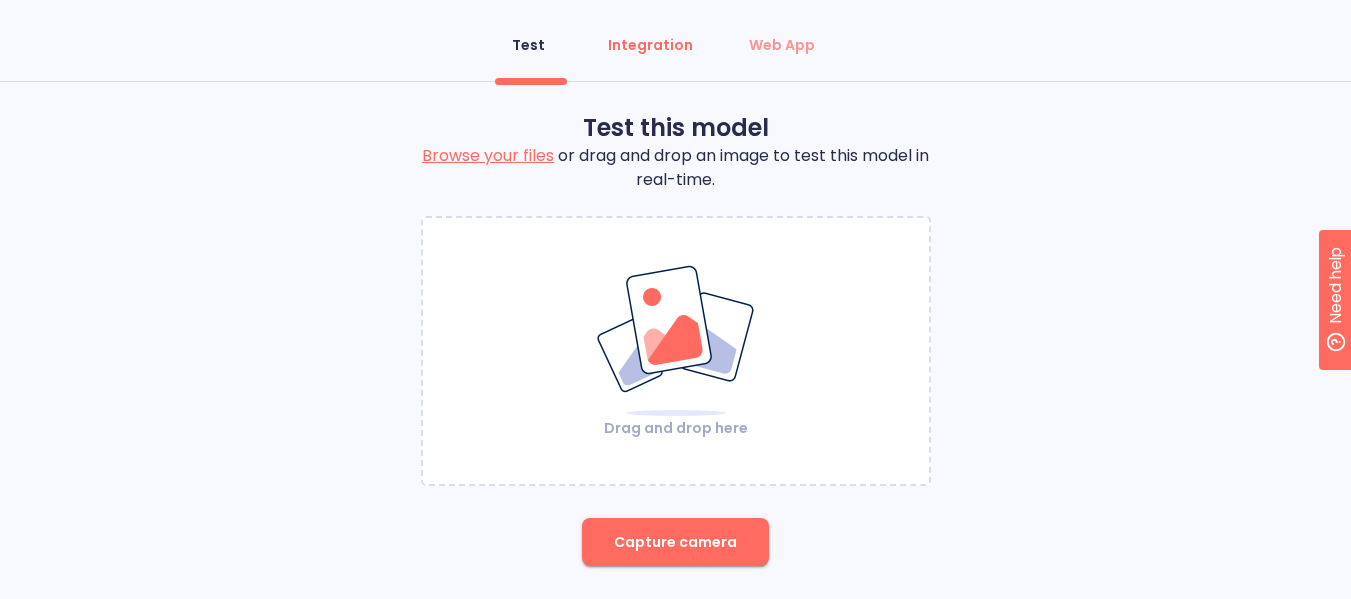 scroll, scrollTop: 133, scrollLeft: 0, axis: vertical 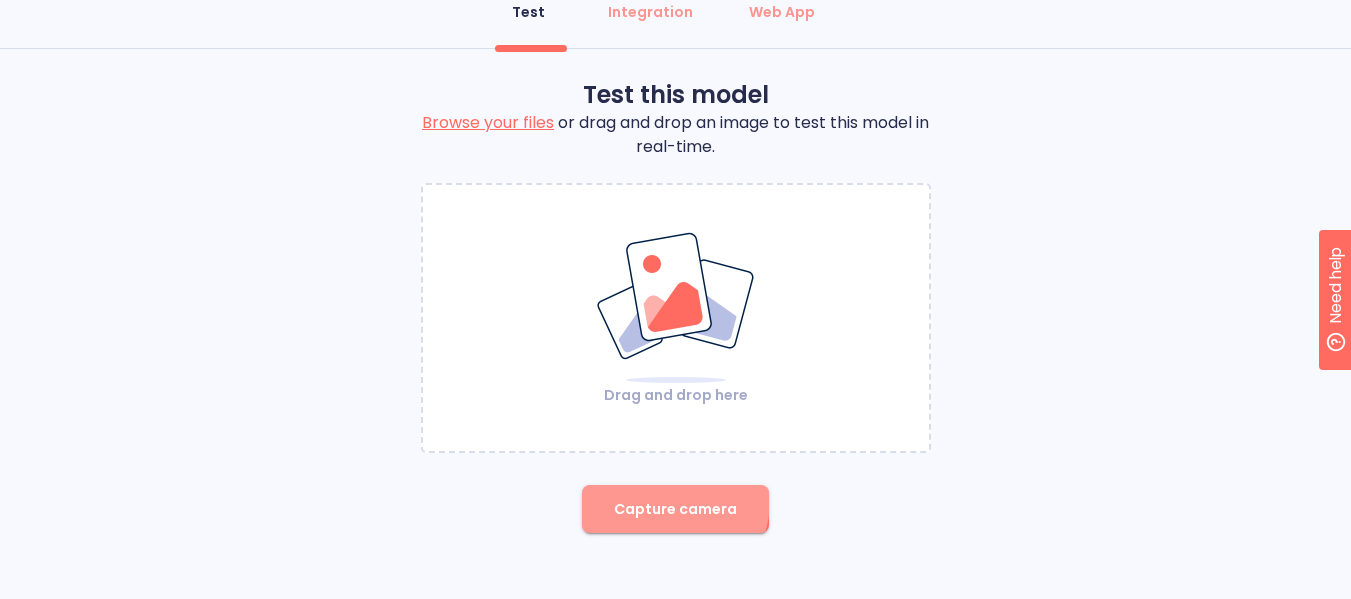 click on "Capture camera" at bounding box center [675, 509] 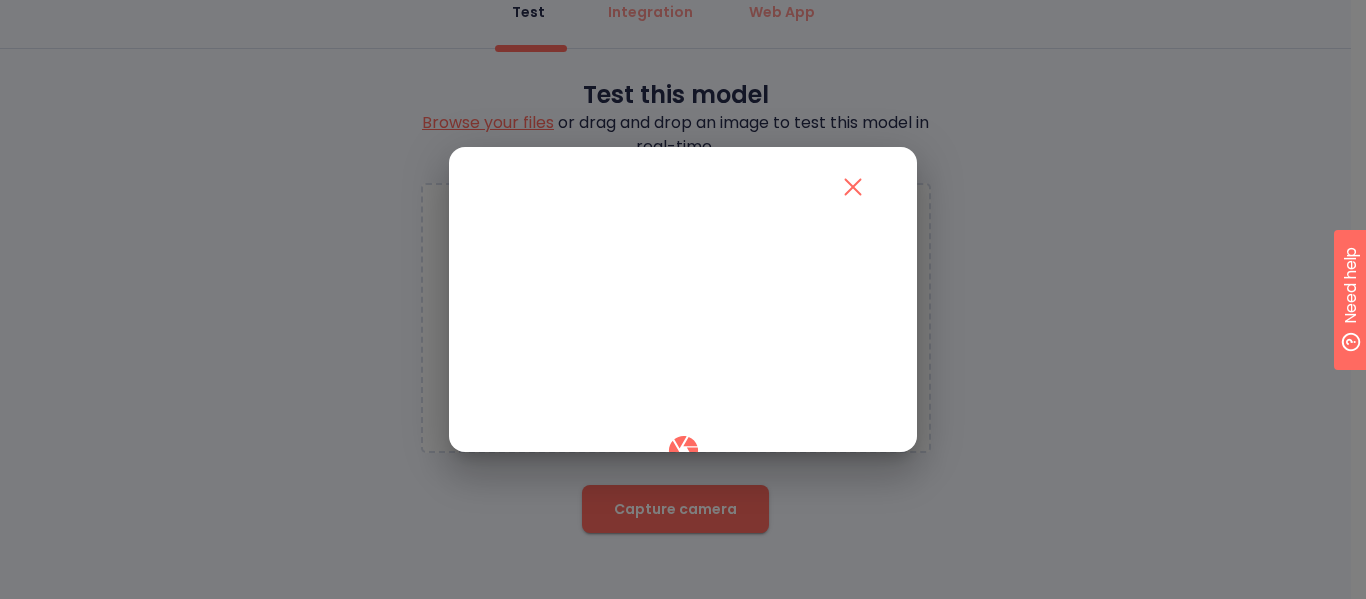 click 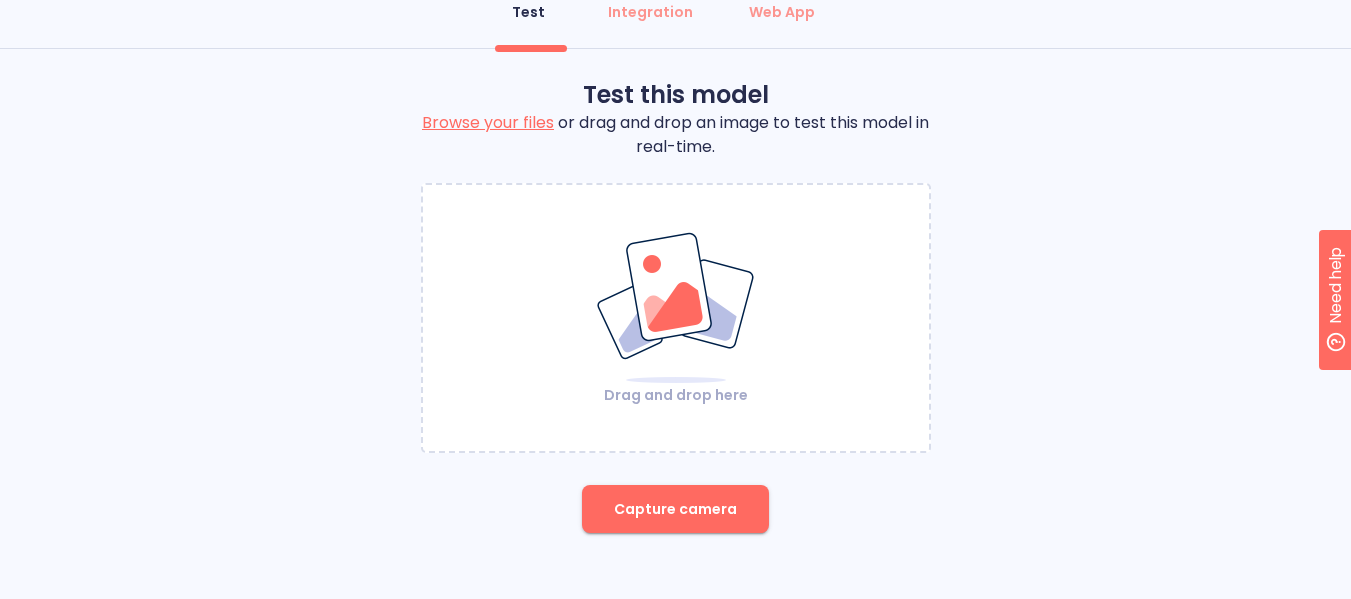 click at bounding box center [676, 308] 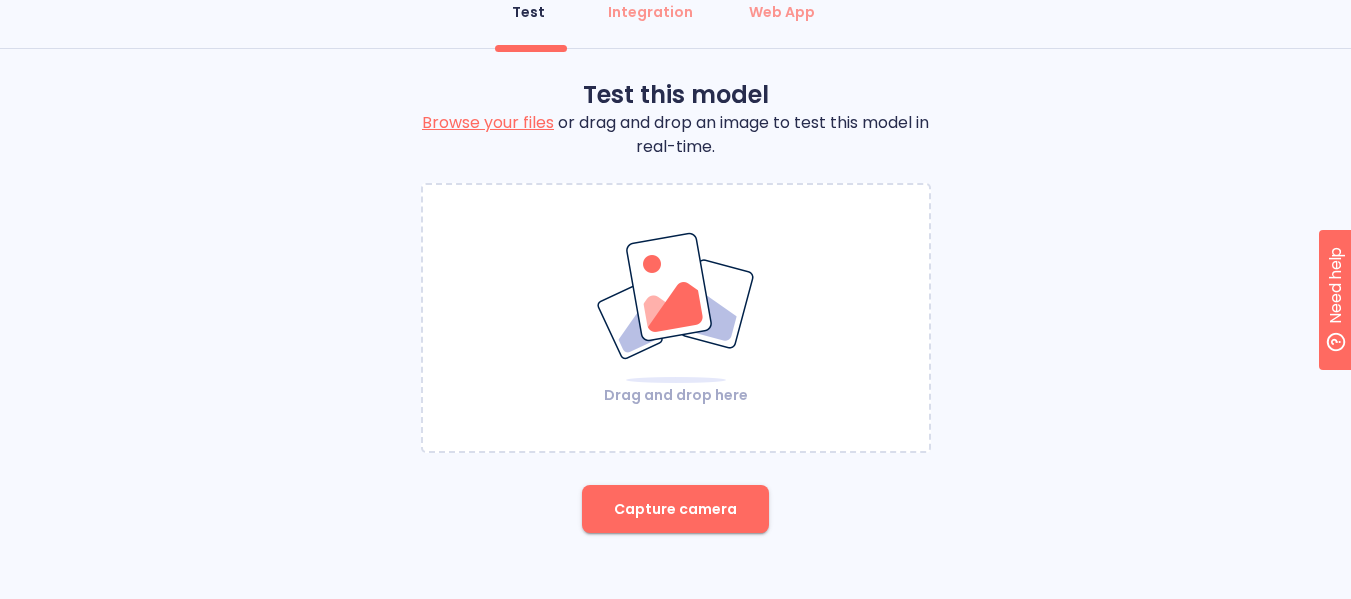 click at bounding box center [676, 308] 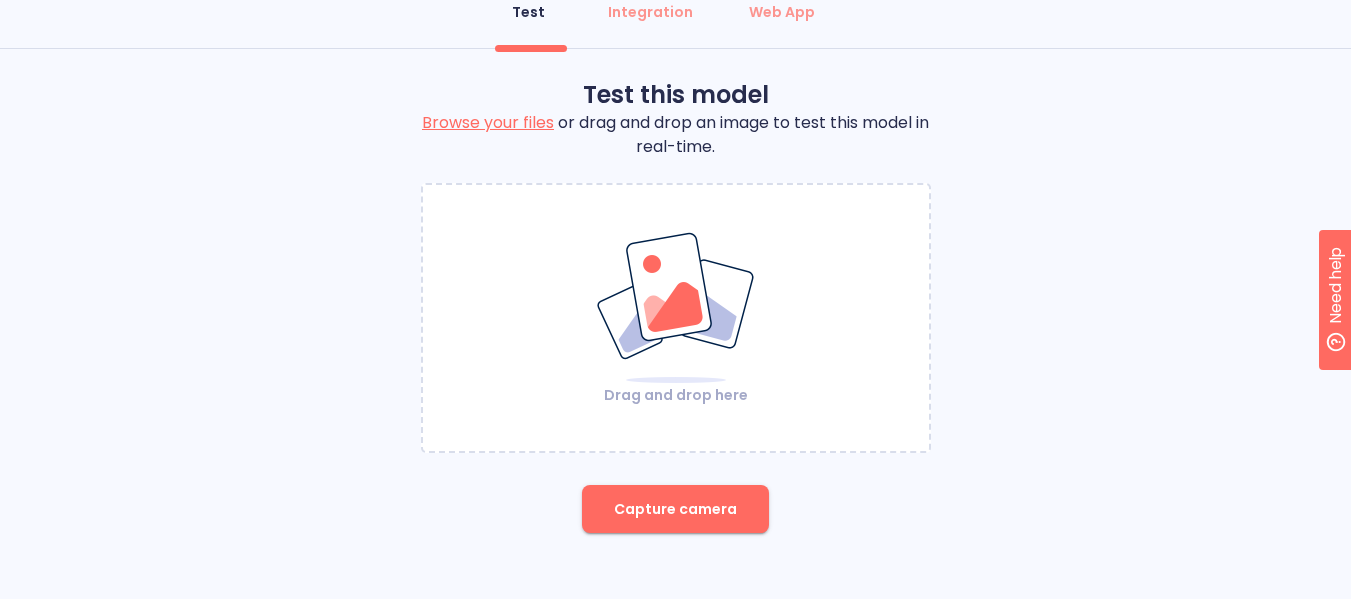 drag, startPoint x: 794, startPoint y: 233, endPoint x: 430, endPoint y: 282, distance: 367.28326 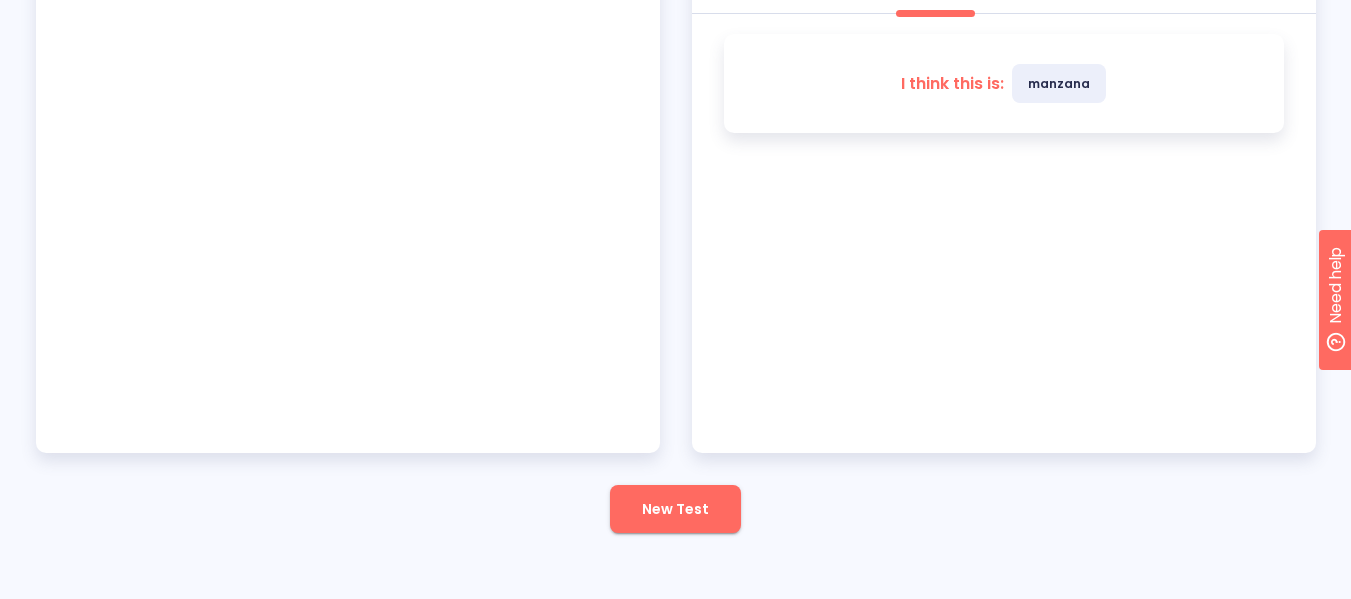 scroll, scrollTop: 239, scrollLeft: 0, axis: vertical 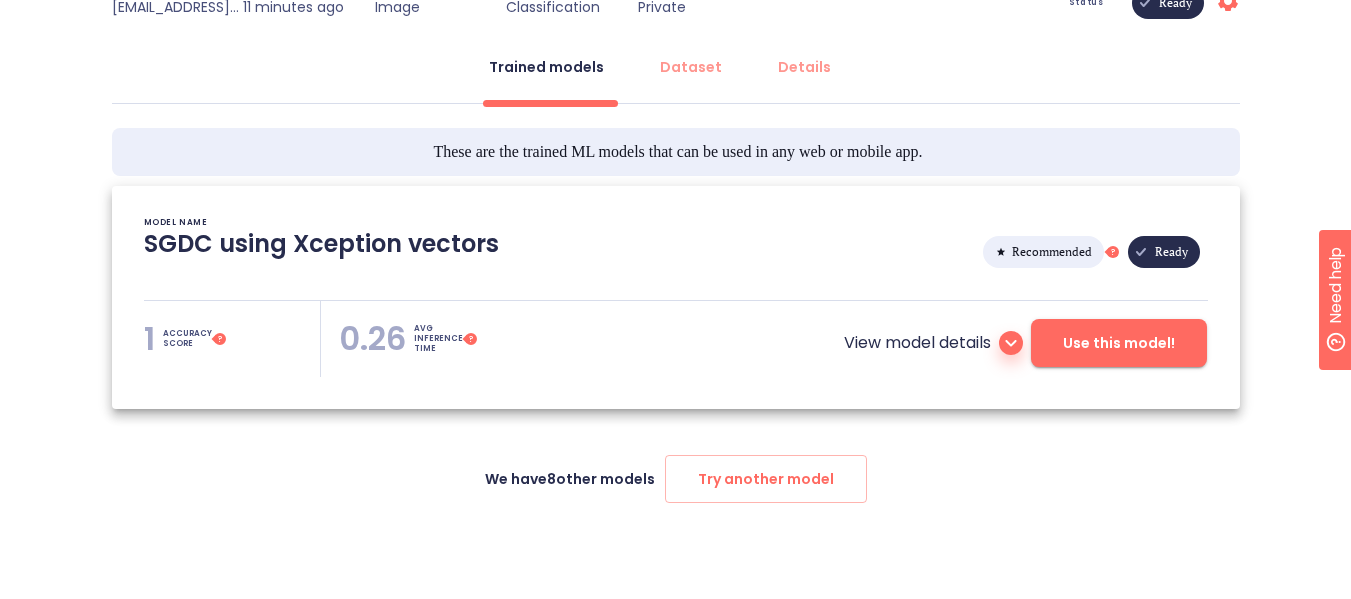 click on "View model details Use this model!" at bounding box center (852, 334) 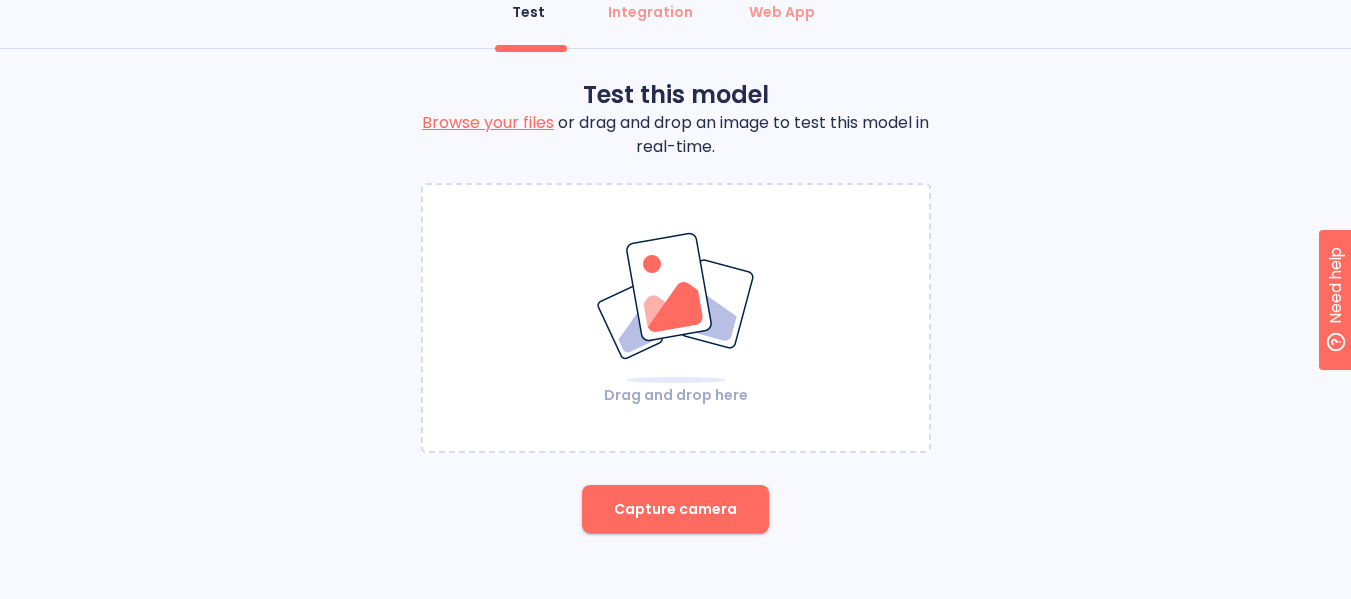 scroll, scrollTop: 133, scrollLeft: 0, axis: vertical 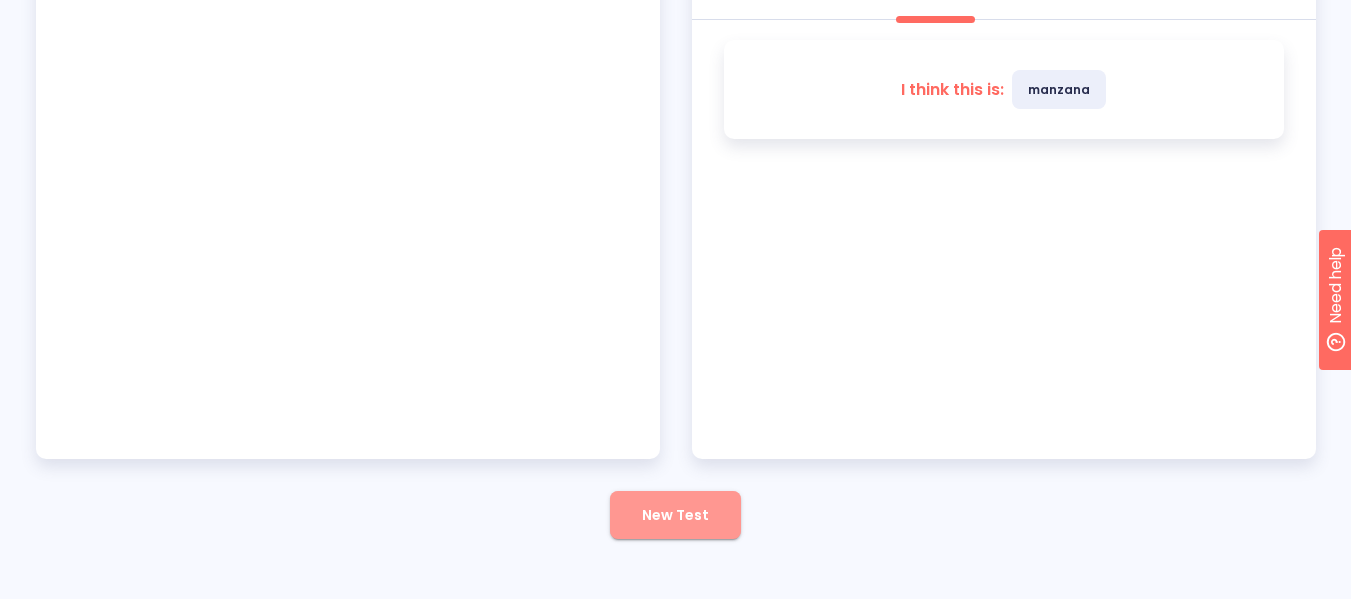 click on "New Test" at bounding box center [675, 515] 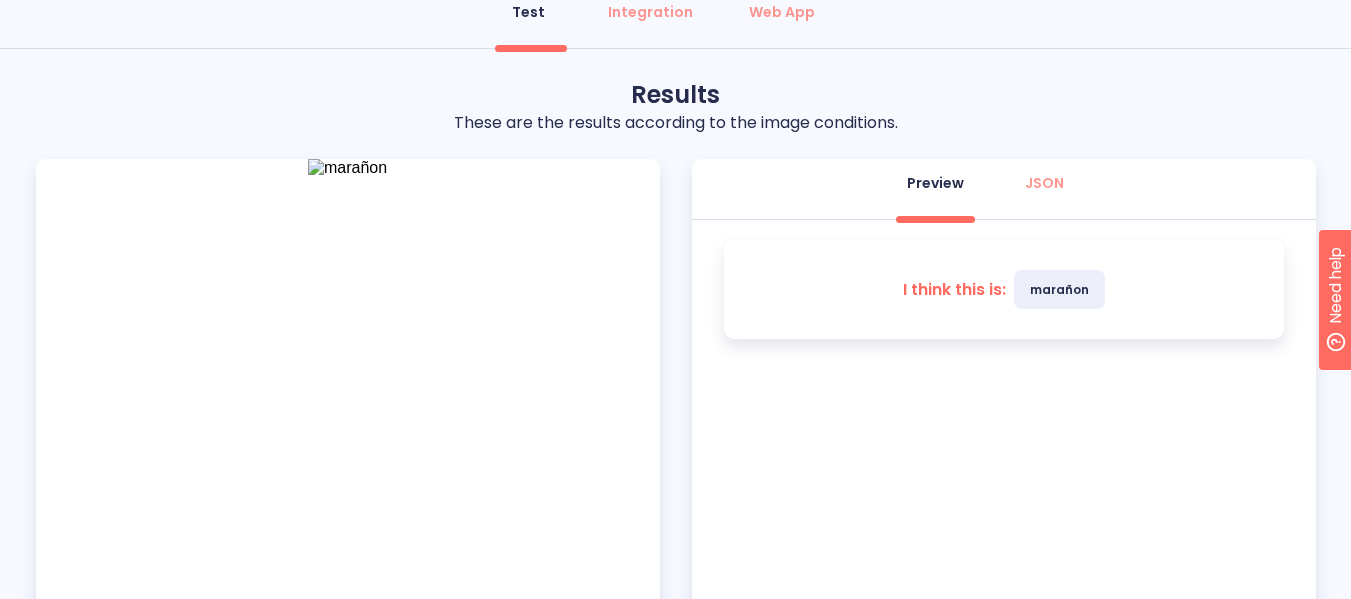 scroll, scrollTop: 233, scrollLeft: 0, axis: vertical 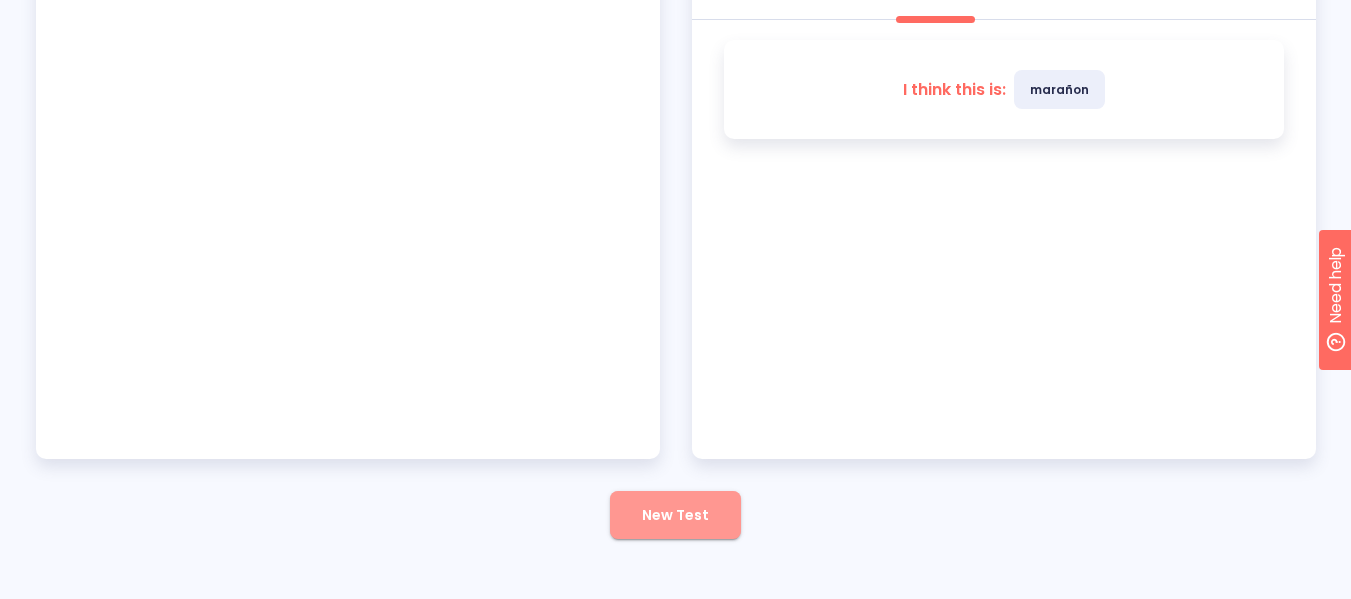 click on "New Test" at bounding box center (675, 515) 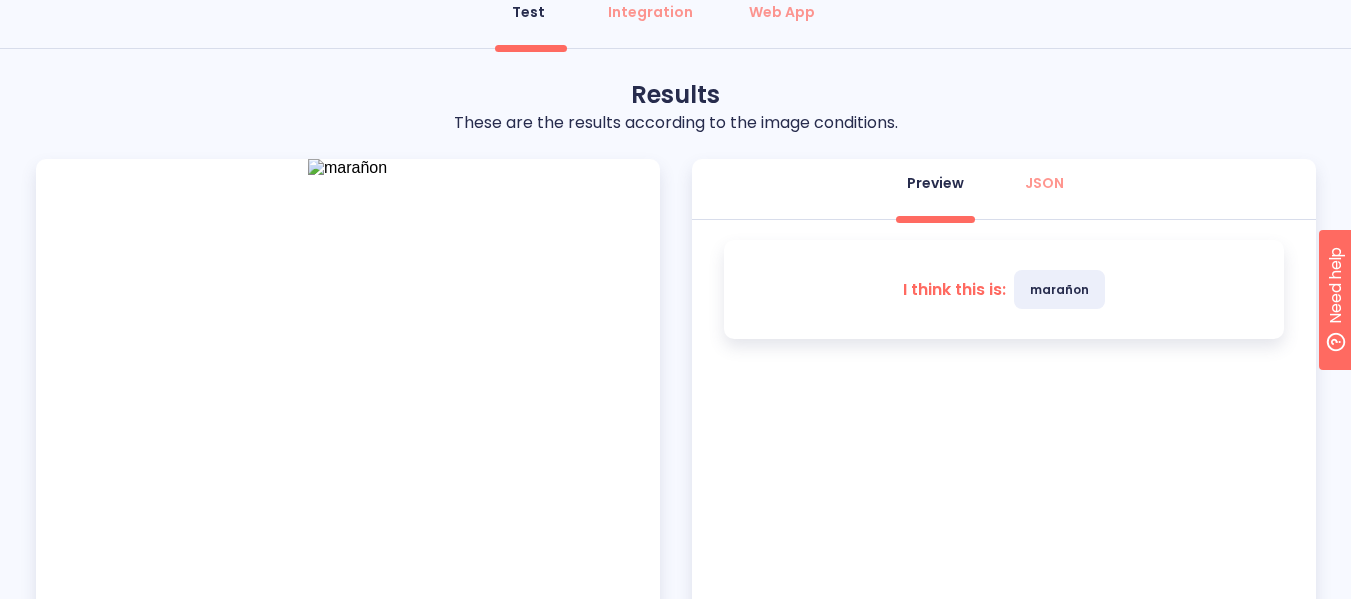 scroll, scrollTop: 333, scrollLeft: 0, axis: vertical 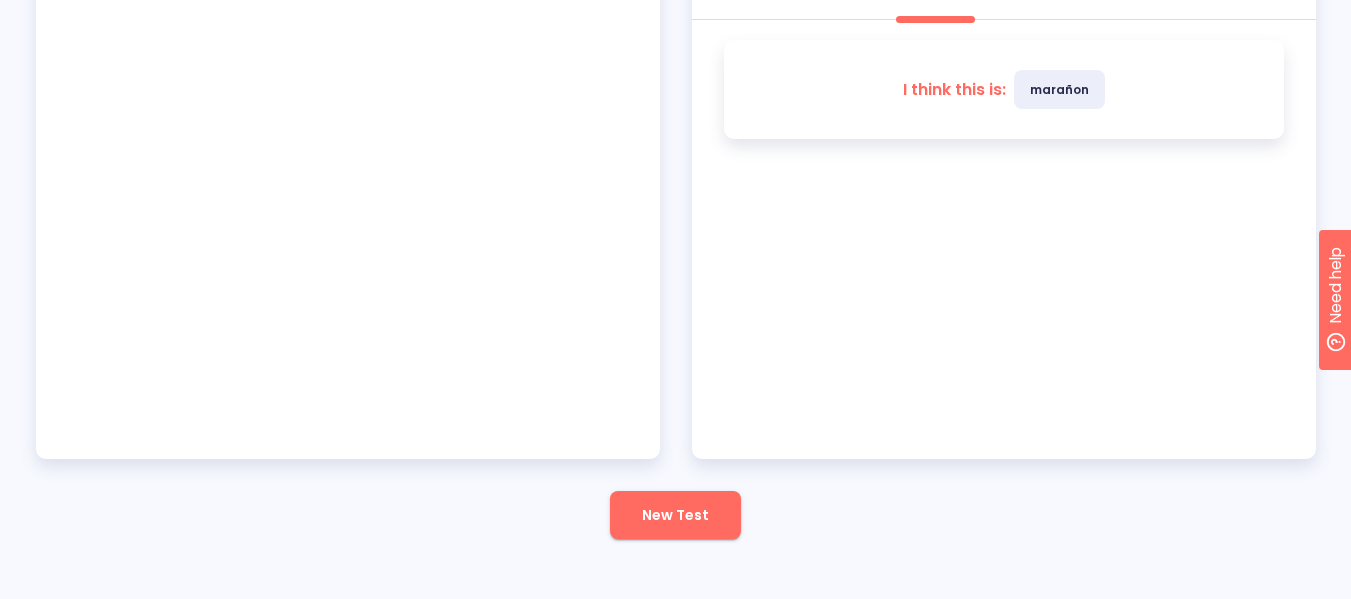 click on "New Test" at bounding box center [675, 515] 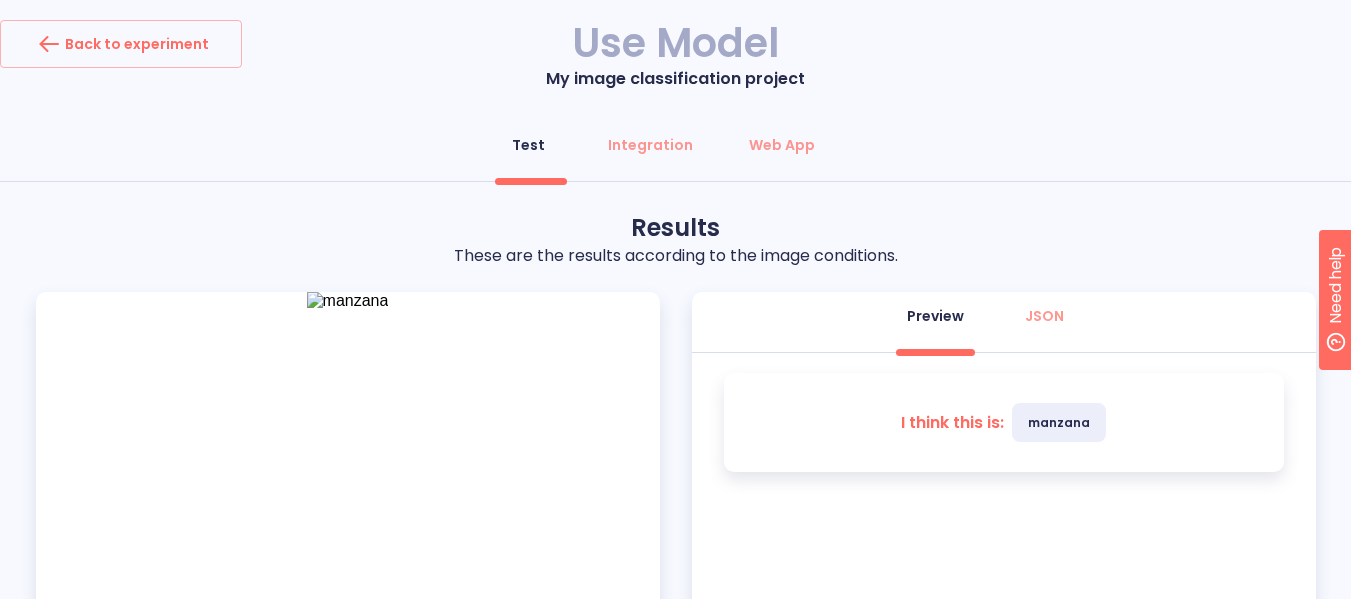 scroll, scrollTop: 100, scrollLeft: 0, axis: vertical 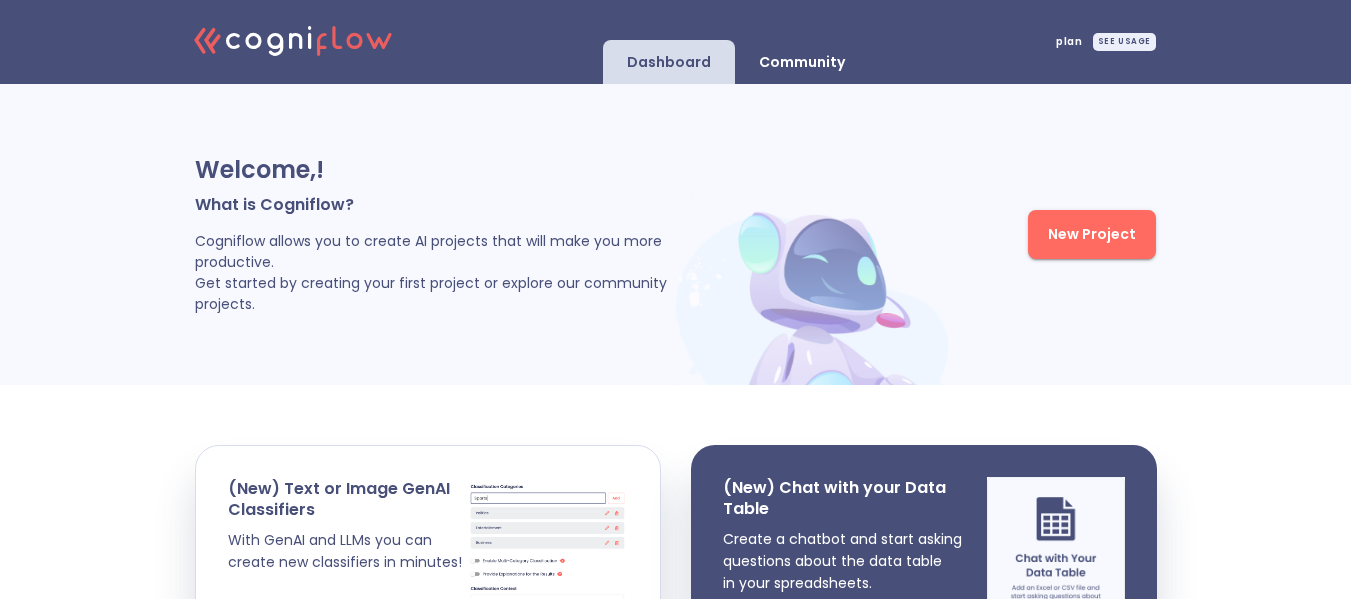 click on "New Project" at bounding box center [1092, 234] 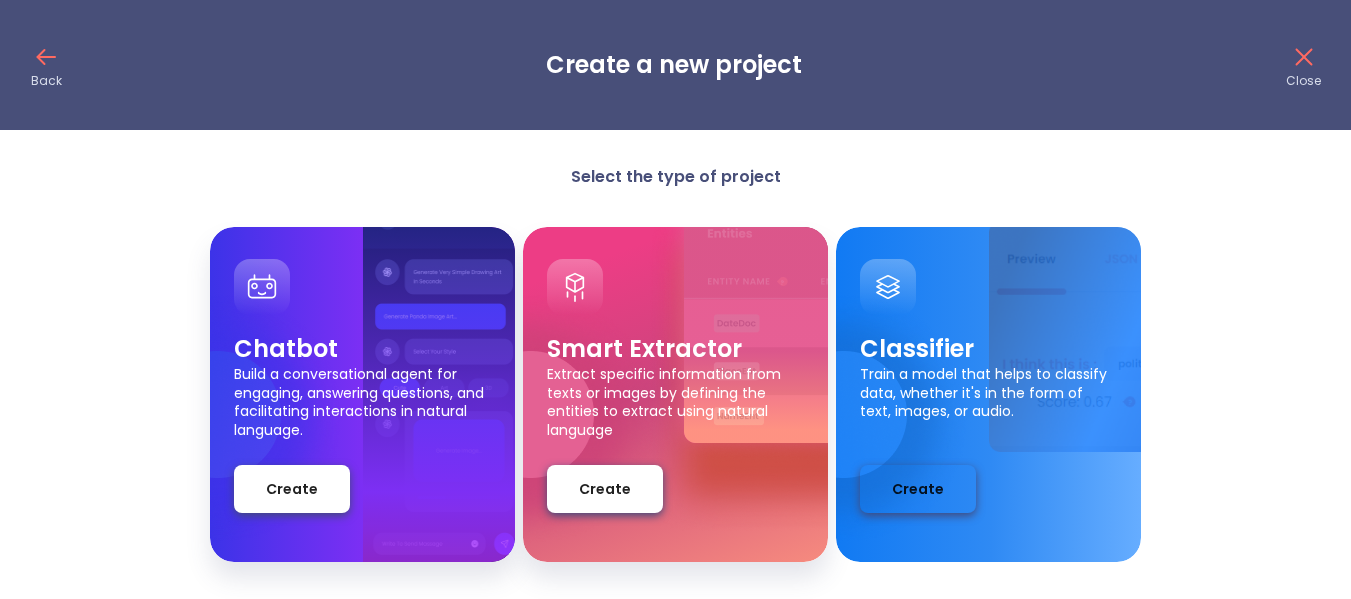 click on "Create" at bounding box center (918, 489) 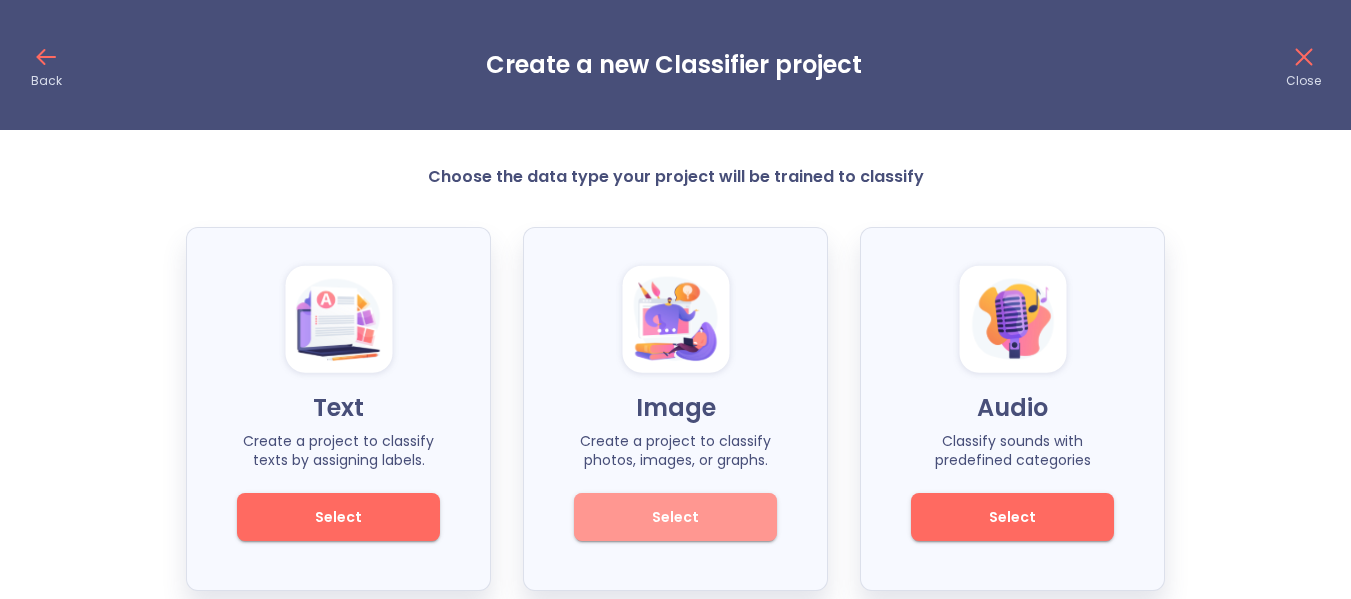 click on "Select" at bounding box center [675, 517] 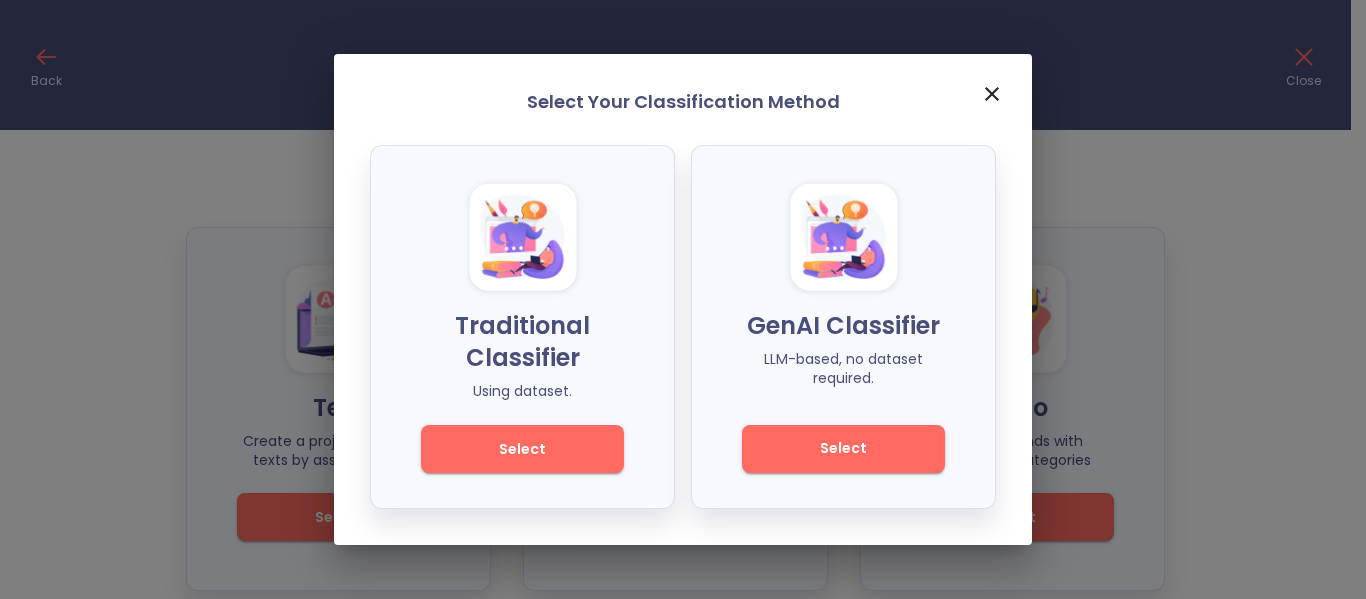 click on "Select" at bounding box center [522, 449] 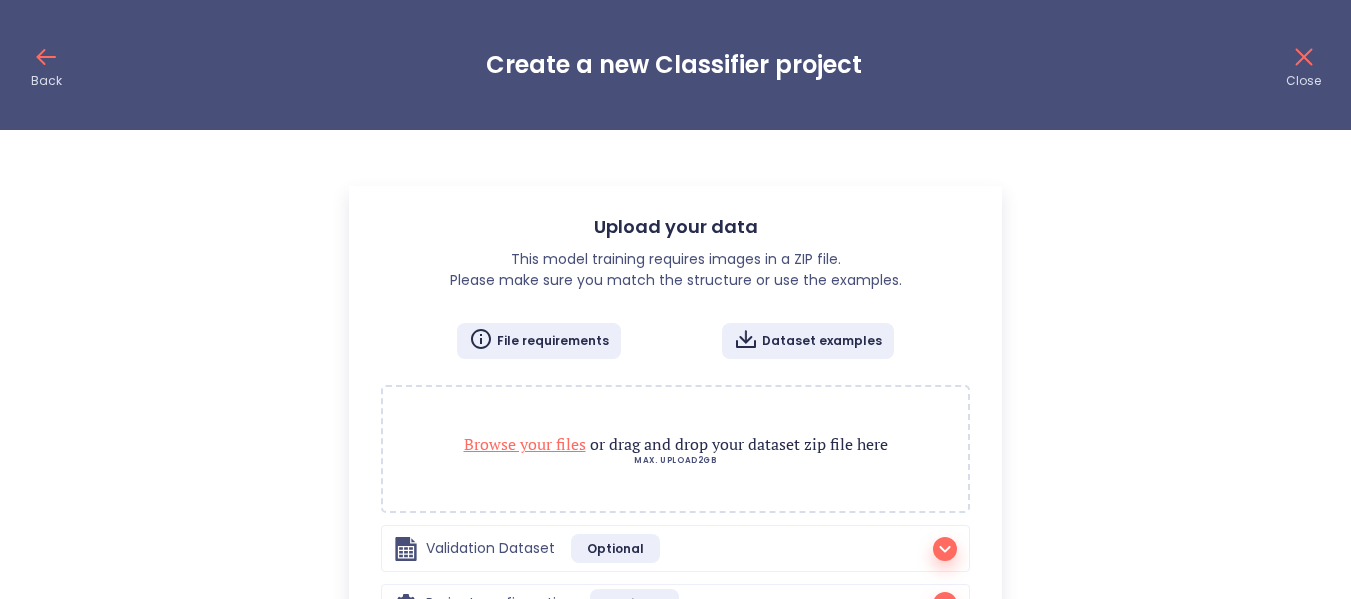 checkbox on "false" 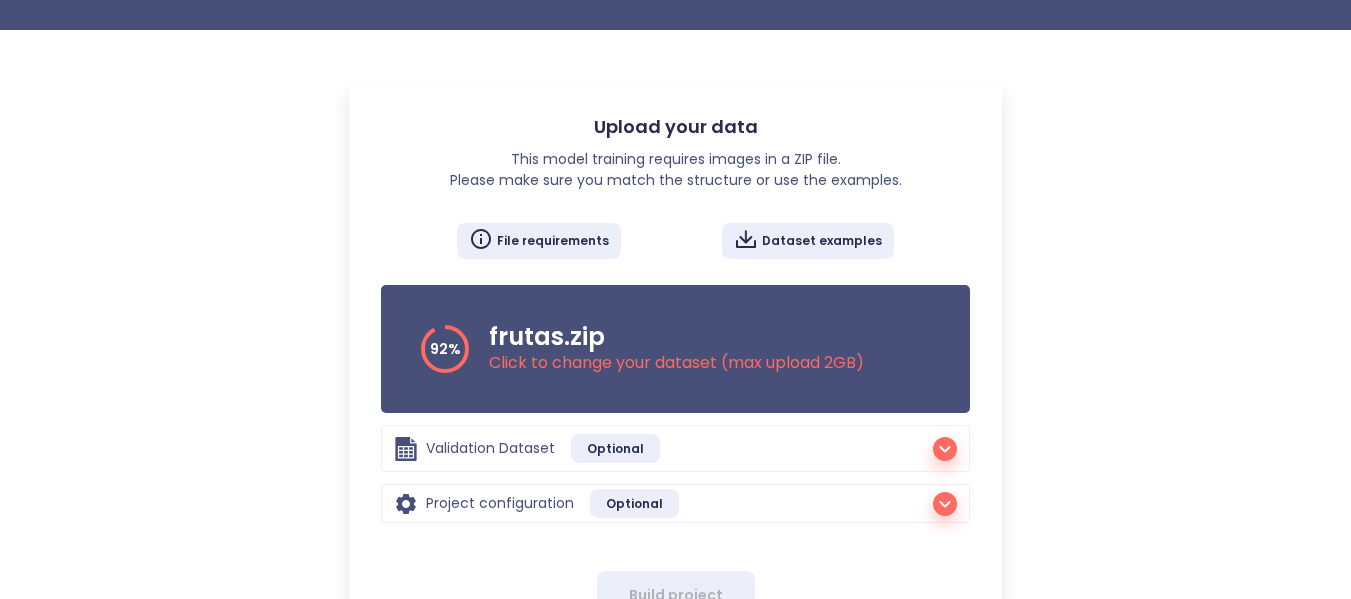 scroll, scrollTop: 186, scrollLeft: 0, axis: vertical 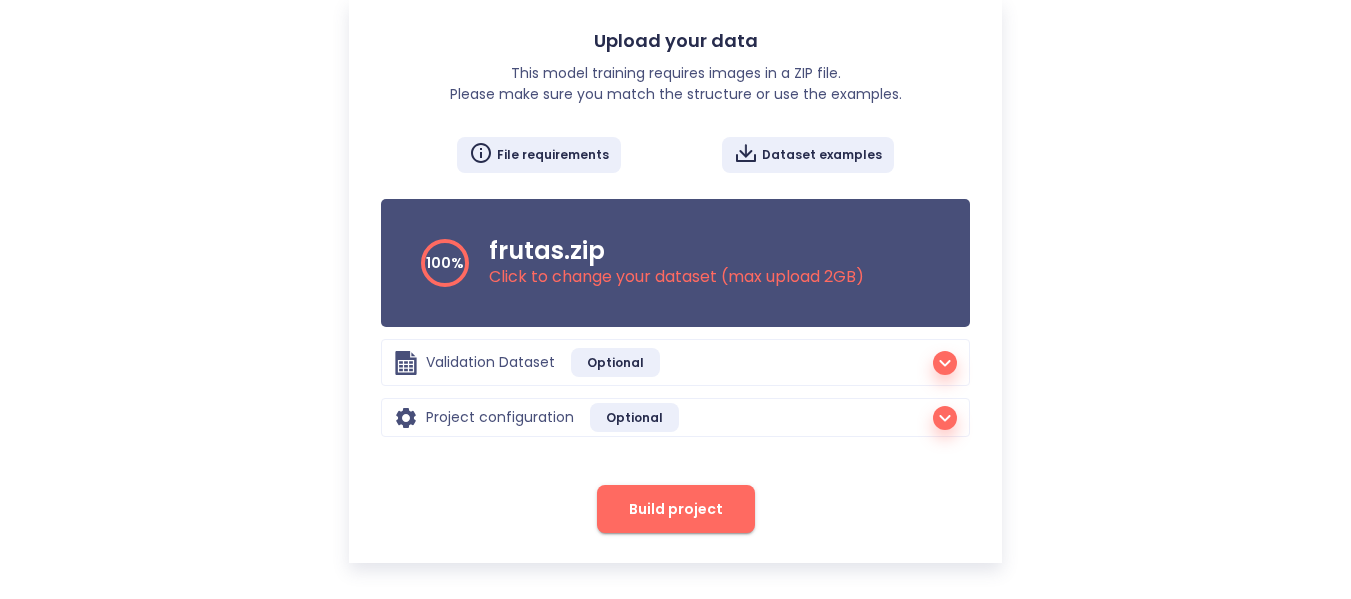 click on "Build project" at bounding box center (676, 509) 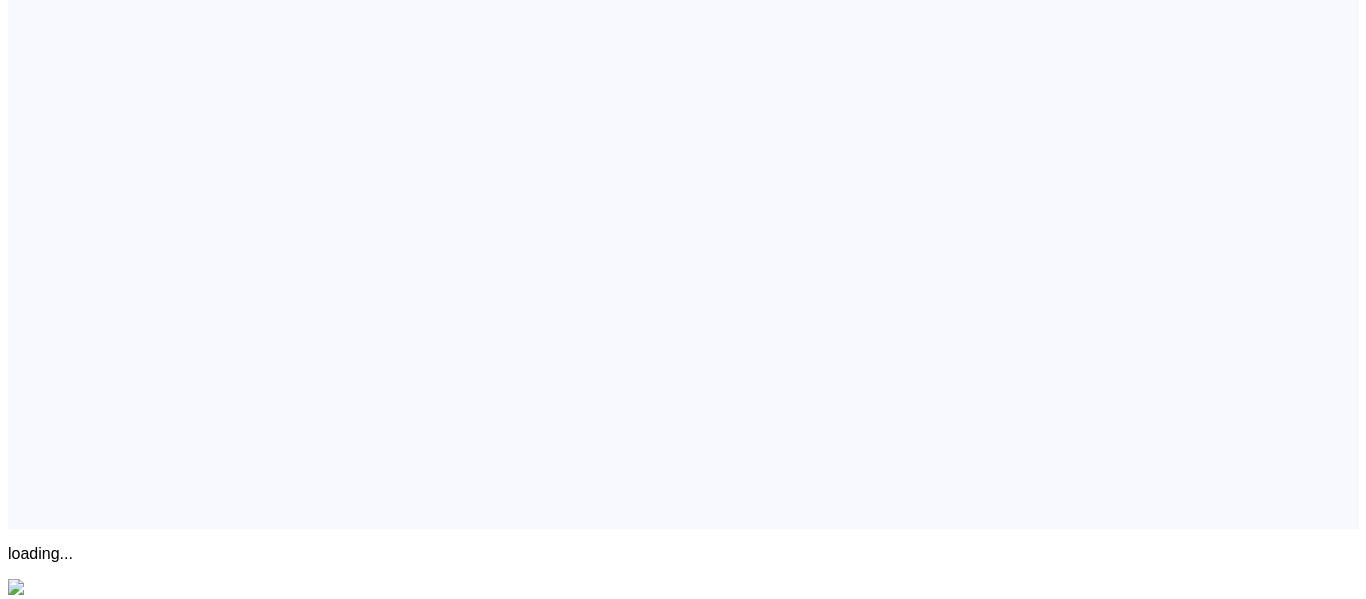 scroll, scrollTop: 0, scrollLeft: 0, axis: both 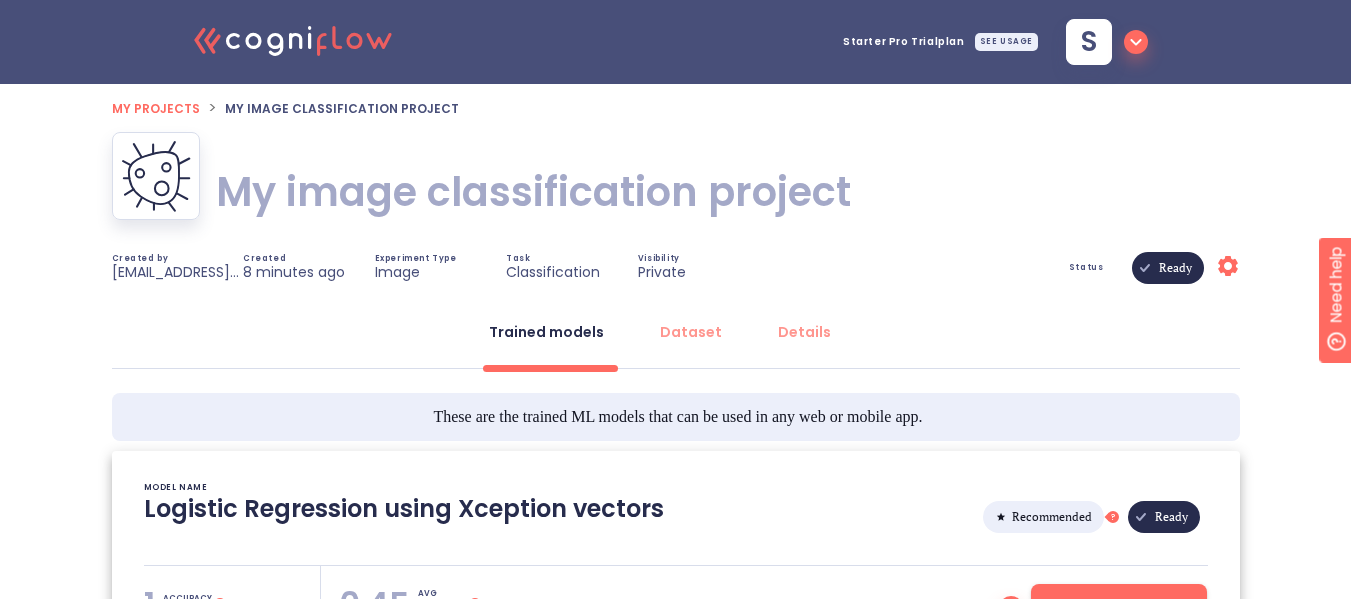 type on "[[DATE] 17:44:21]- Starting with download required files from shared storage
[[DATE] 17:44:21]- Finished with download required files from shared storage
[[DATE] 17:44:21]- Starting with dataset loading
[[DATE] 17:44:30]- Finished with dataset loading
[[DATE] 17:44:30]- Starting with preprocessing pipeline
[[DATE] 17:44:38]- Applying dataset expansion by a factor of 3 on training
[[DATE] 17:44:45]- Dataset expansion for training done
[[DATE] 17:44:45]- Finished with preprocessing pipeline
[[DATE] 17:44:45]- Starting with data preparation for training and validation
[[DATE] 17:44:45]- Finished with data preparation for training and validation
[[DATE] 17:44:45]- Starting with automated model selection phase
[[DATE] 17:44:45]- Starting with vectorizers initialization
[[DATE] 17:44:48]- Finished with vectorizers initialization
[[DATE] 17:44:50]- Starting with training and evaluation of LogisticRegression (using Xception vectorization strategy..." 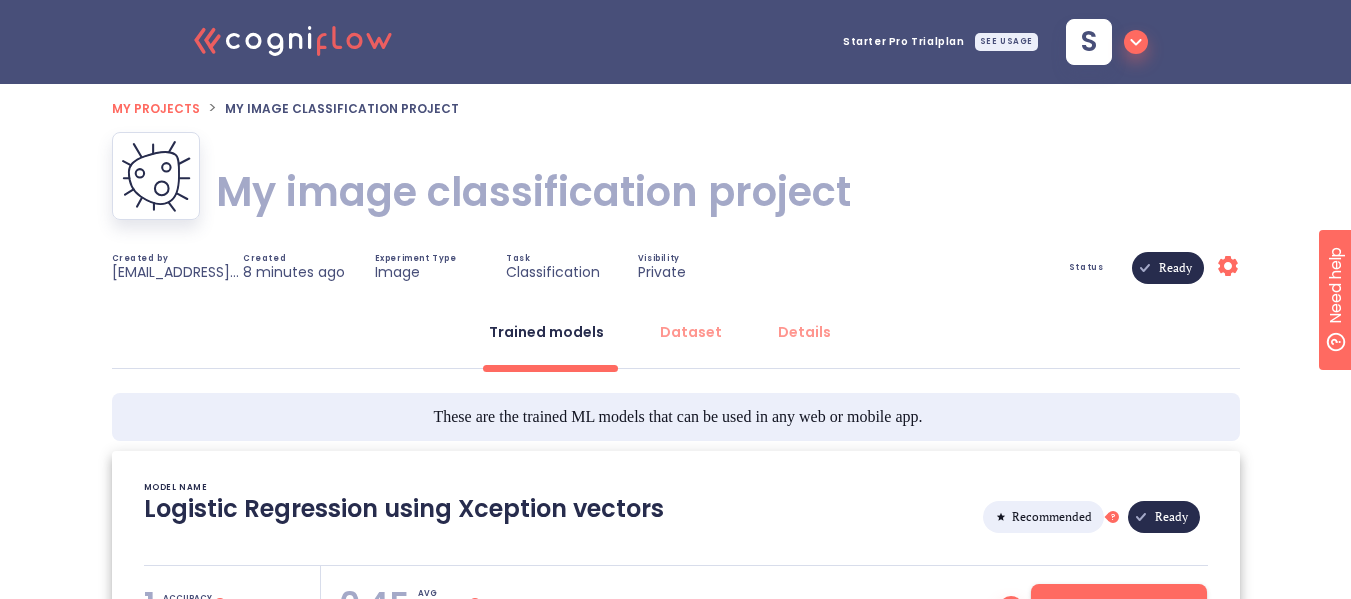 click on "Status Ready Settings" at bounding box center [1005, 268] 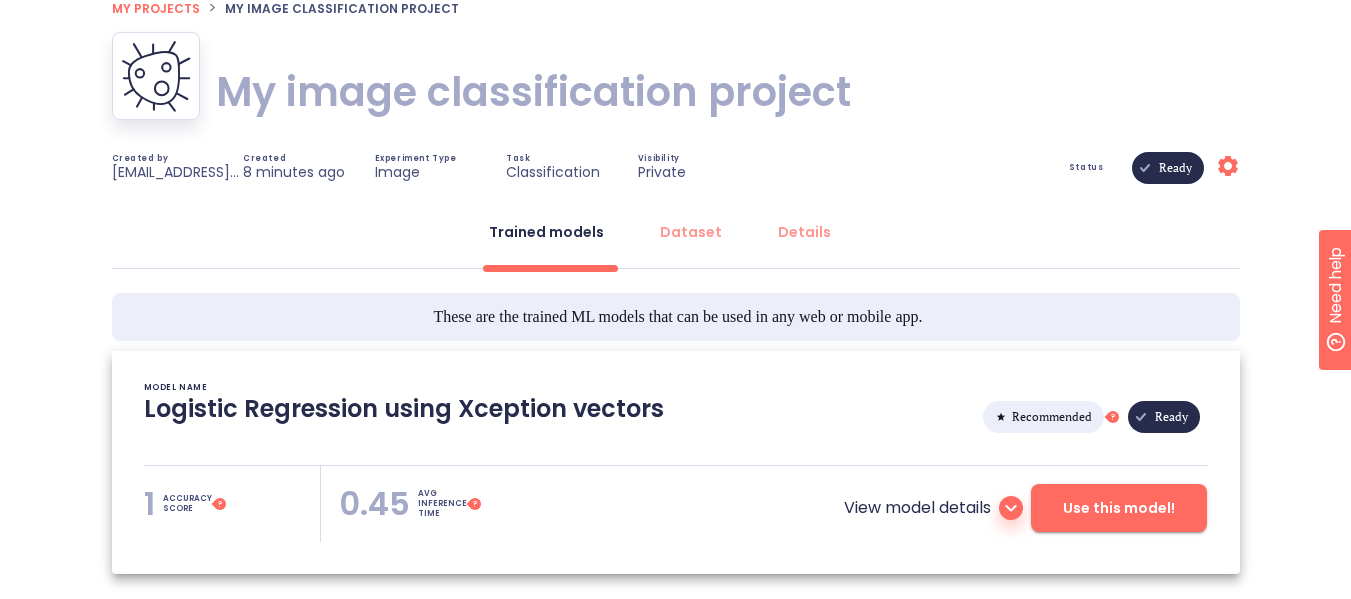 scroll, scrollTop: 200, scrollLeft: 0, axis: vertical 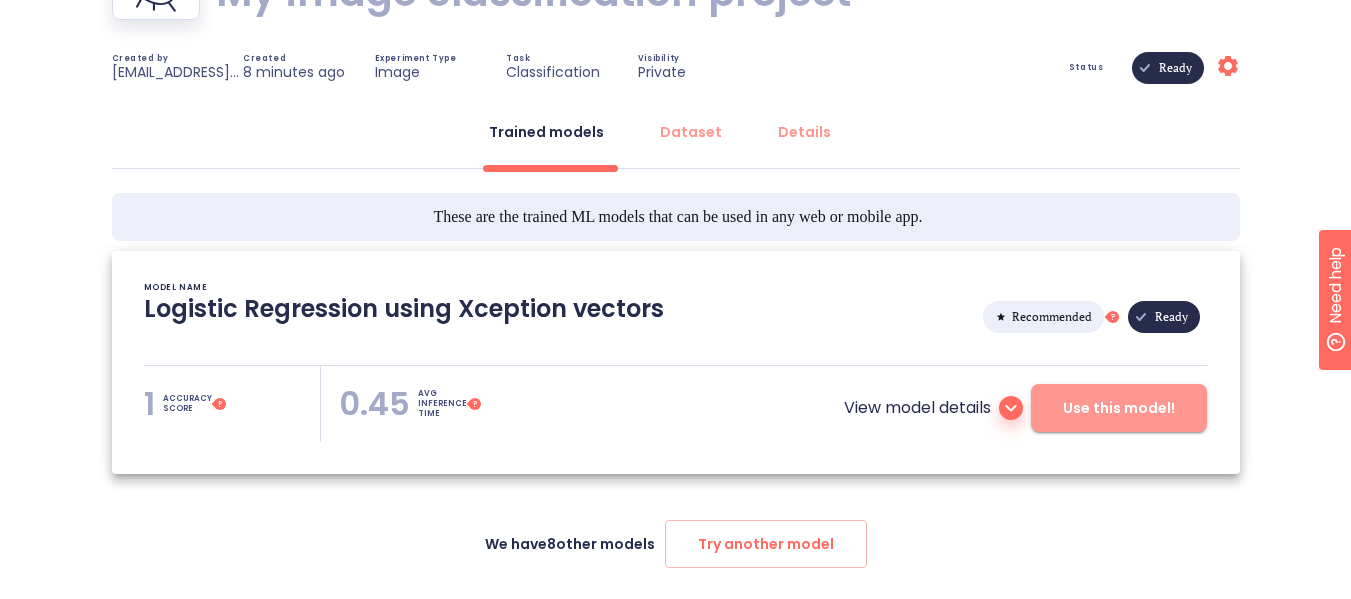 click on "Use this model!" at bounding box center [1119, 408] 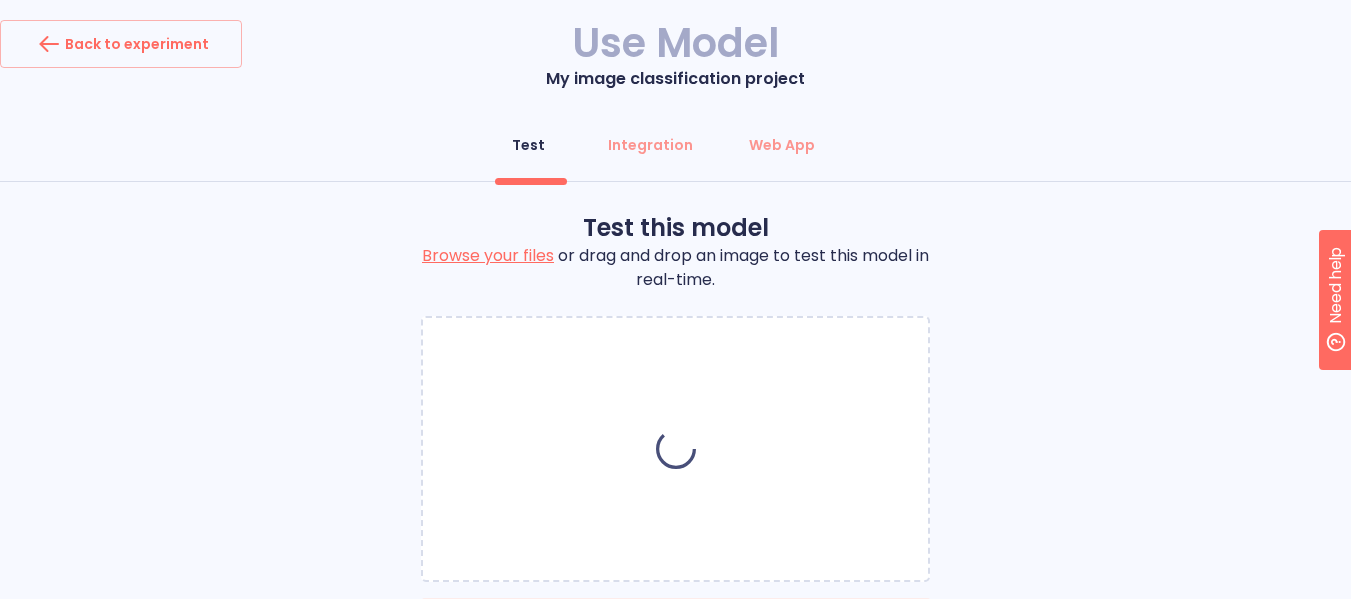scroll, scrollTop: 100, scrollLeft: 0, axis: vertical 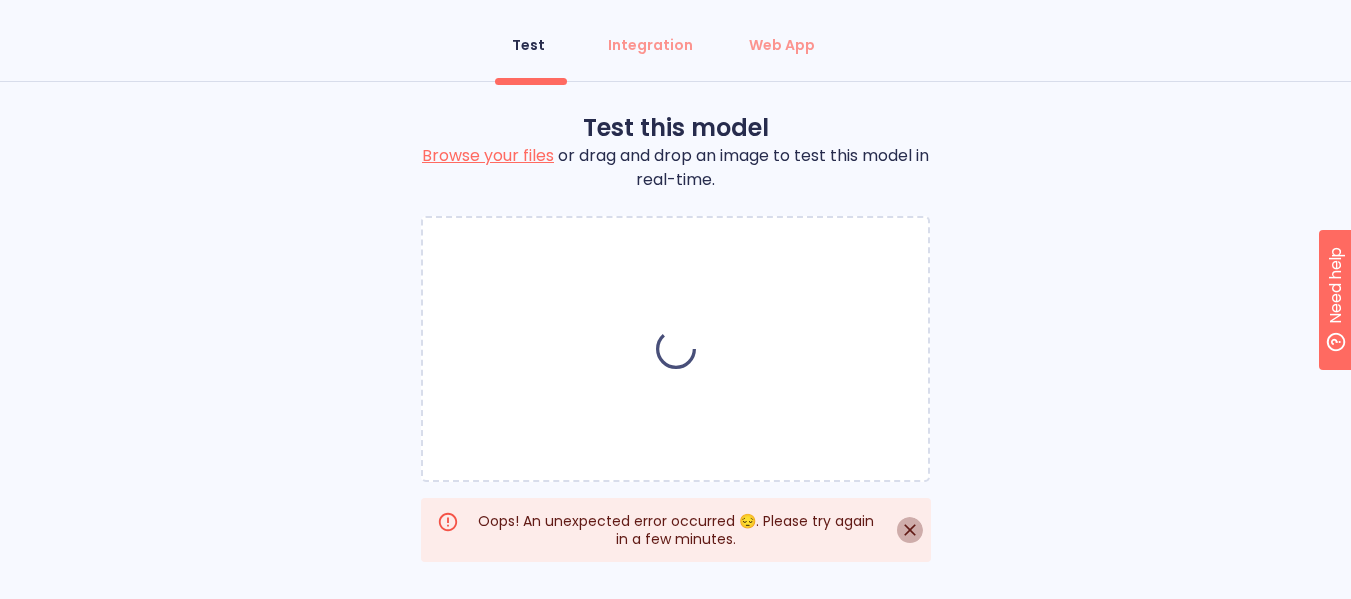 click 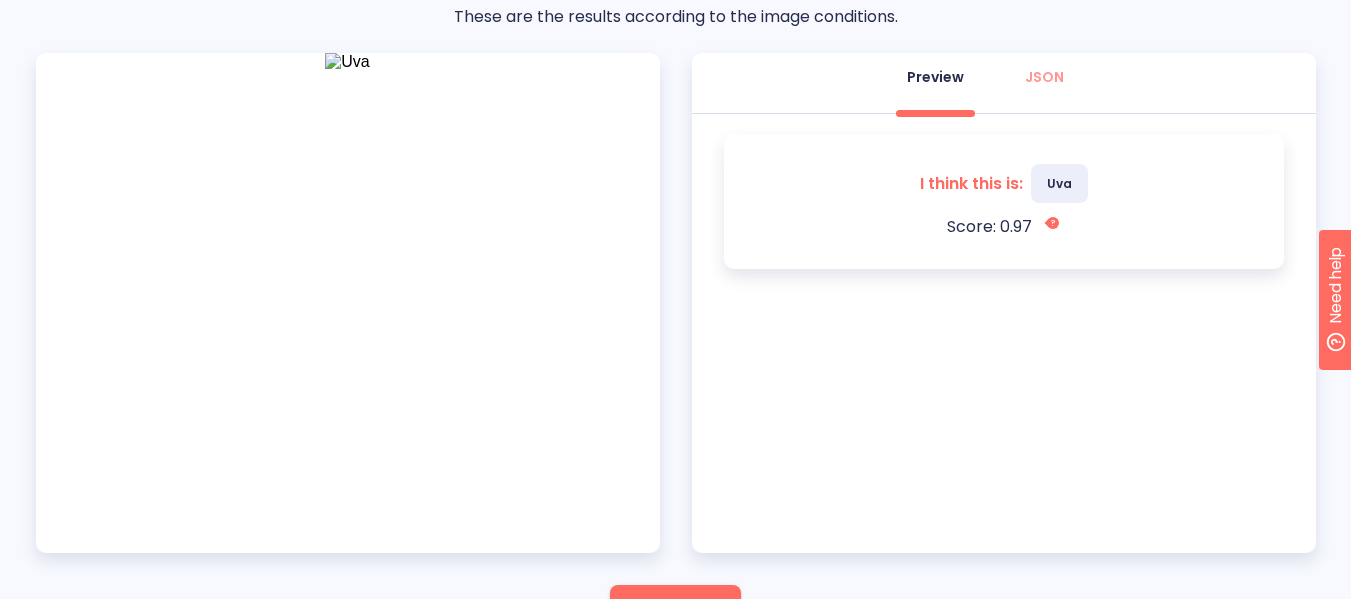 scroll, scrollTop: 339, scrollLeft: 0, axis: vertical 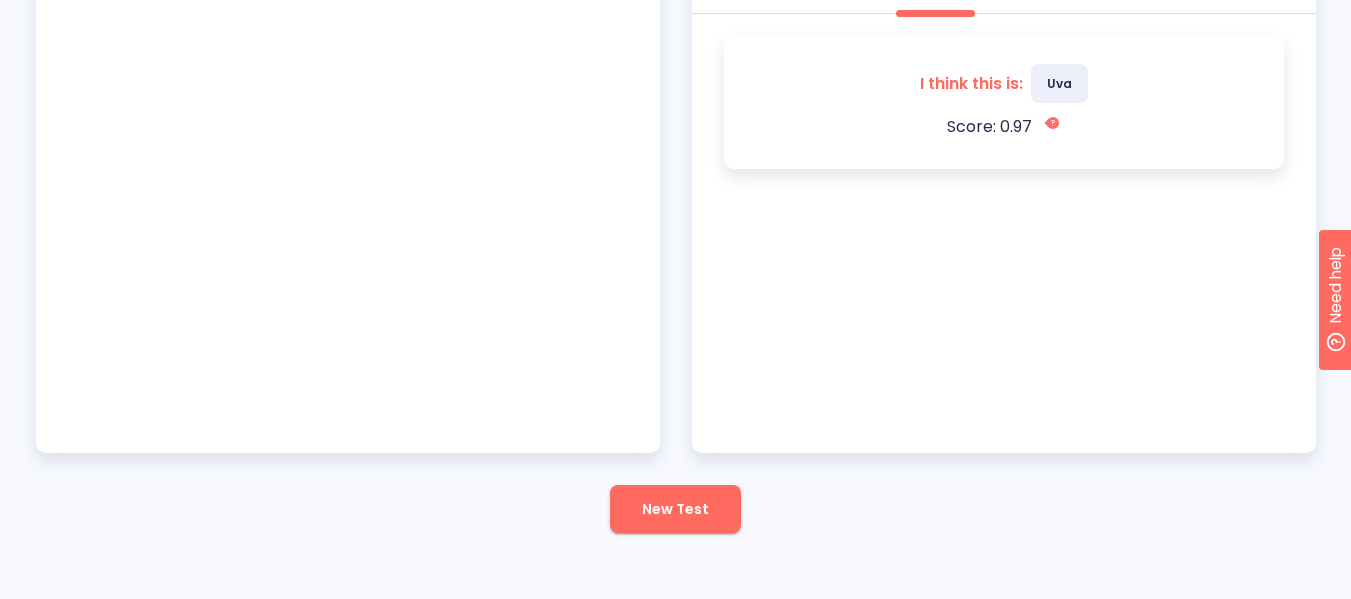 click on "New Test" at bounding box center (675, 509) 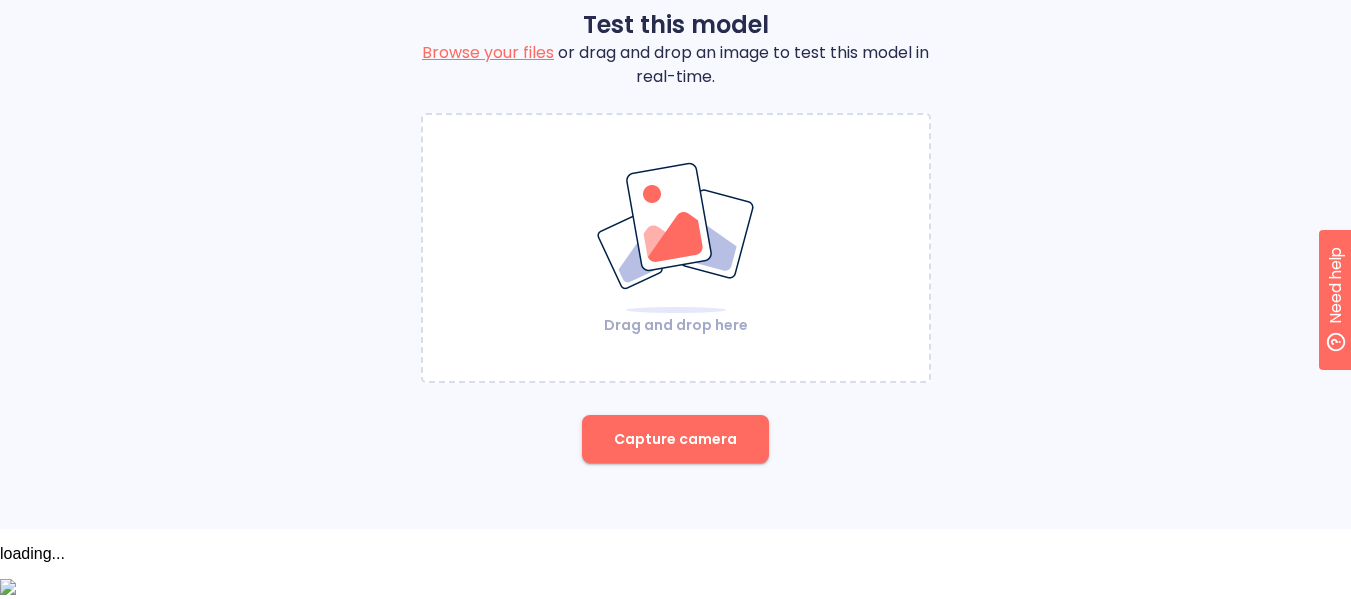 scroll, scrollTop: 133, scrollLeft: 0, axis: vertical 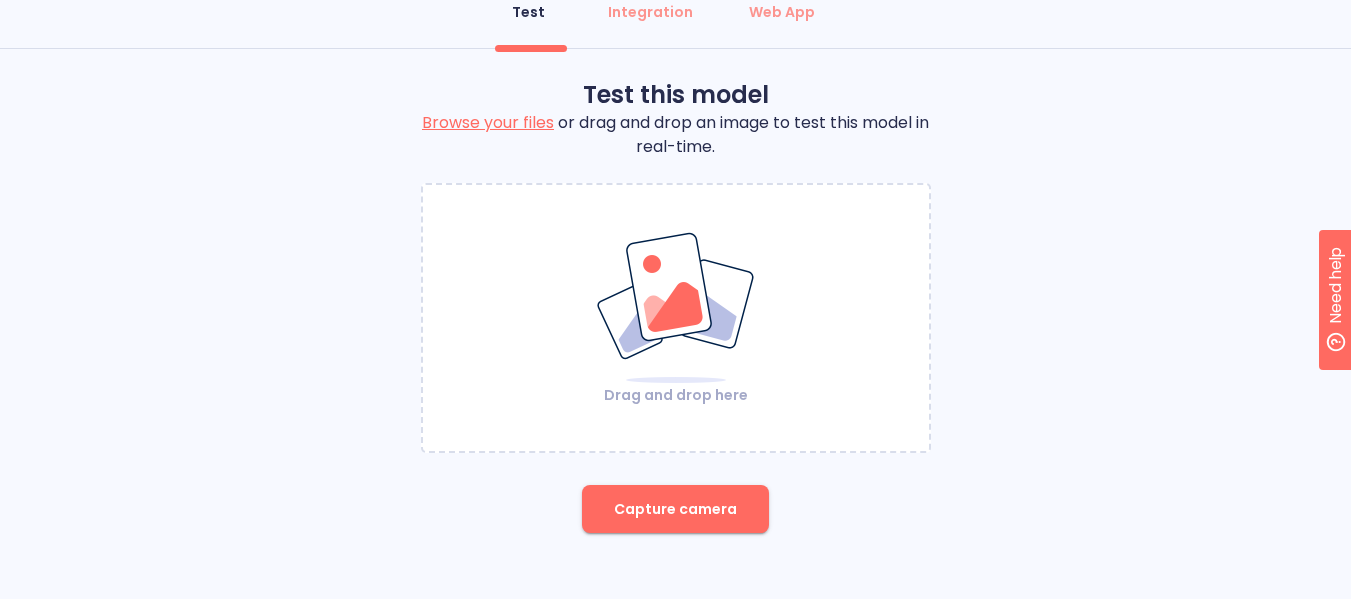 click at bounding box center [676, 308] 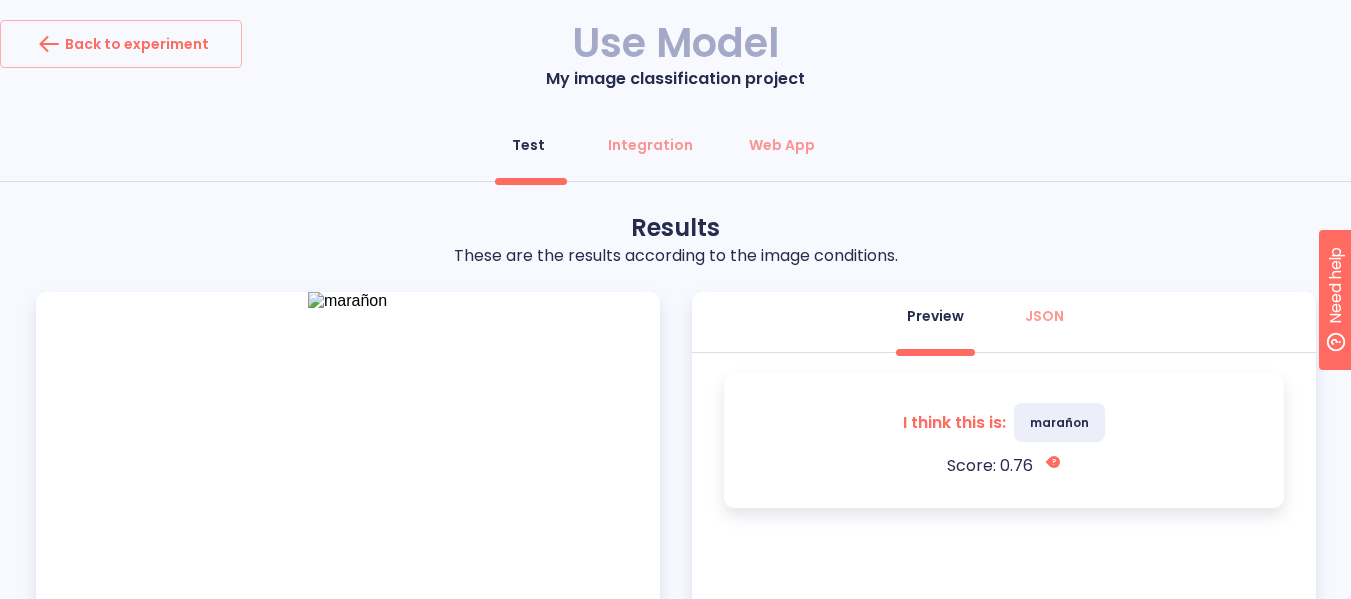 scroll, scrollTop: 339, scrollLeft: 0, axis: vertical 